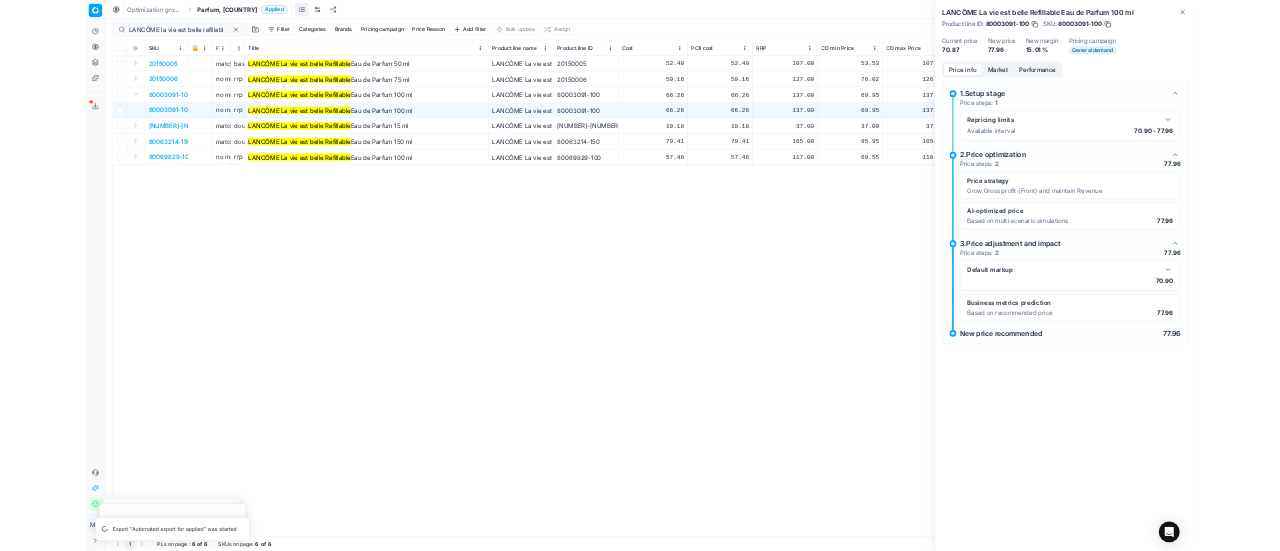 scroll, scrollTop: 0, scrollLeft: 0, axis: both 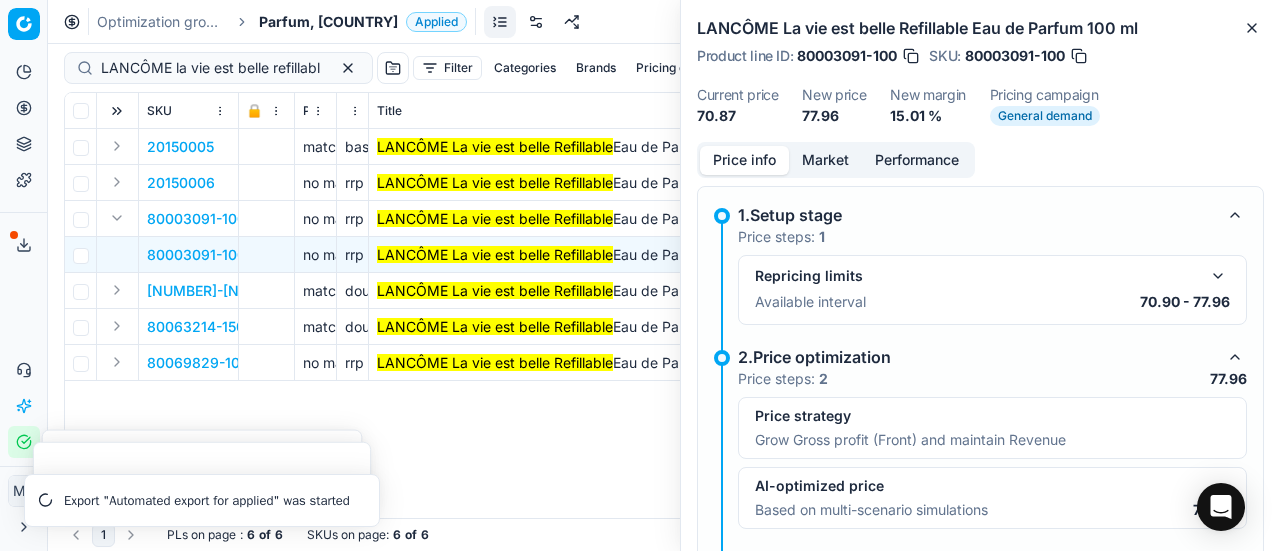 click on "Parfum, [COUNTRY]" at bounding box center (328, 22) 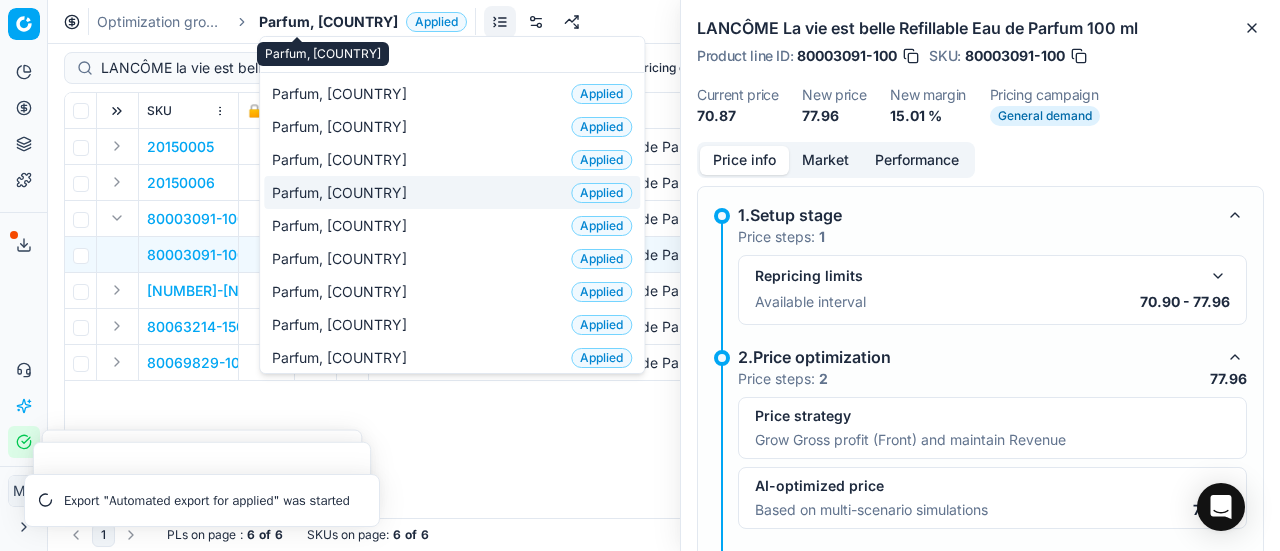 scroll, scrollTop: 200, scrollLeft: 0, axis: vertical 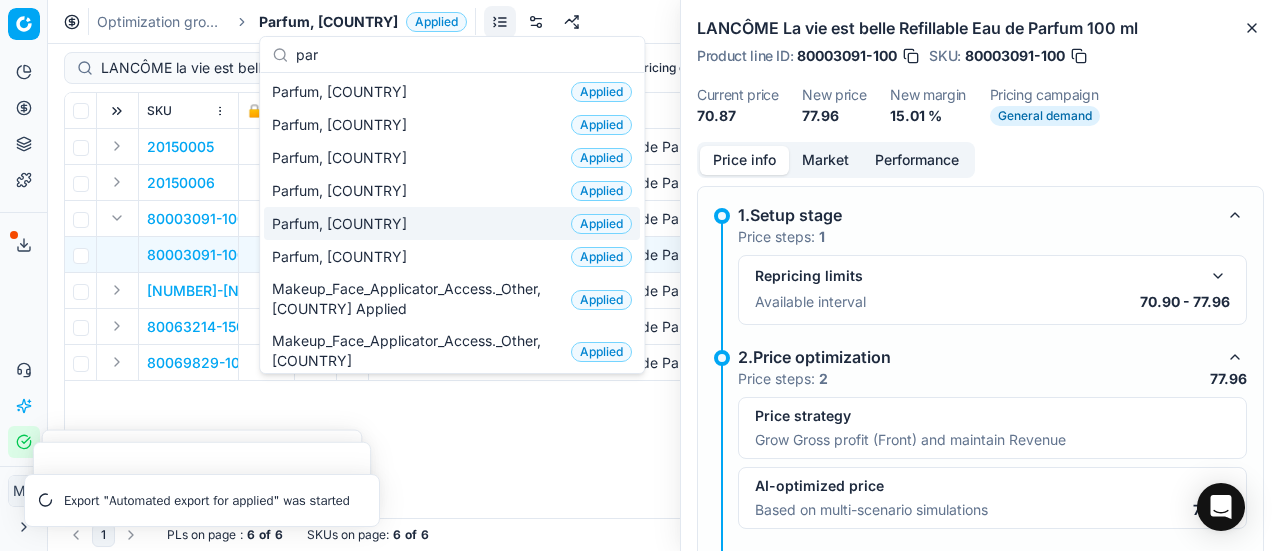 type on "par" 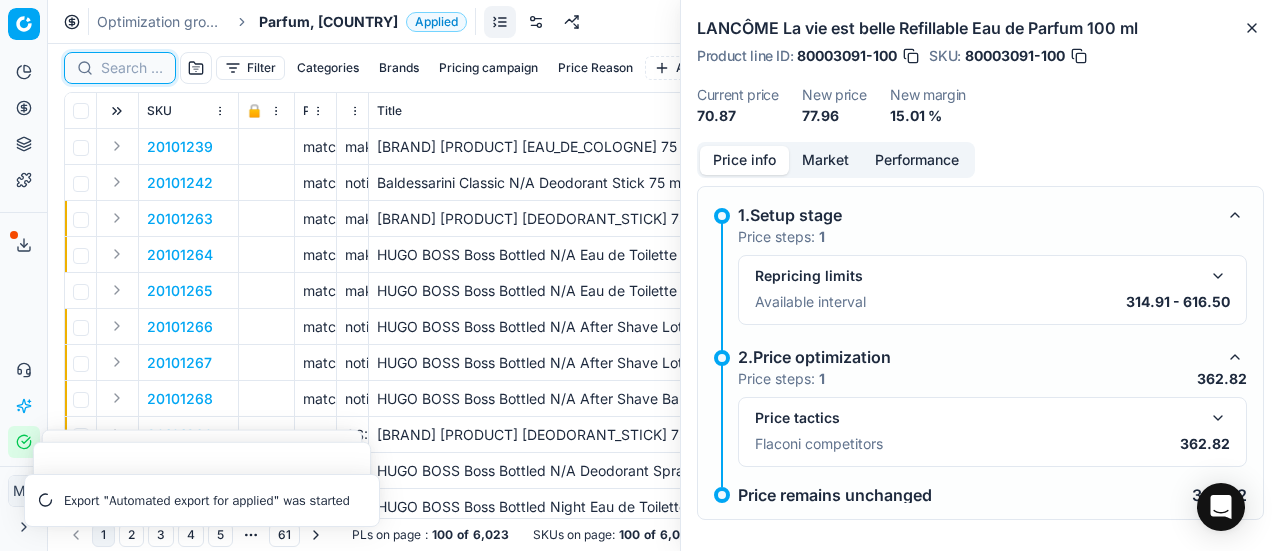 click at bounding box center [132, 68] 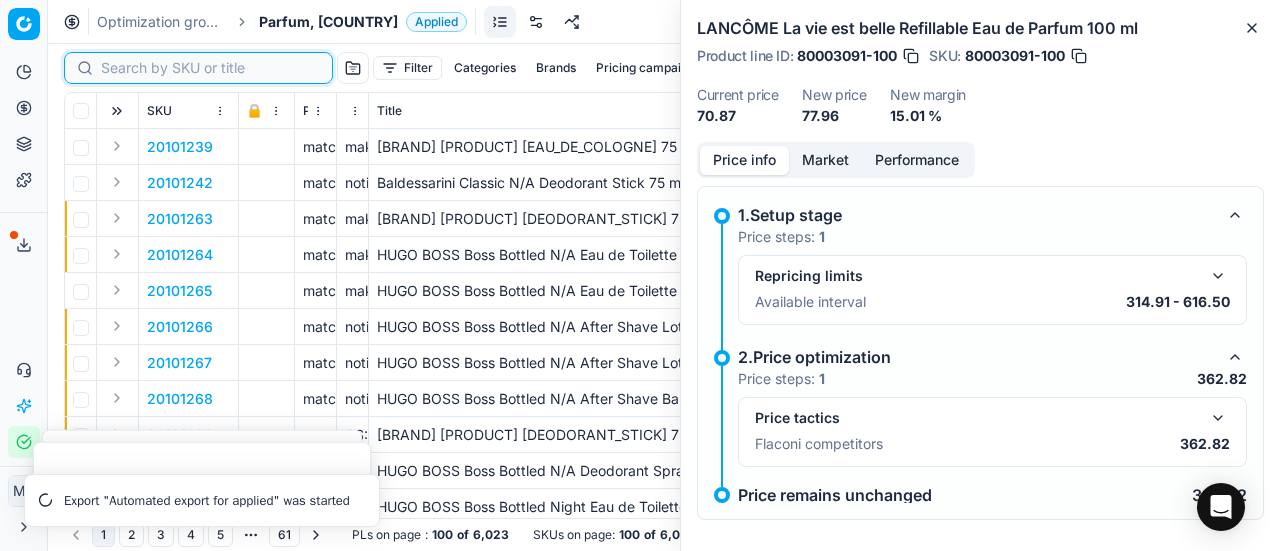 paste on "80052639-100" 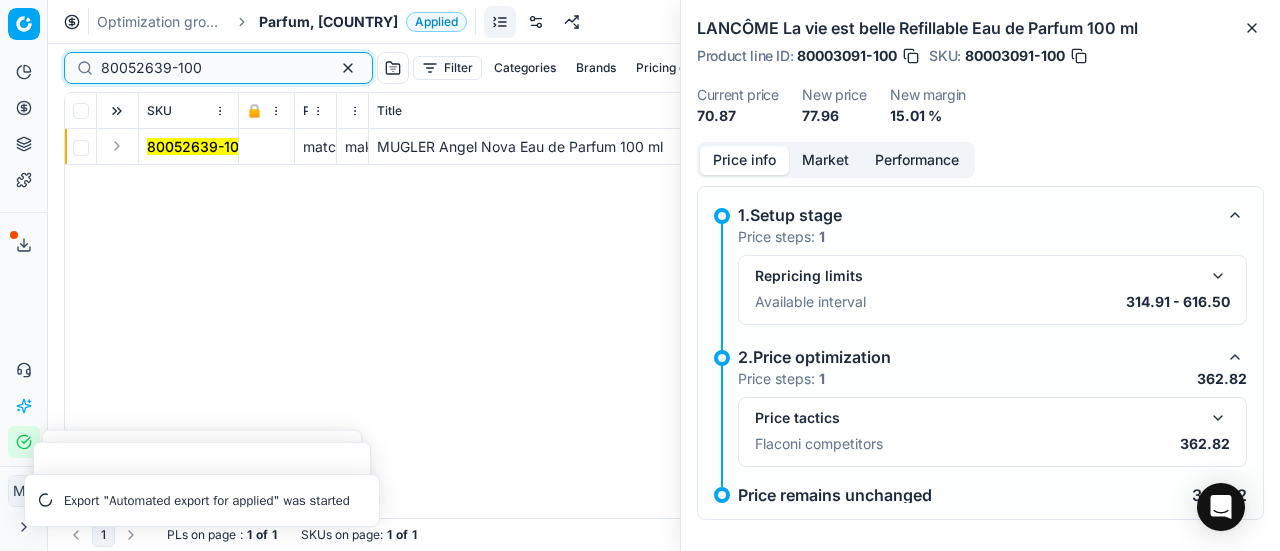 type on "80052639-100" 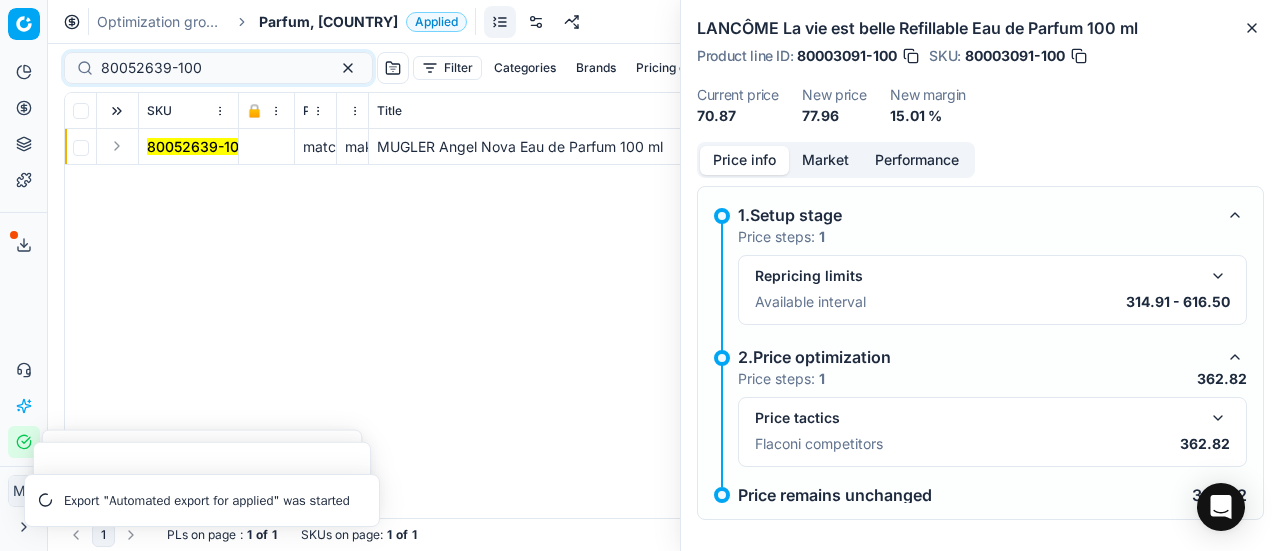 click at bounding box center (117, 146) 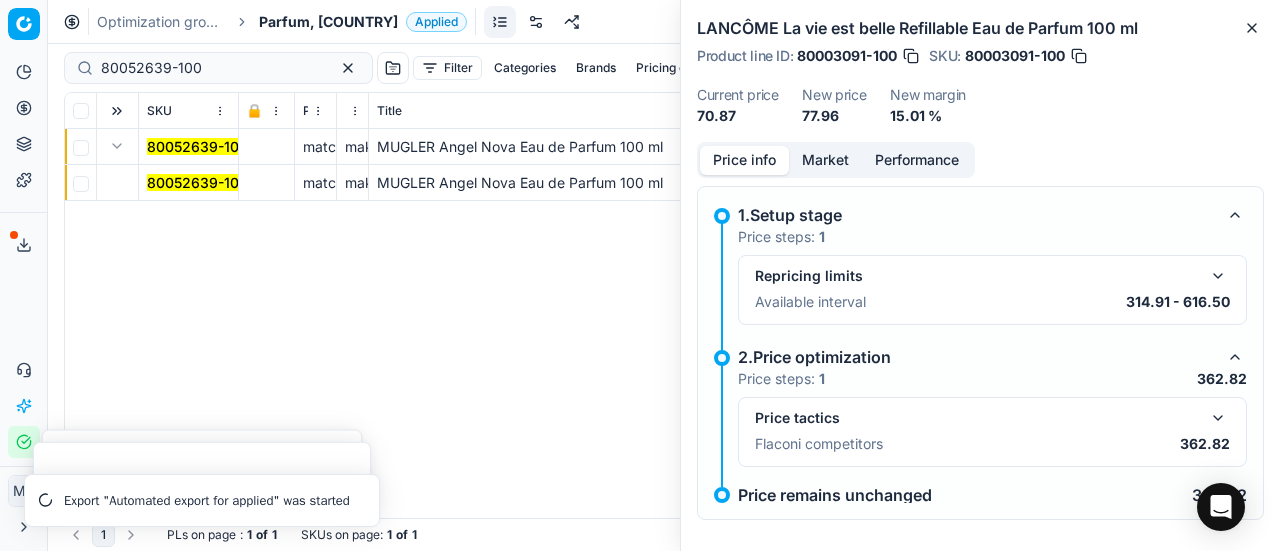 click on "80052639-100" at bounding box center (197, 183) 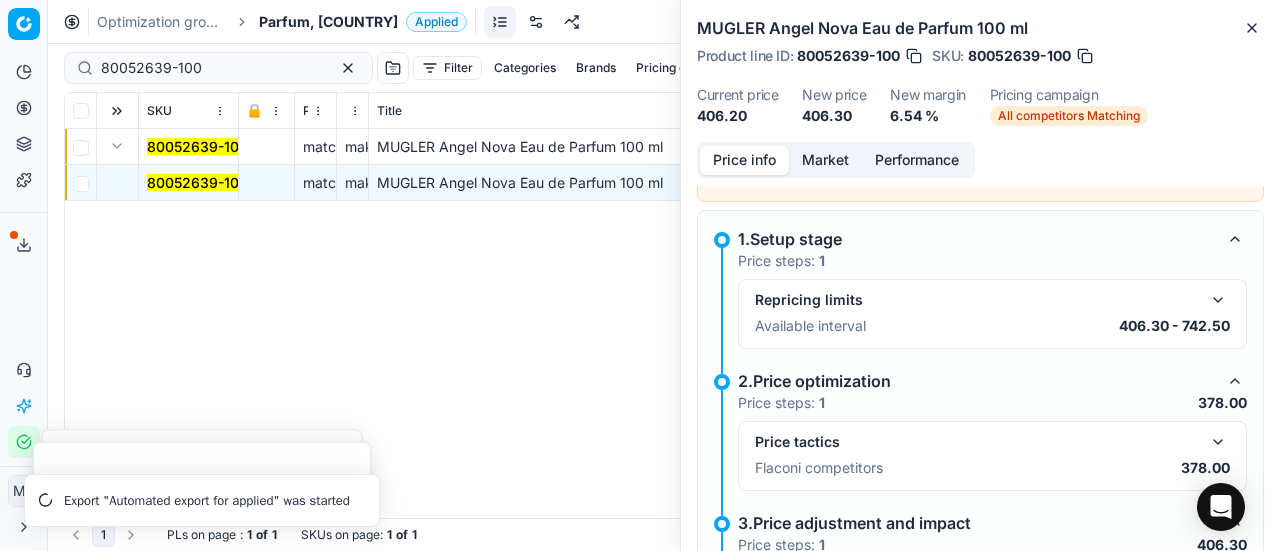 scroll, scrollTop: 200, scrollLeft: 0, axis: vertical 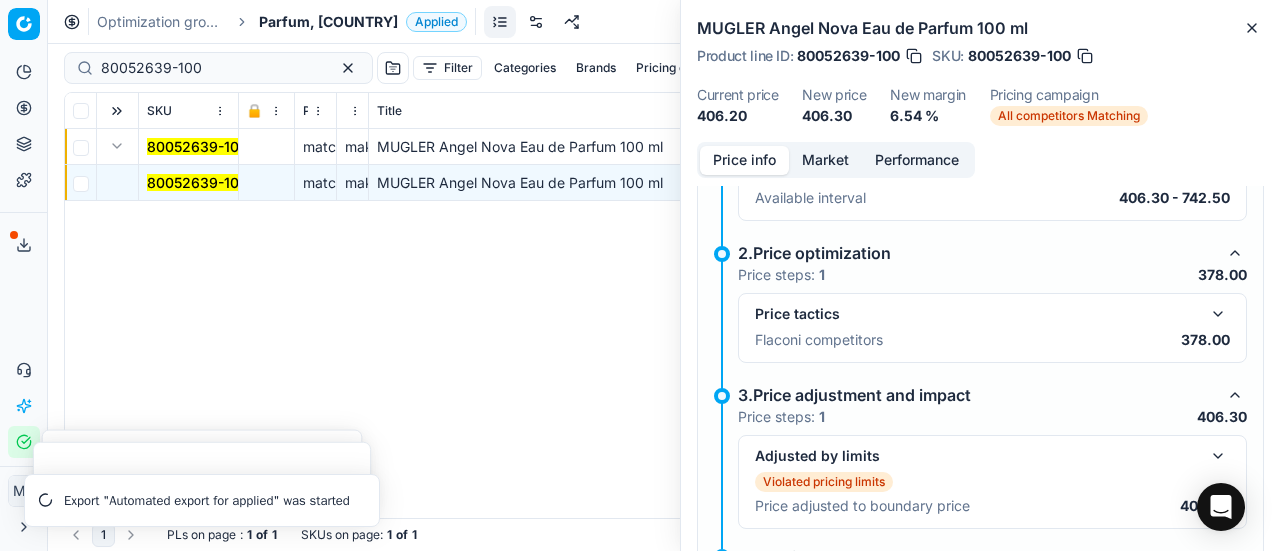click at bounding box center [1218, 314] 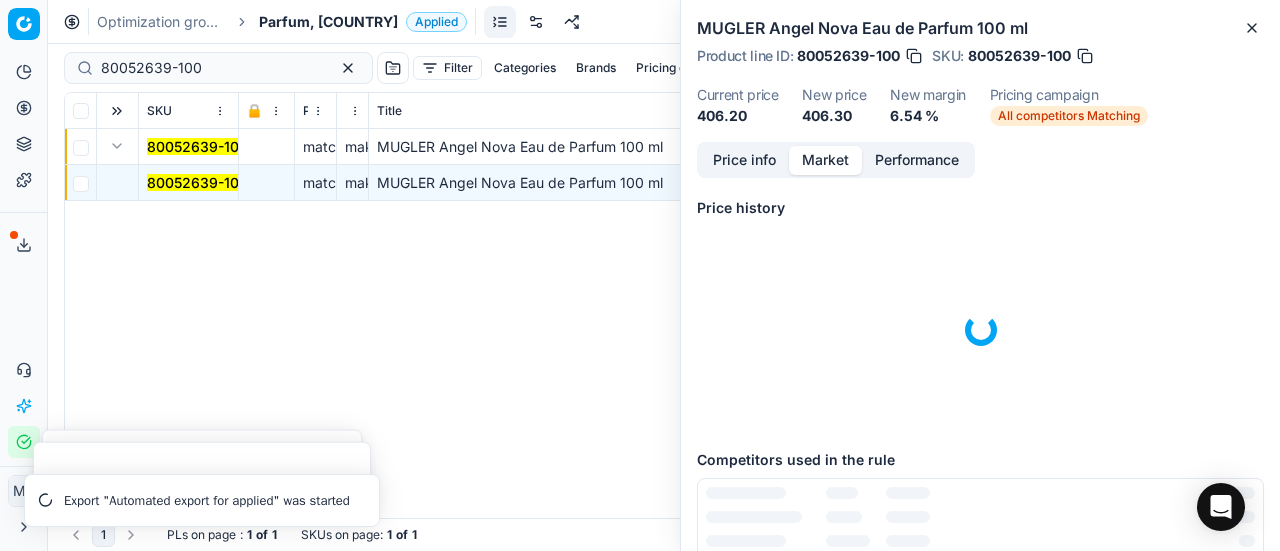 click on "Market" at bounding box center (825, 160) 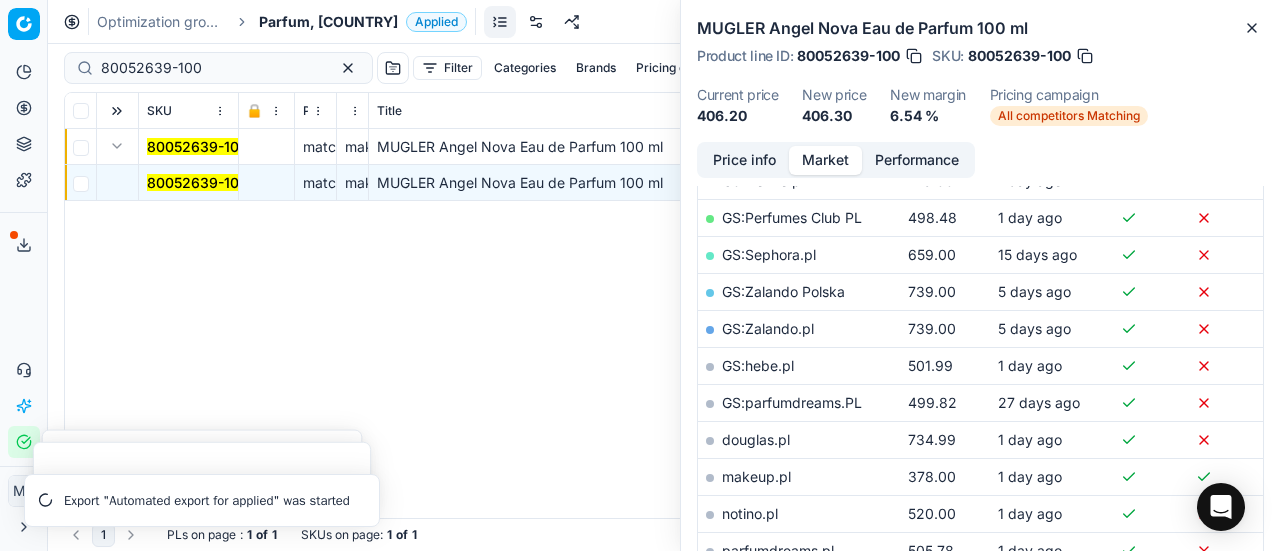 scroll, scrollTop: 448, scrollLeft: 0, axis: vertical 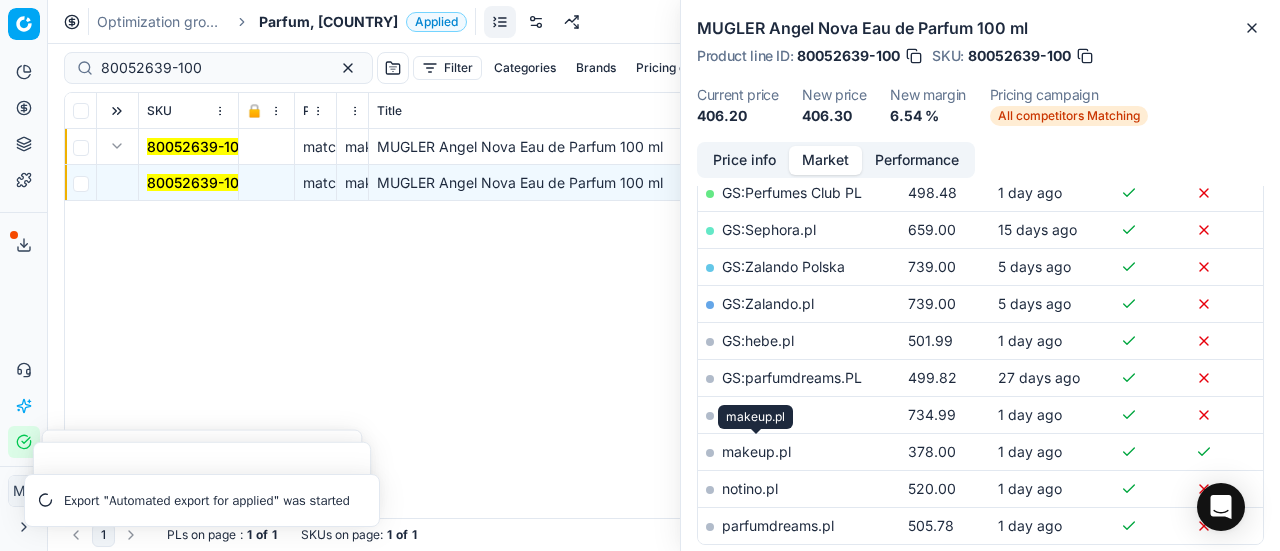 click on "makeup.pl" at bounding box center (756, 451) 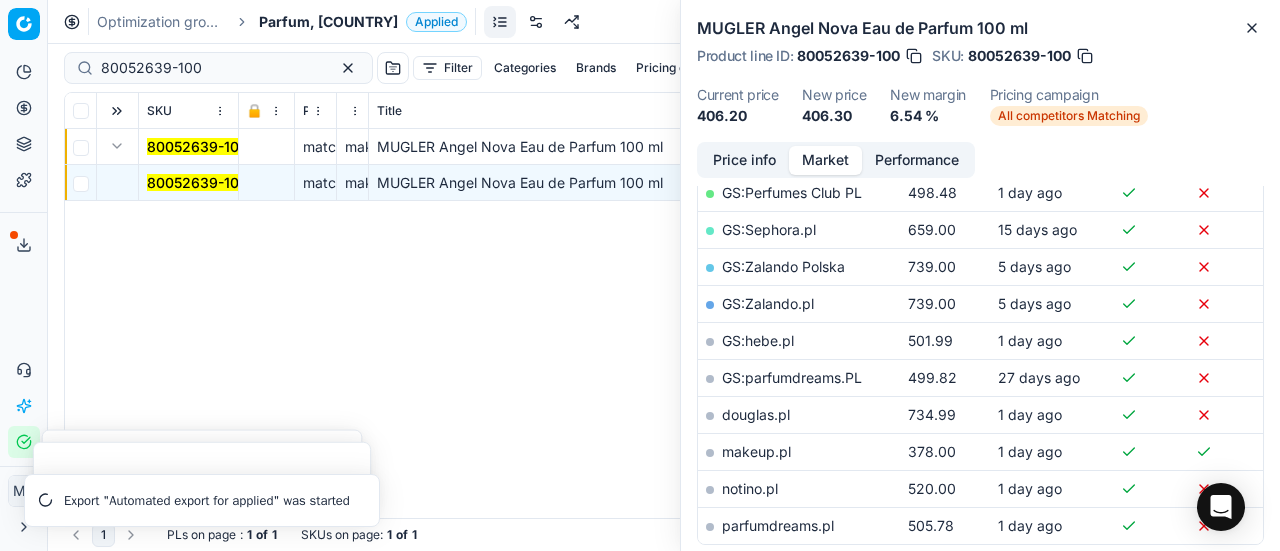 click on "makeup.pl" at bounding box center (756, 451) 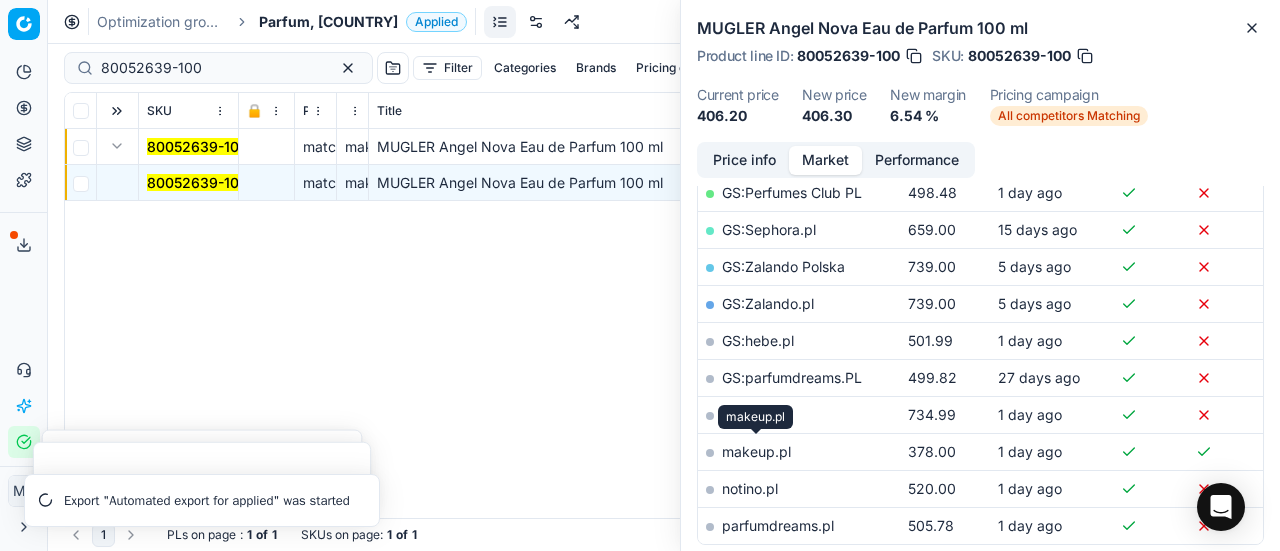 click on "makeup.pl" at bounding box center (756, 451) 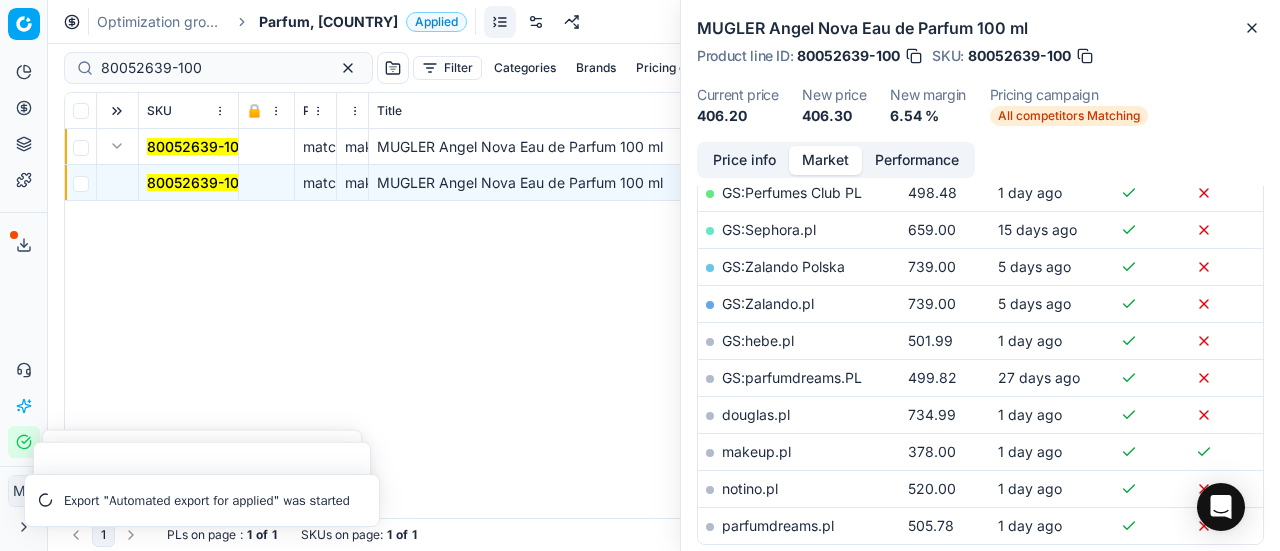 click on "Parfum, PL" at bounding box center [328, 22] 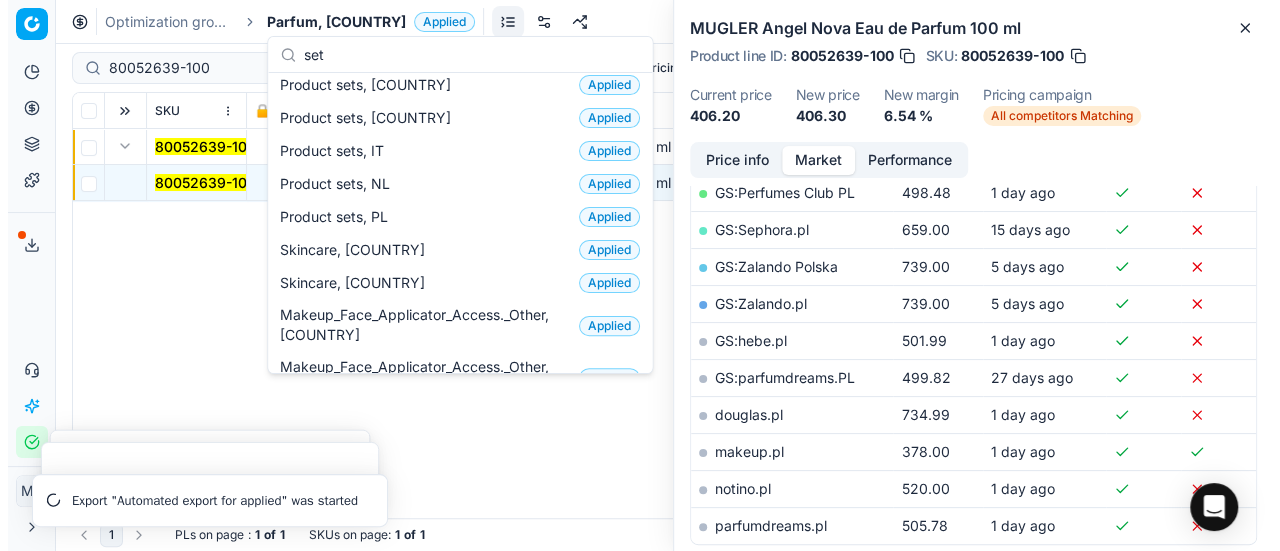 scroll, scrollTop: 0, scrollLeft: 0, axis: both 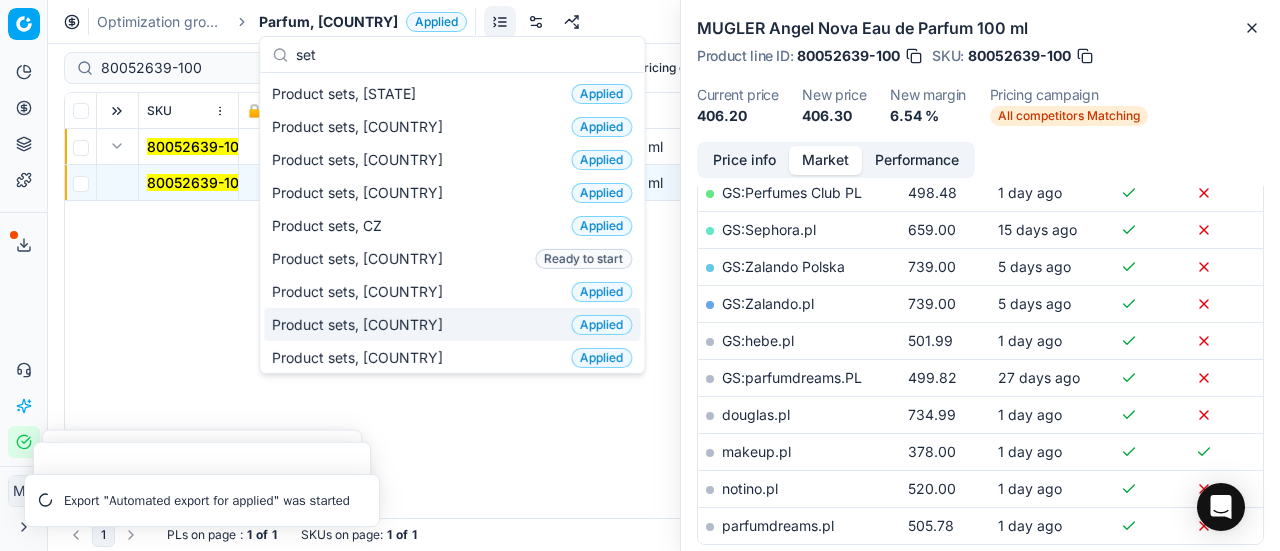 type on "set" 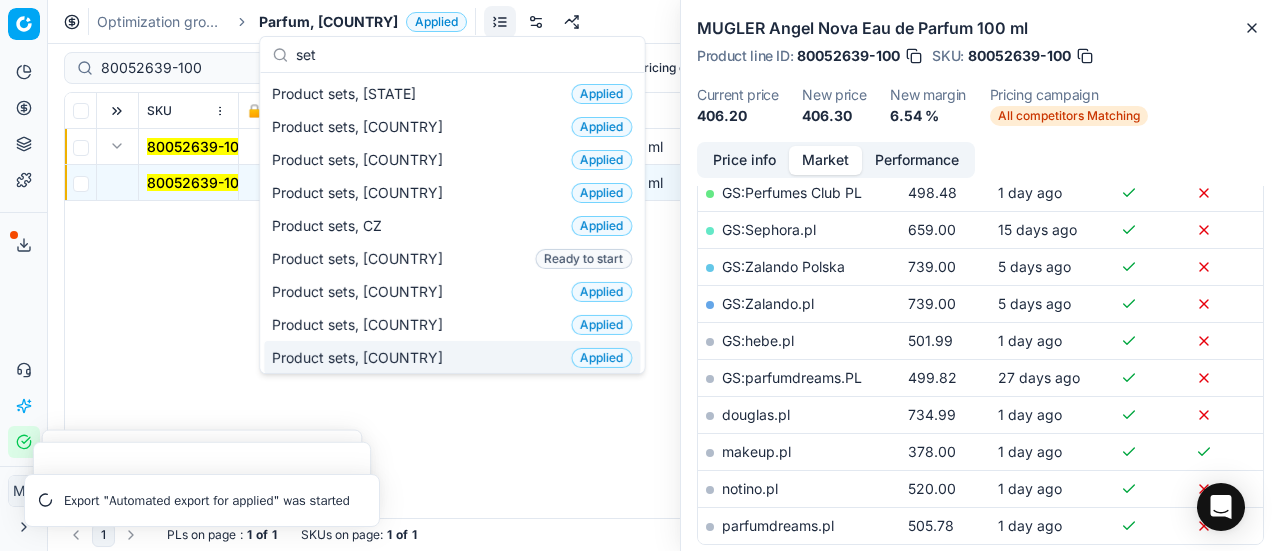 click on "Product sets, FR Applied" at bounding box center (452, 357) 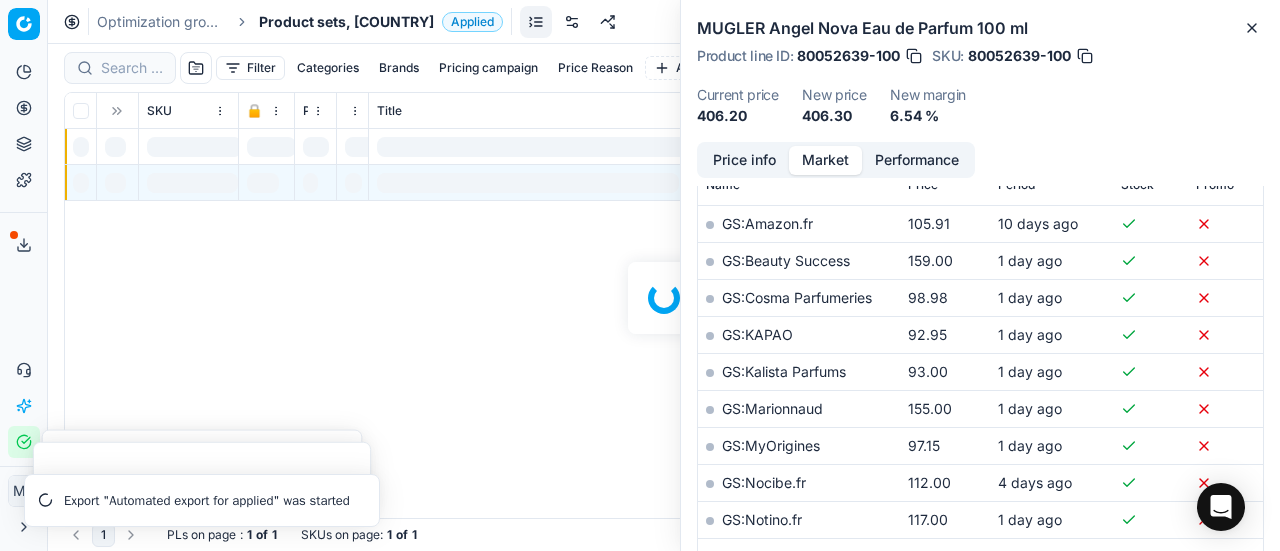 scroll, scrollTop: 448, scrollLeft: 0, axis: vertical 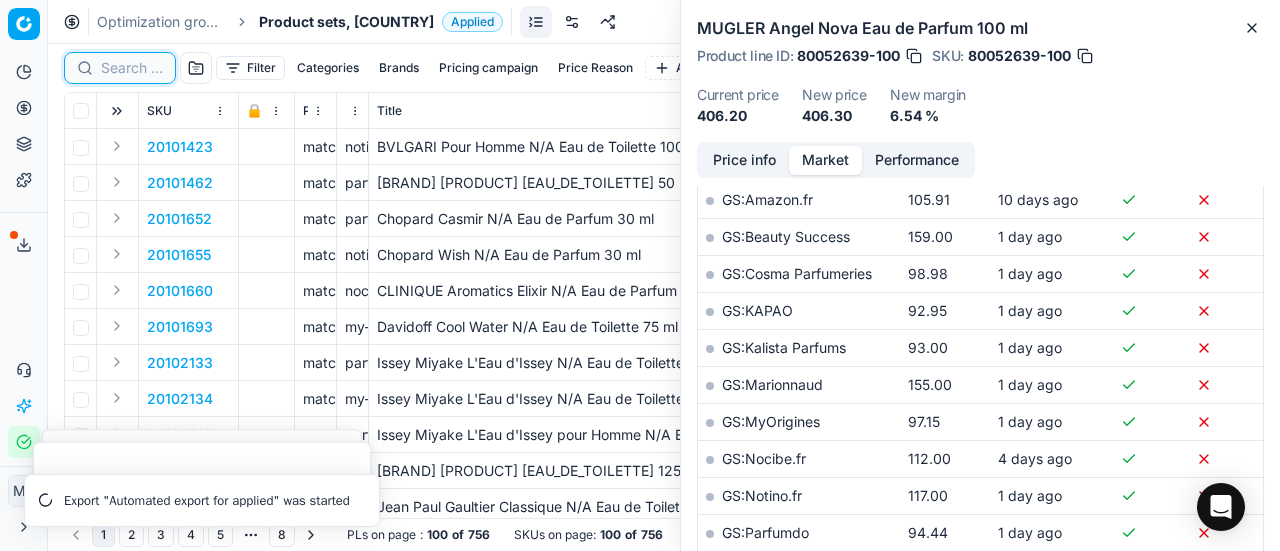 click at bounding box center (132, 68) 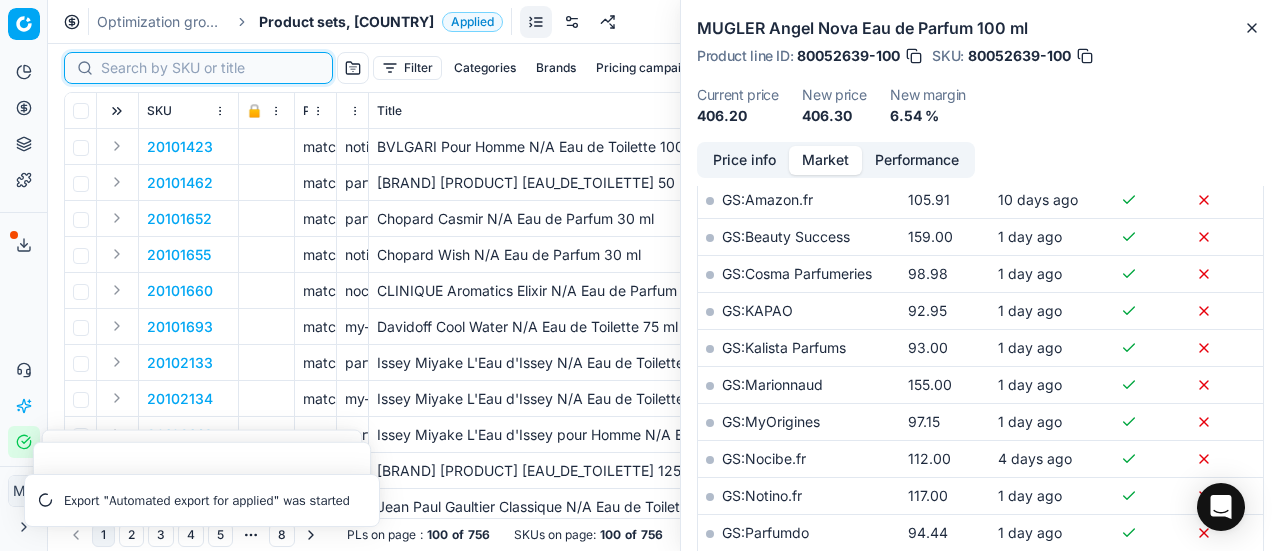 paste on "90011215-0017736" 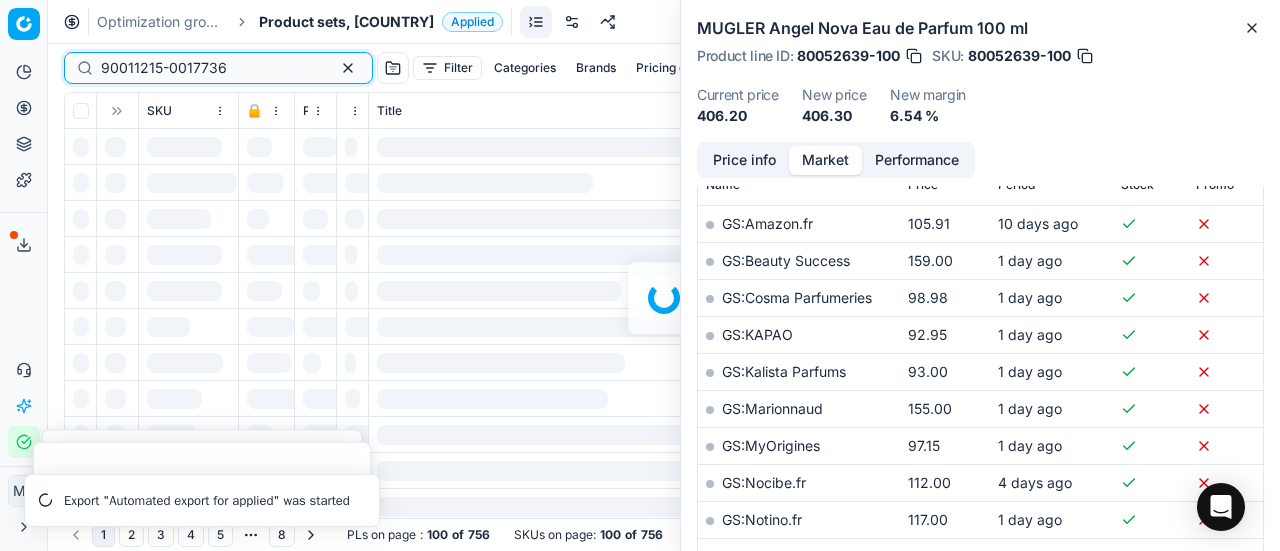 scroll, scrollTop: 448, scrollLeft: 0, axis: vertical 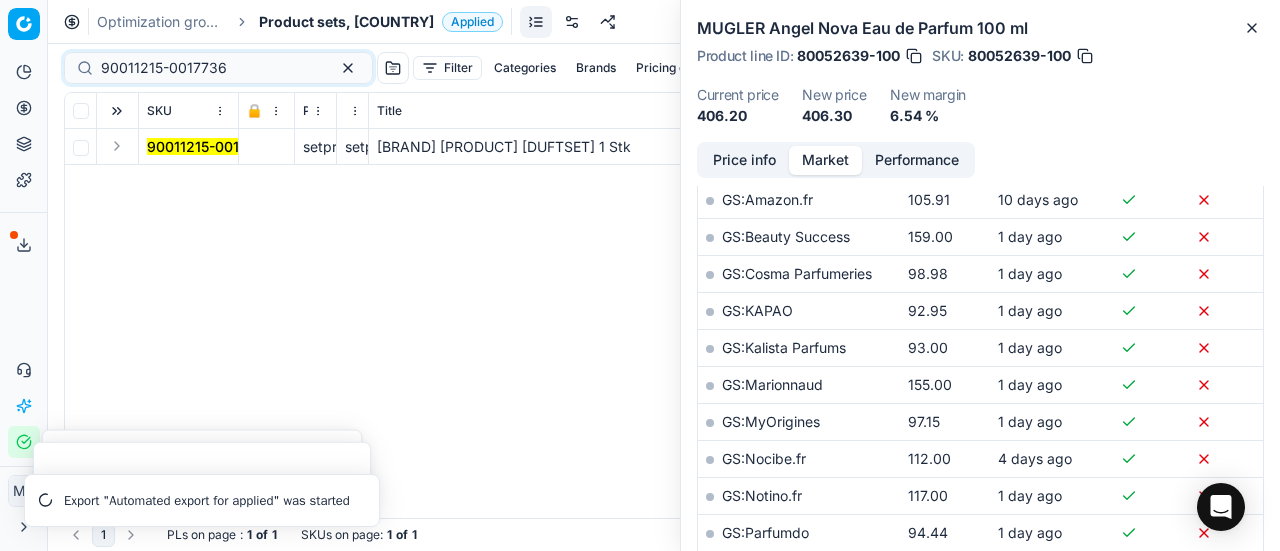 click at bounding box center [117, 146] 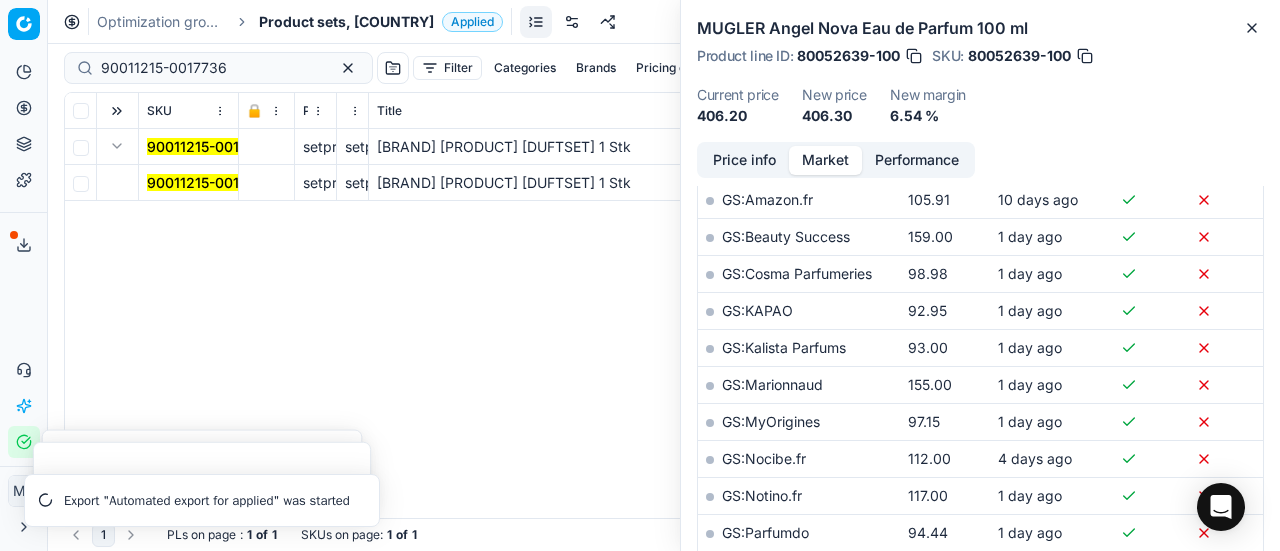 click on "90011215-0017736" at bounding box center (210, 182) 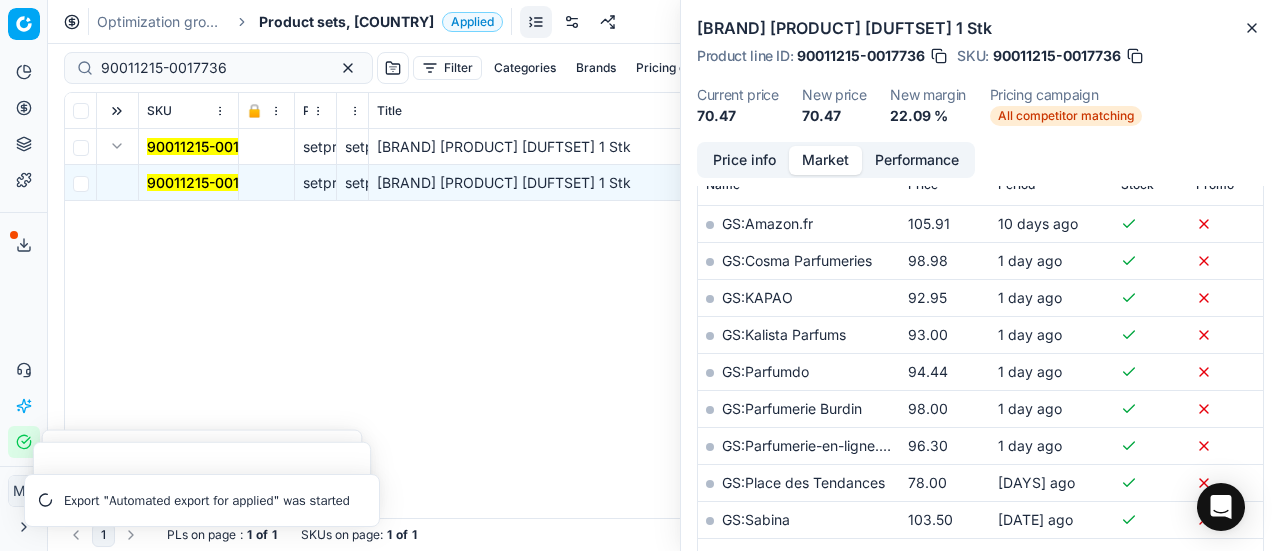 scroll, scrollTop: 448, scrollLeft: 0, axis: vertical 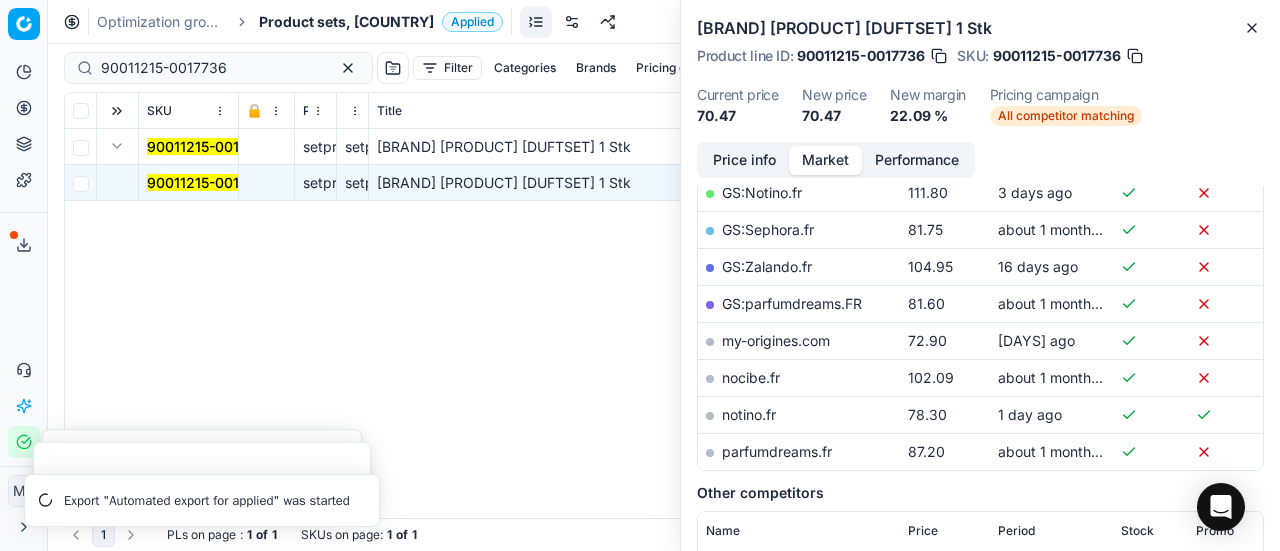 click on "Price info" at bounding box center (744, 160) 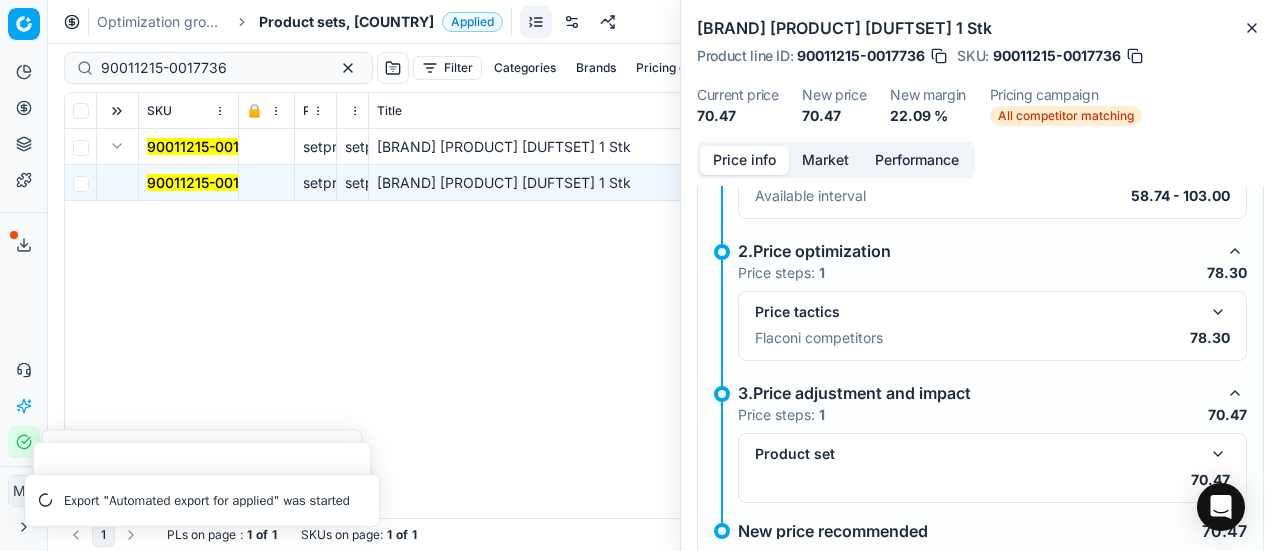 scroll, scrollTop: 156, scrollLeft: 0, axis: vertical 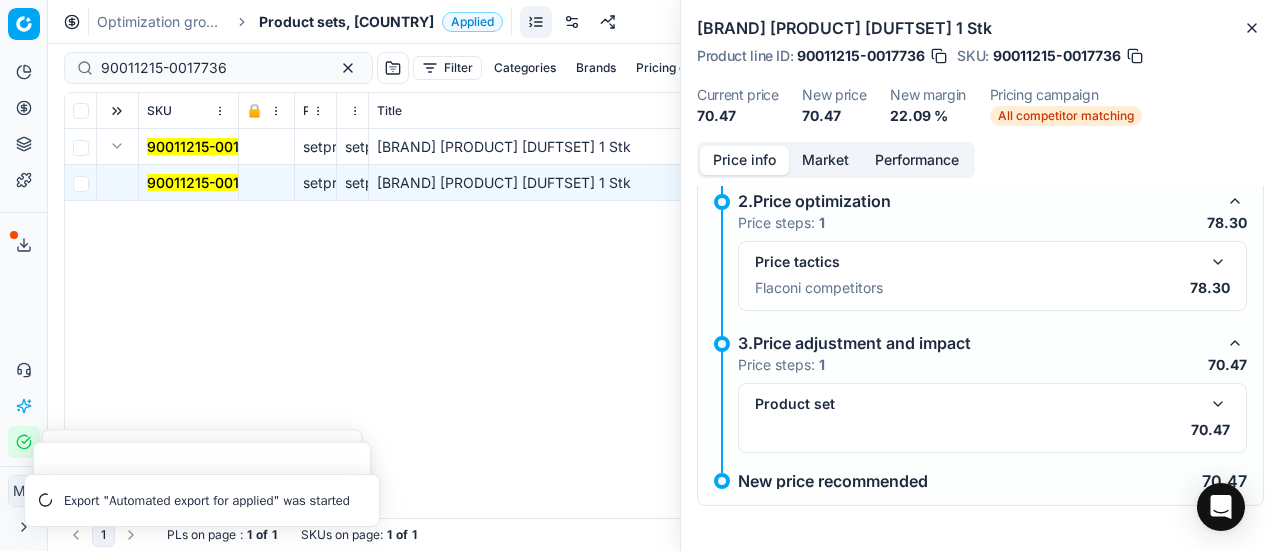 click at bounding box center [1218, 404] 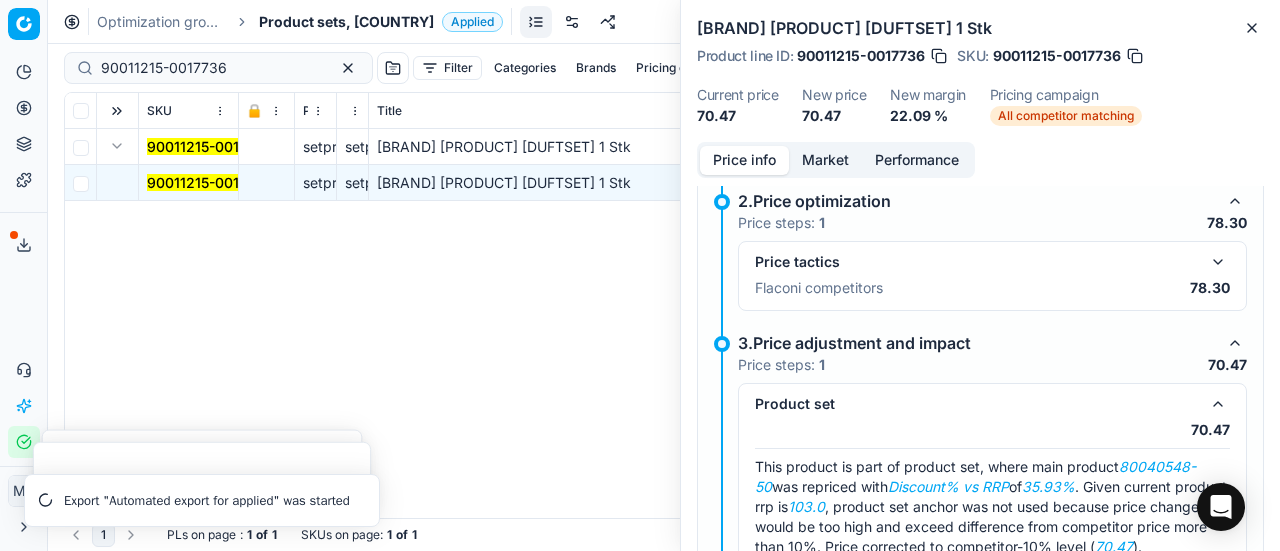 scroll, scrollTop: 296, scrollLeft: 0, axis: vertical 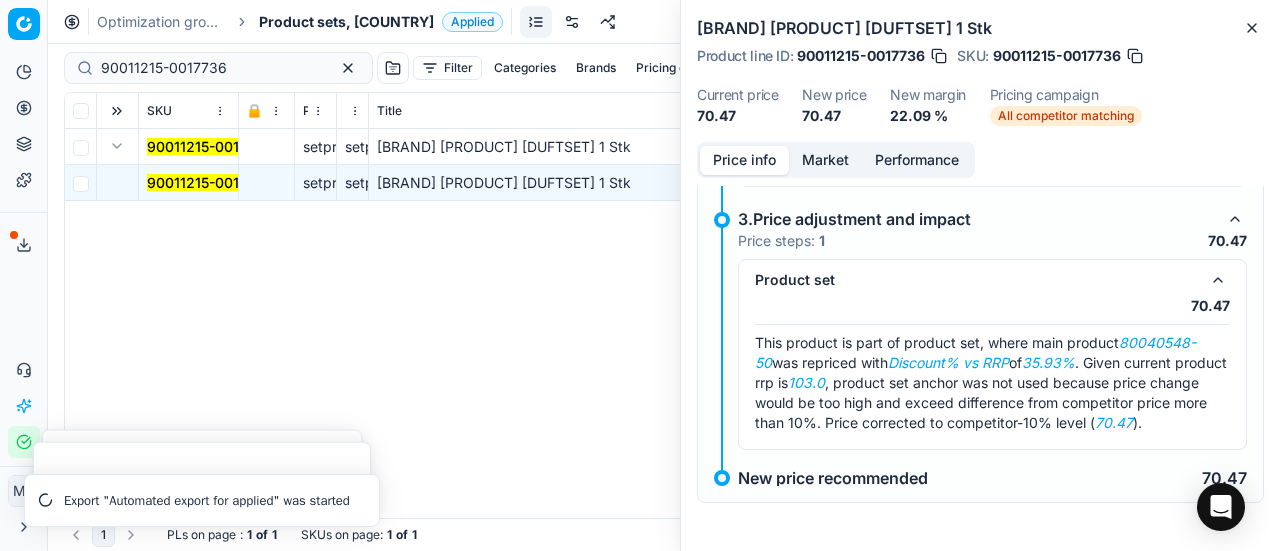 click on "Market" at bounding box center [825, 160] 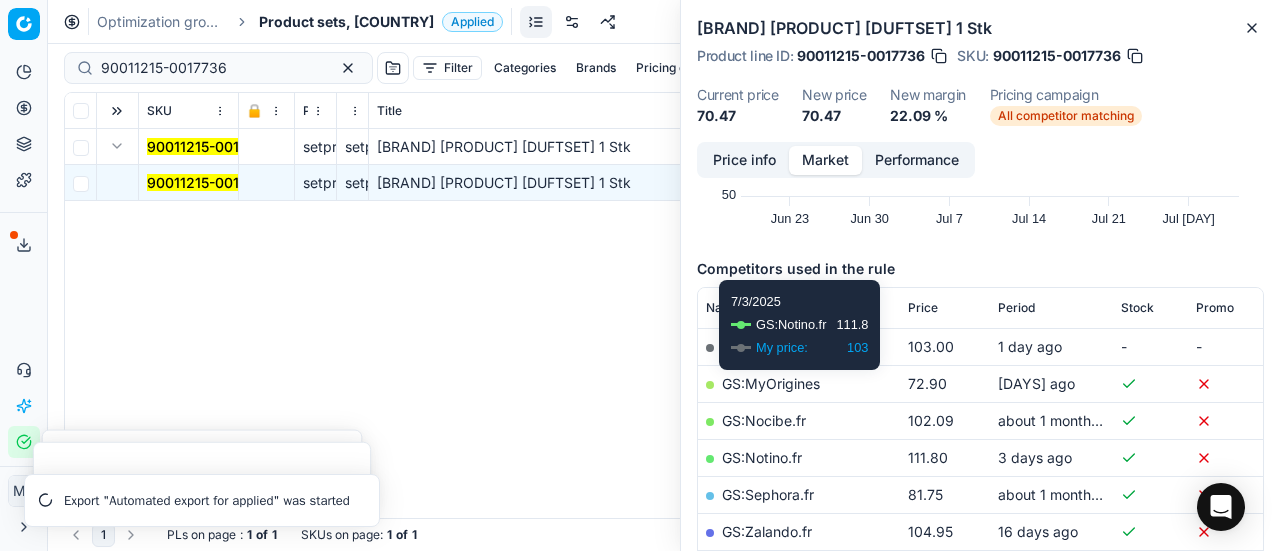 scroll, scrollTop: 400, scrollLeft: 0, axis: vertical 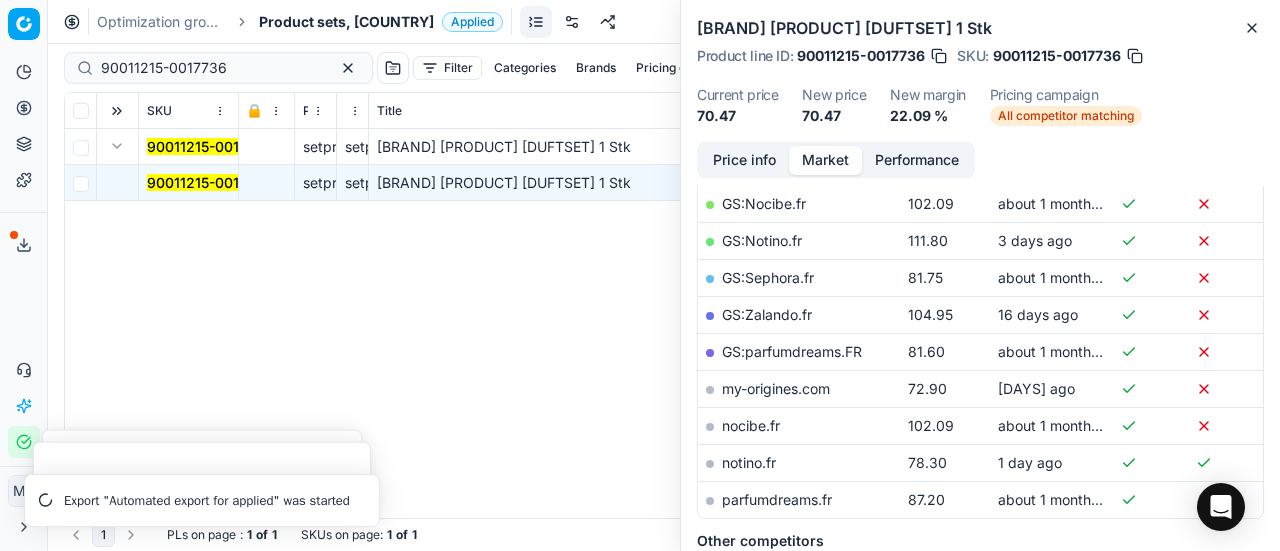 click on "Price info" at bounding box center (744, 160) 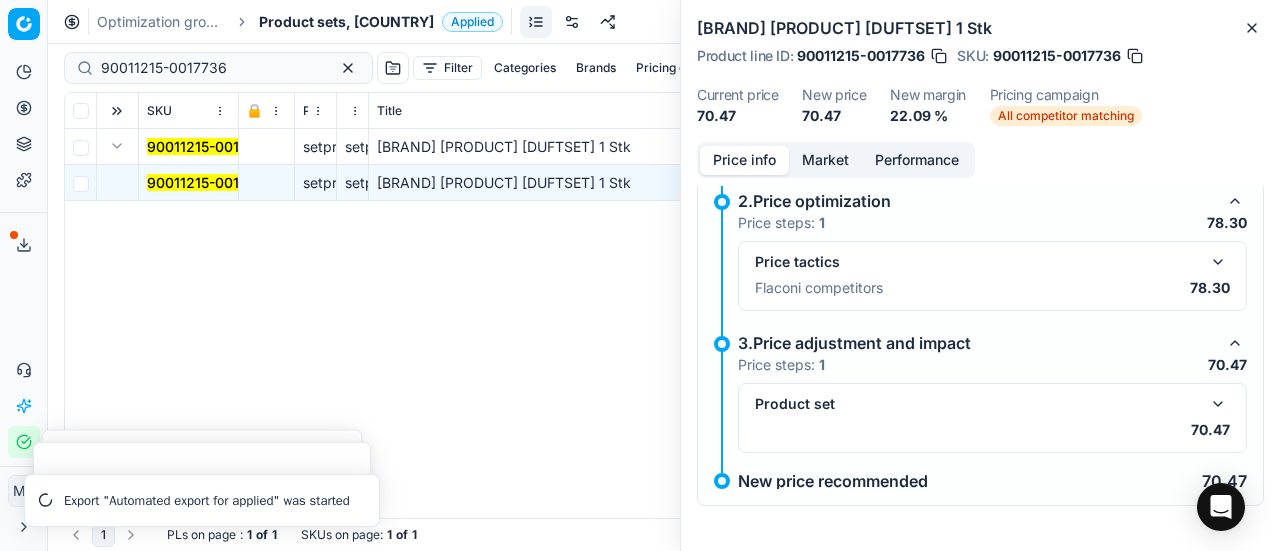 click at bounding box center [1218, 262] 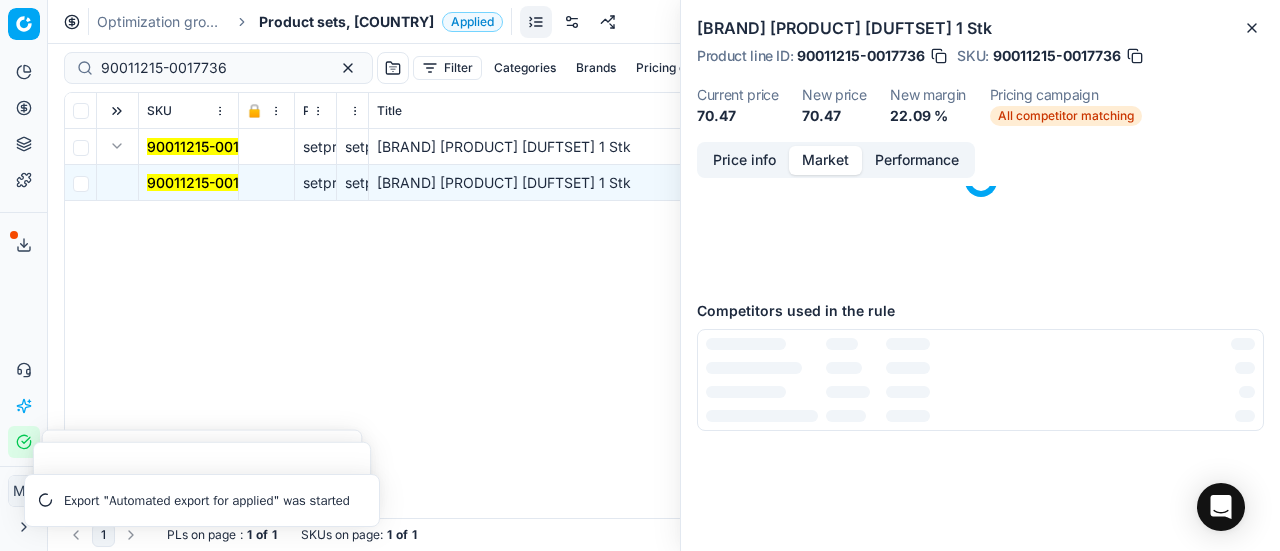 scroll, scrollTop: 0, scrollLeft: 0, axis: both 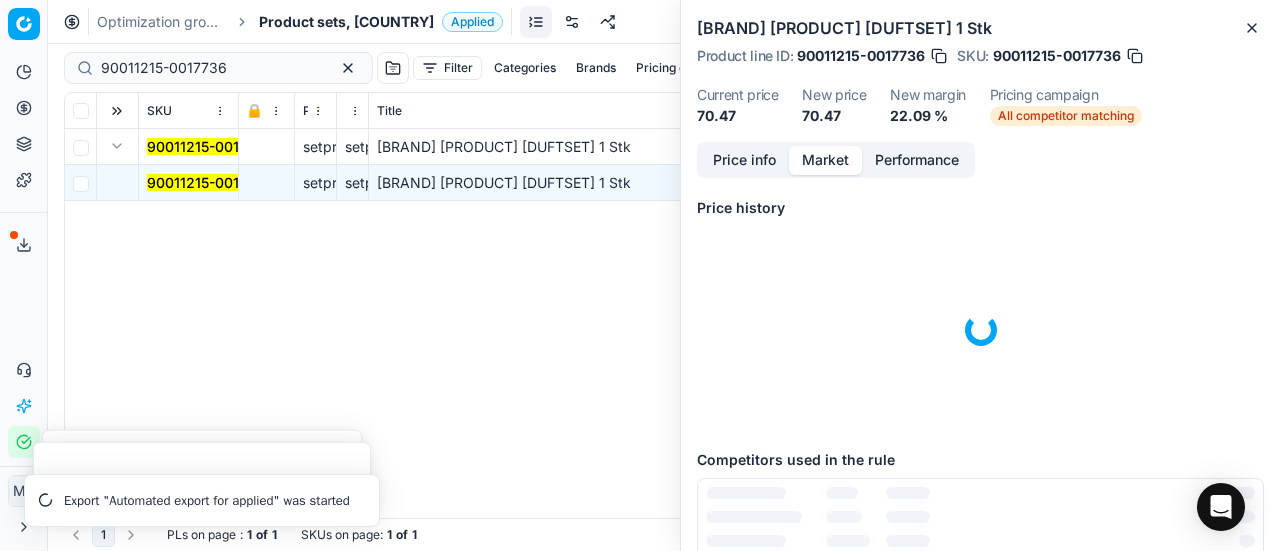 click on "Market" at bounding box center [825, 160] 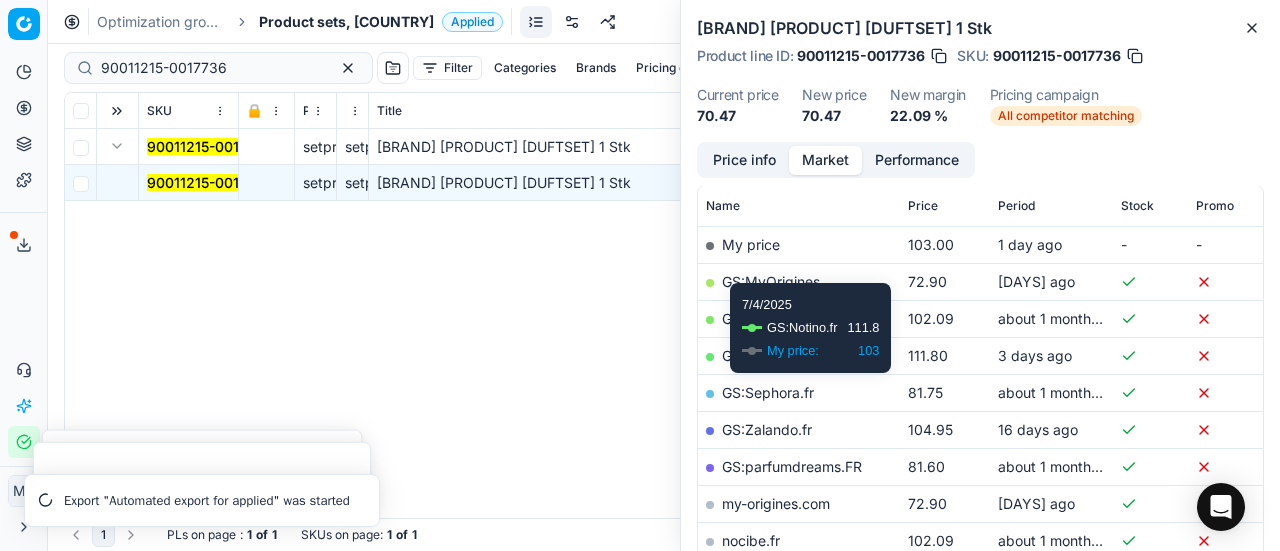 scroll, scrollTop: 400, scrollLeft: 0, axis: vertical 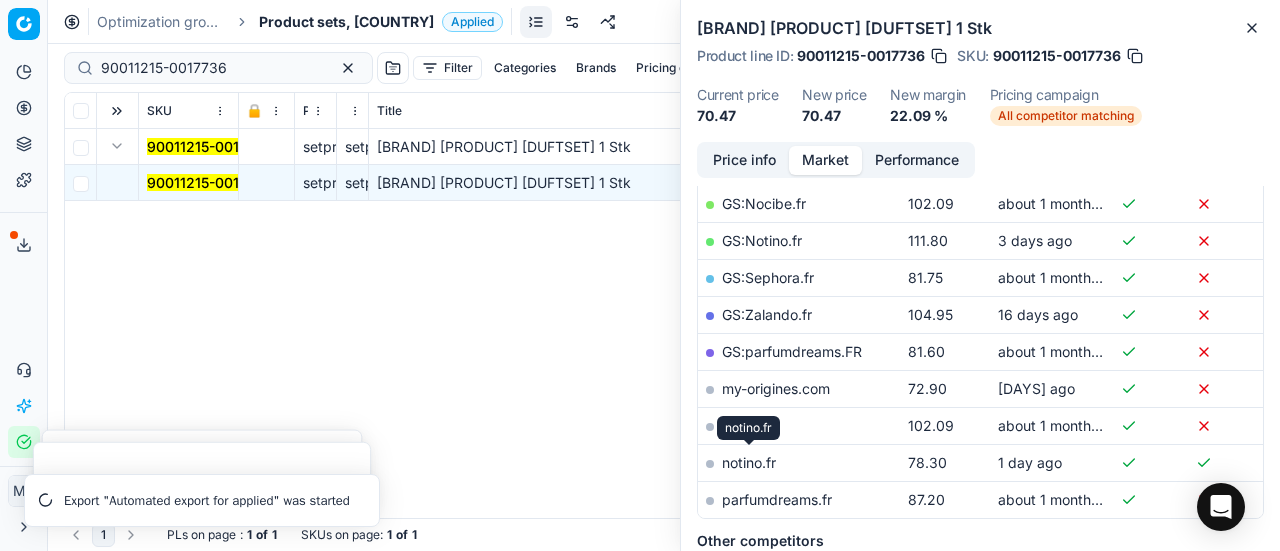 click on "notino.fr" at bounding box center [749, 462] 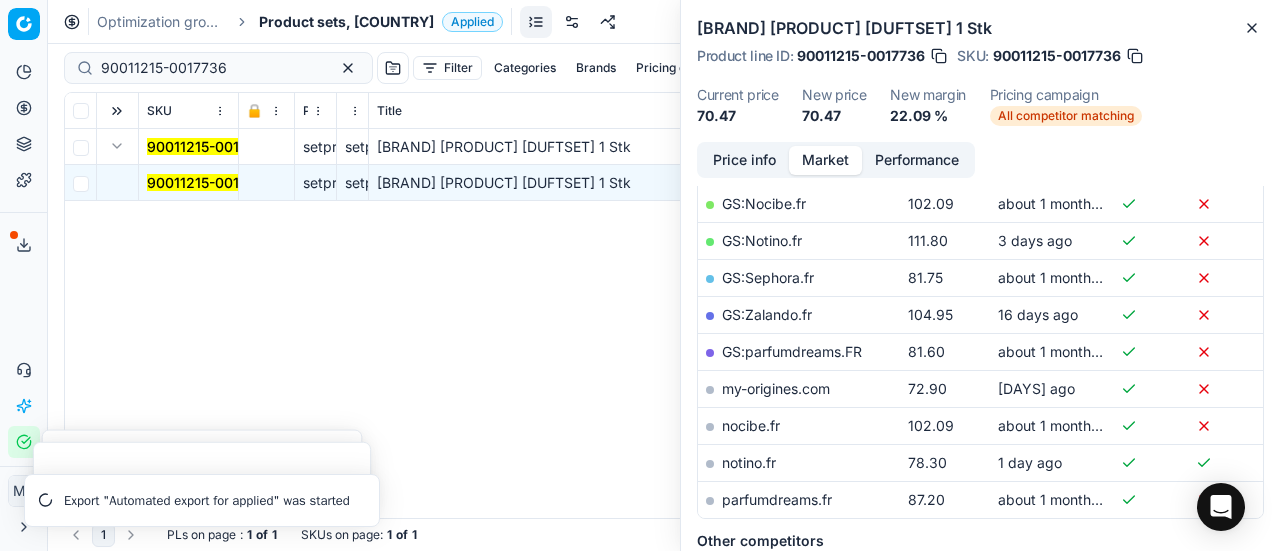 click on "notino.fr" at bounding box center [749, 462] 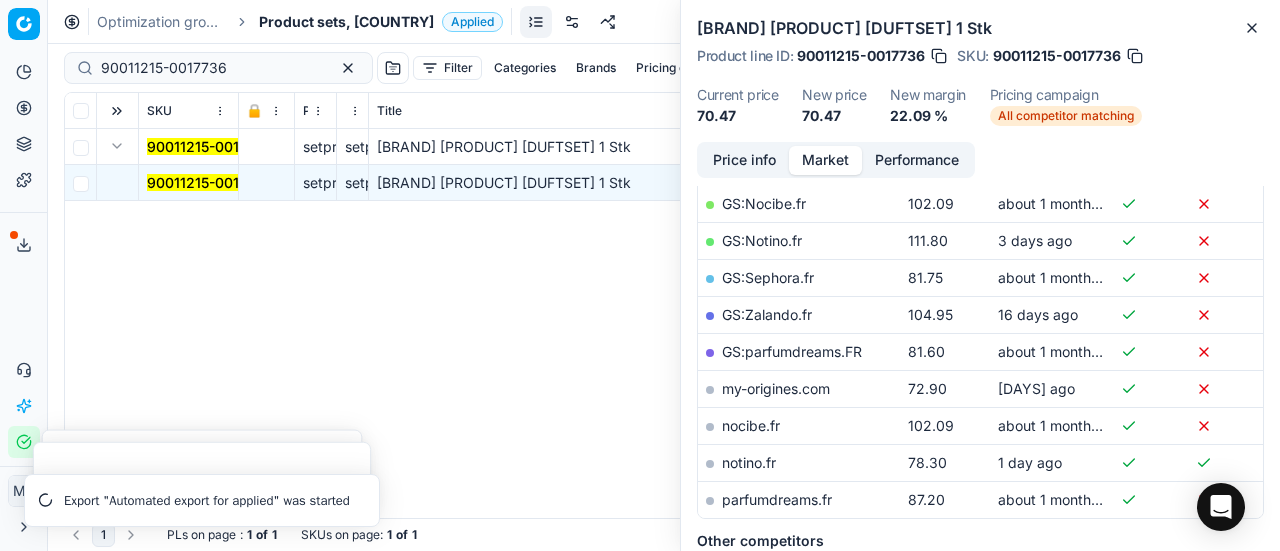 click on "Price info" at bounding box center (744, 160) 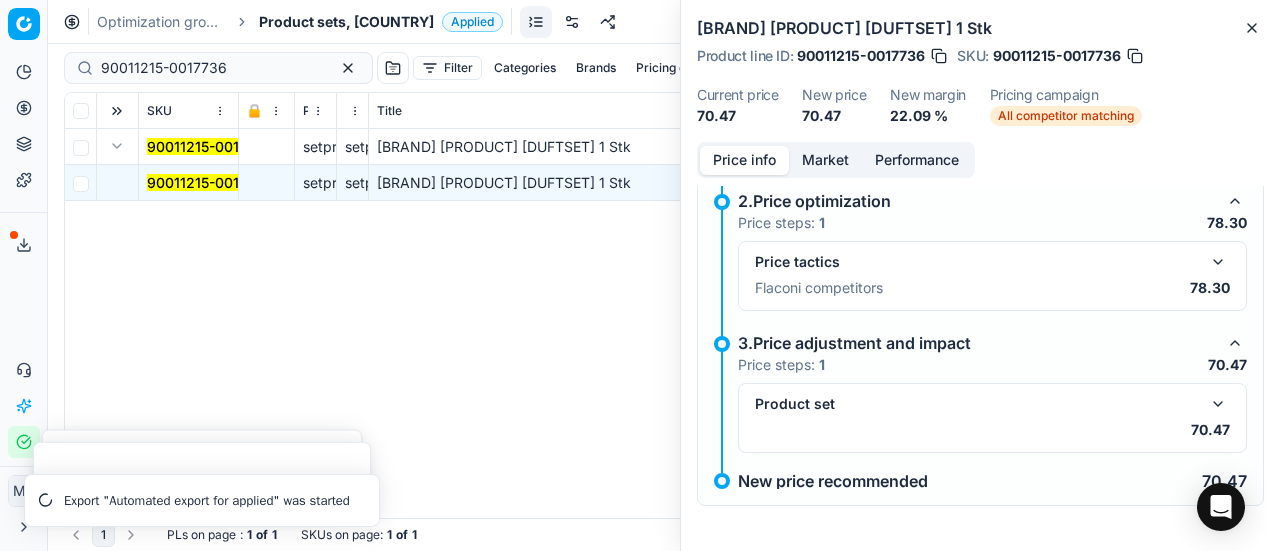 click at bounding box center [1218, 404] 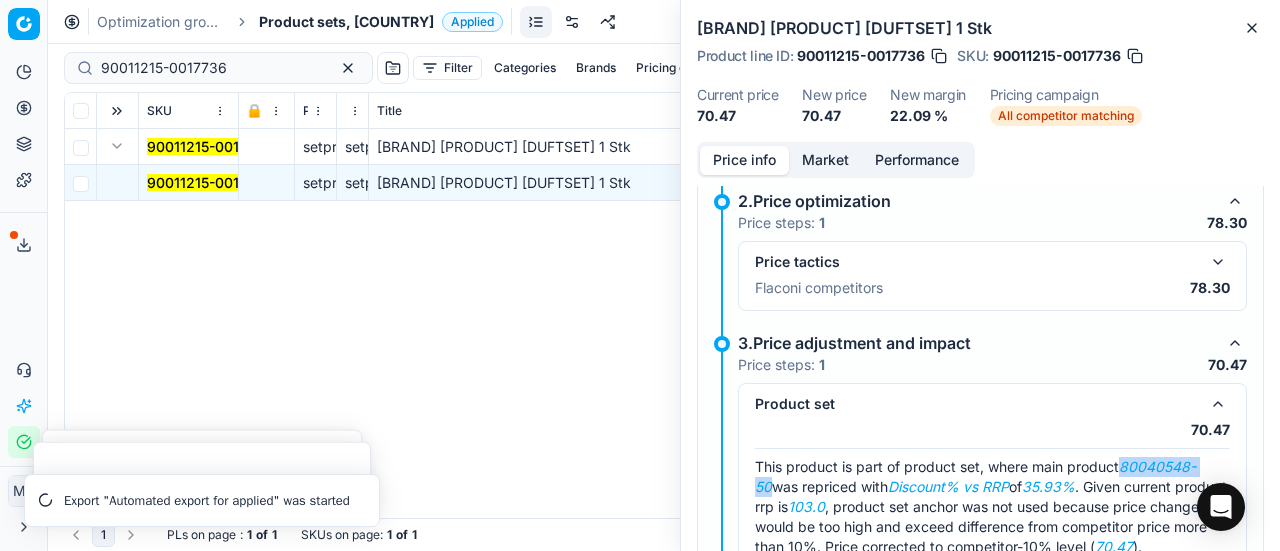 drag, startPoint x: 1124, startPoint y: 463, endPoint x: 768, endPoint y: 483, distance: 356.56134 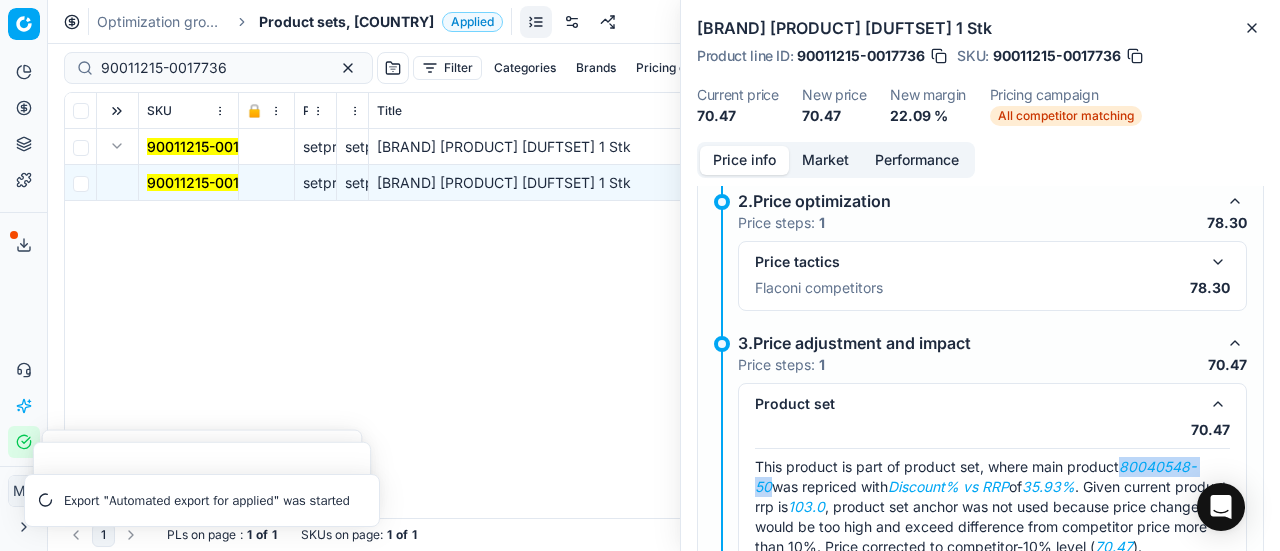 click on "80040548-50" at bounding box center [975, 476] 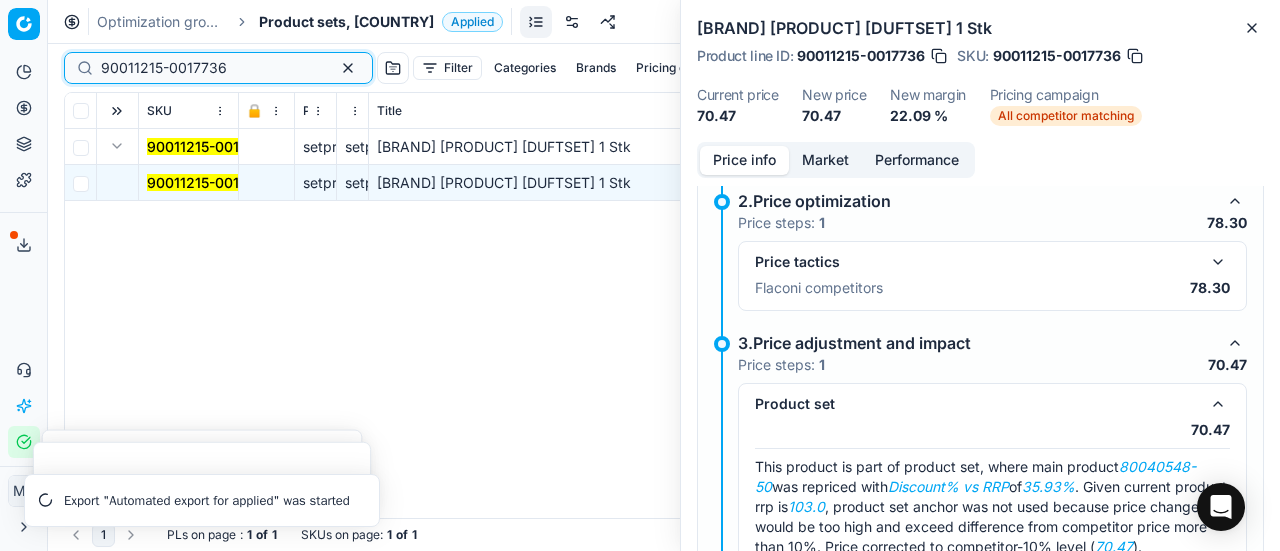 drag, startPoint x: 230, startPoint y: 59, endPoint x: 0, endPoint y: 44, distance: 230.48862 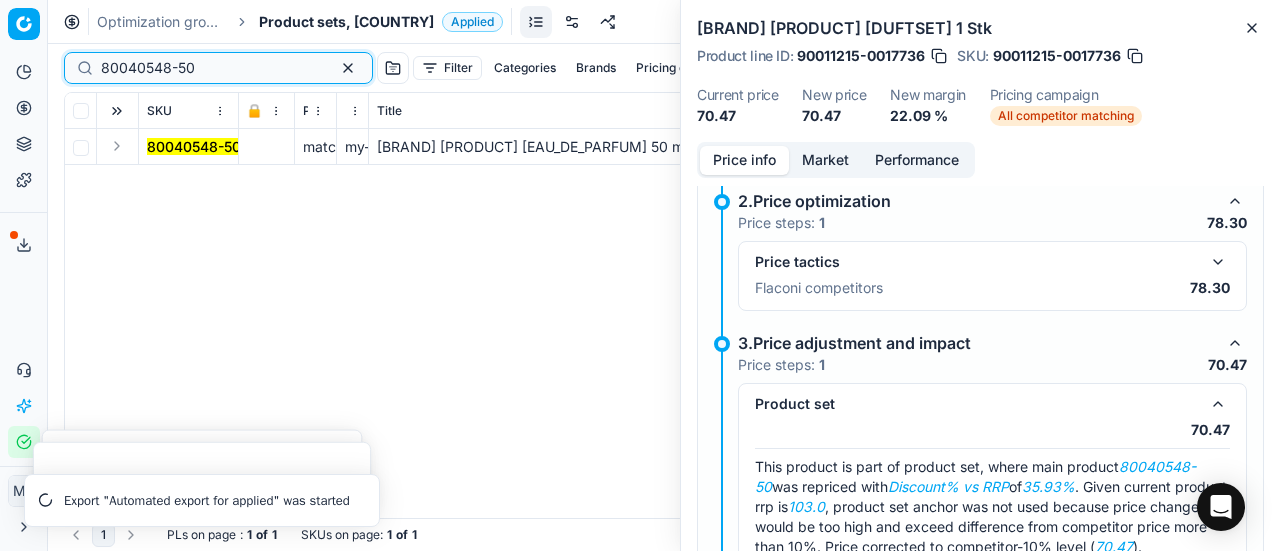 type on "80040548-50" 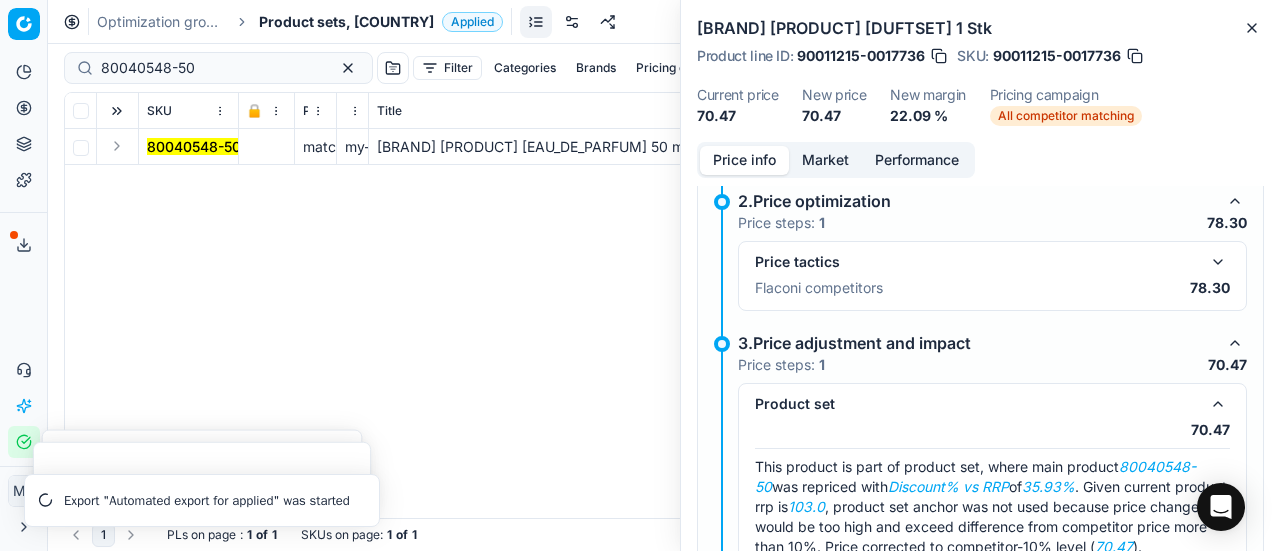 click at bounding box center (117, 146) 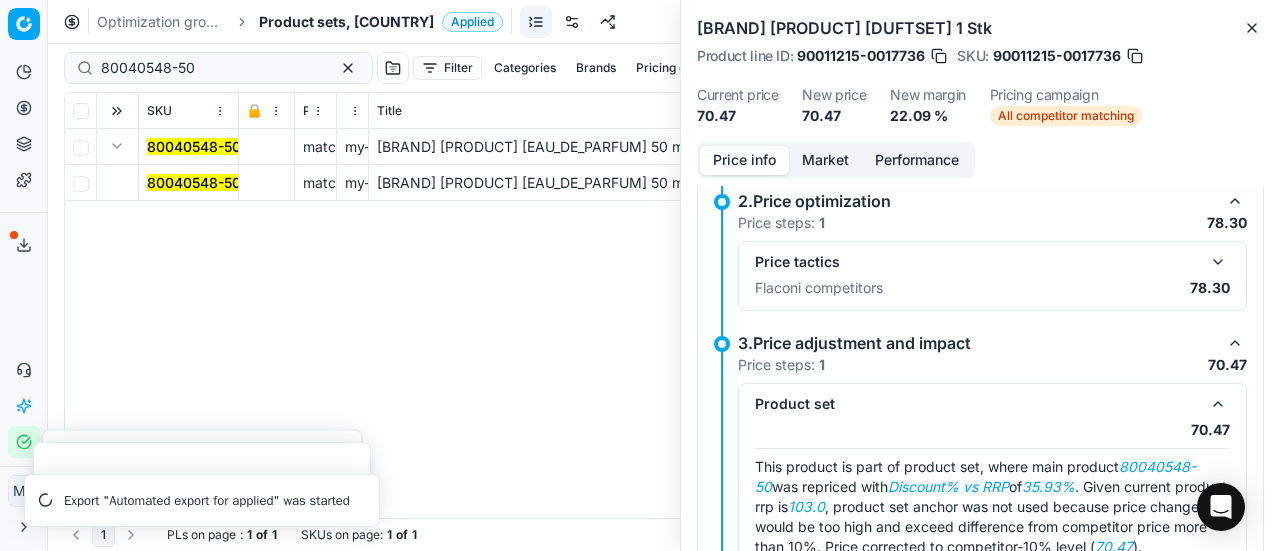 click on "80040548-50" at bounding box center [194, 182] 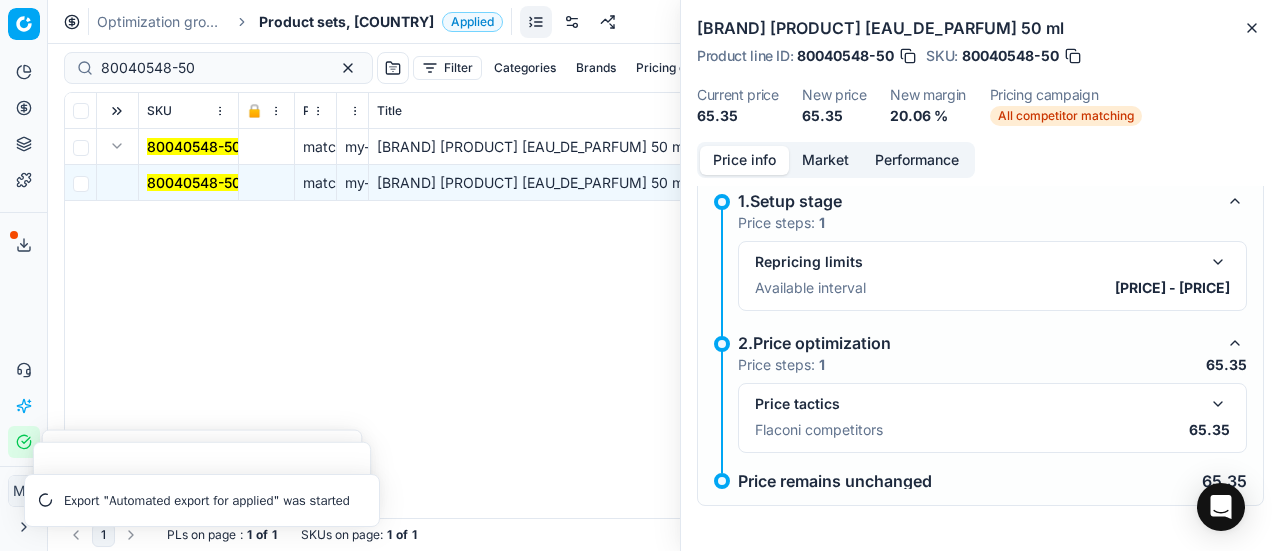 click at bounding box center (1218, 404) 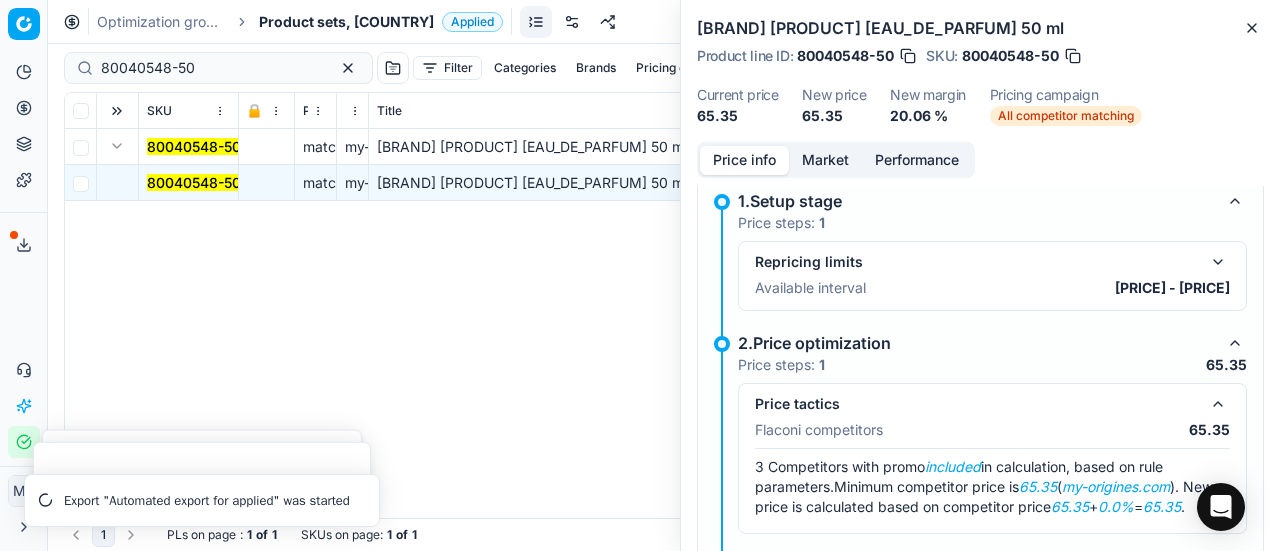 click on "Market" at bounding box center [825, 160] 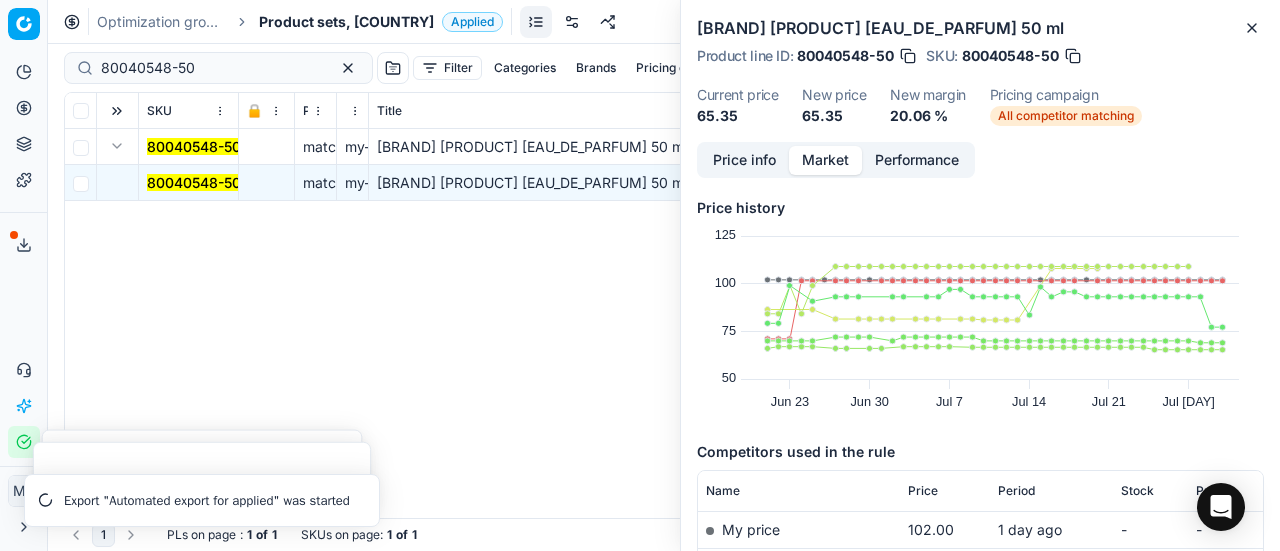 scroll, scrollTop: 300, scrollLeft: 0, axis: vertical 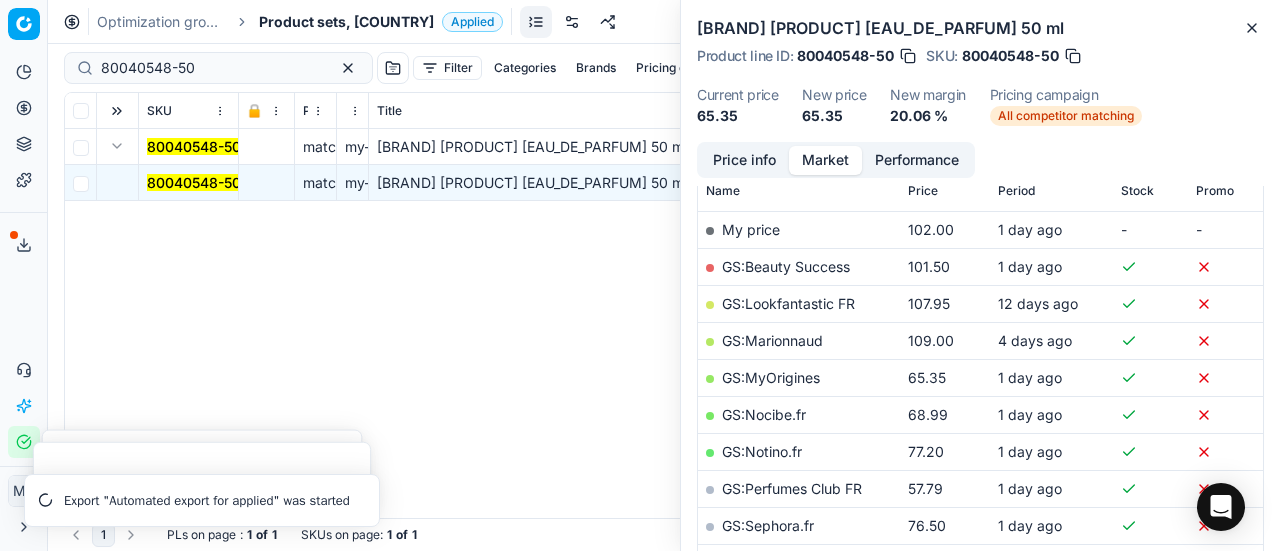 click on "GS:MyOrigines" at bounding box center (771, 377) 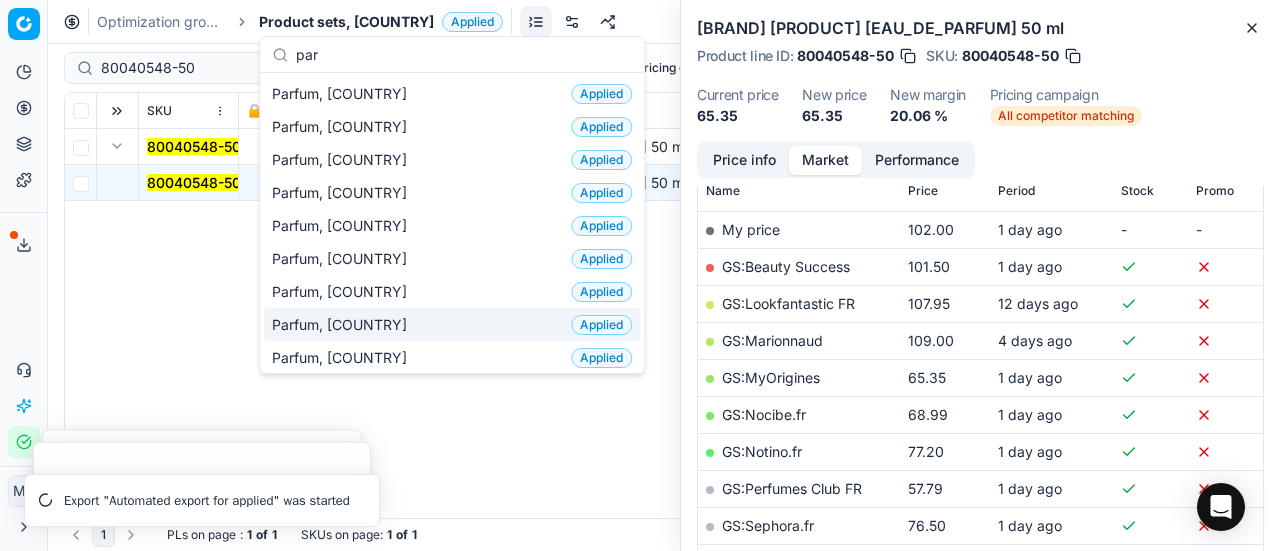 type on "par" 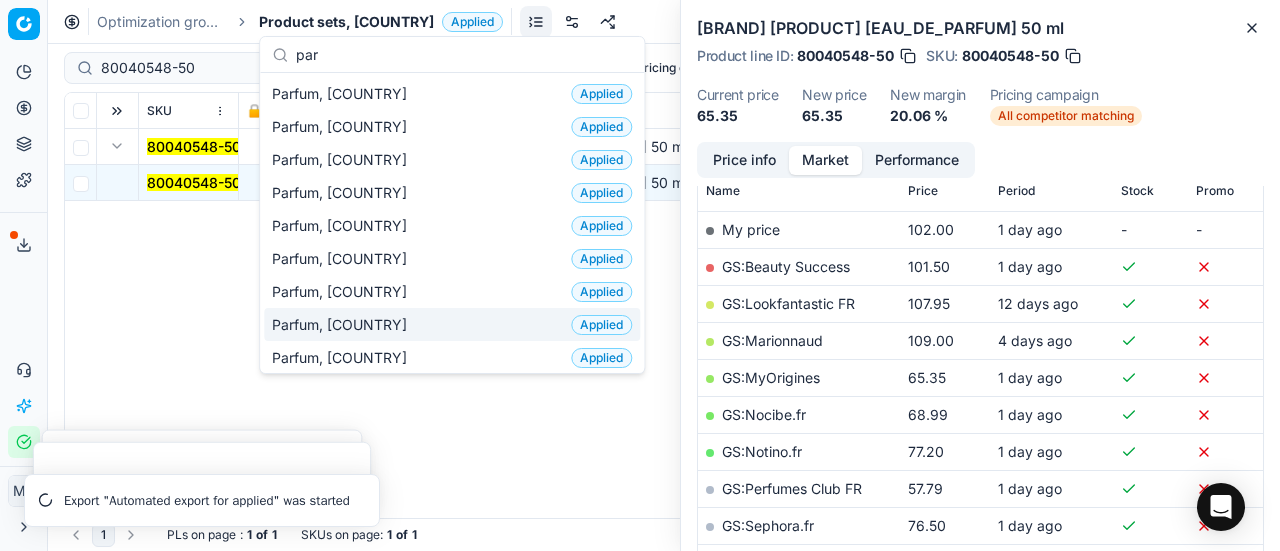 click on "Parfum, FR Applied" at bounding box center [452, 324] 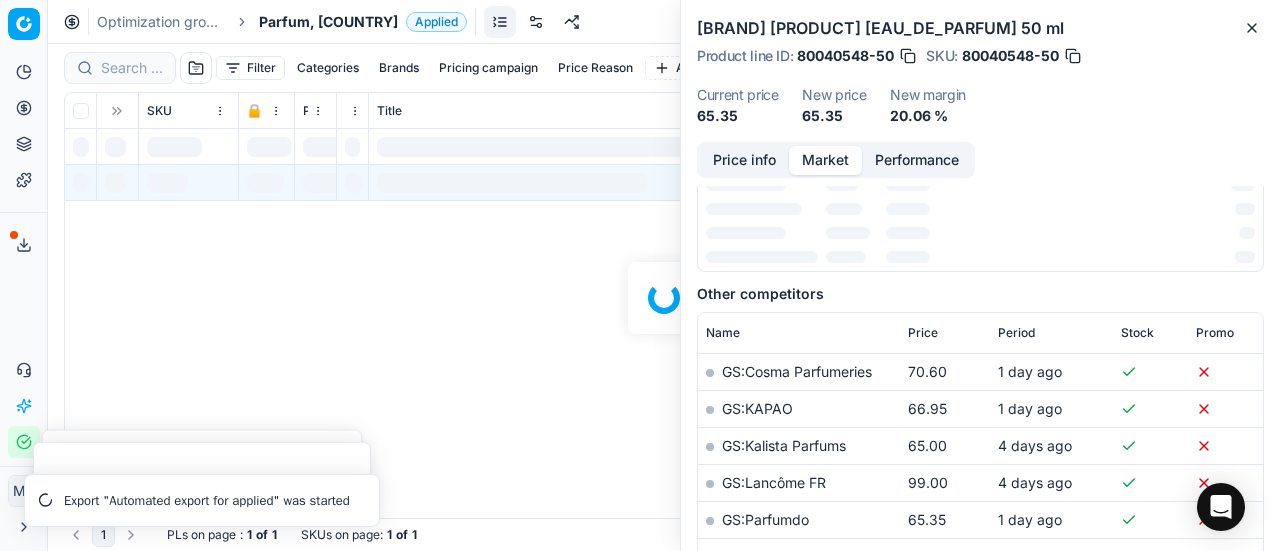 scroll, scrollTop: 300, scrollLeft: 0, axis: vertical 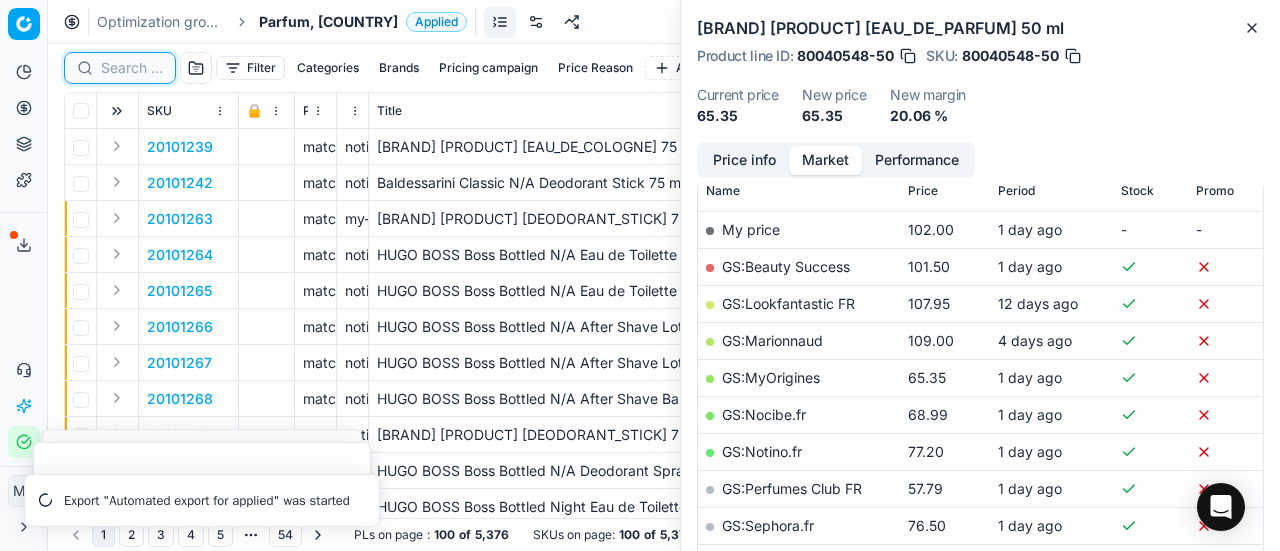 click at bounding box center (132, 68) 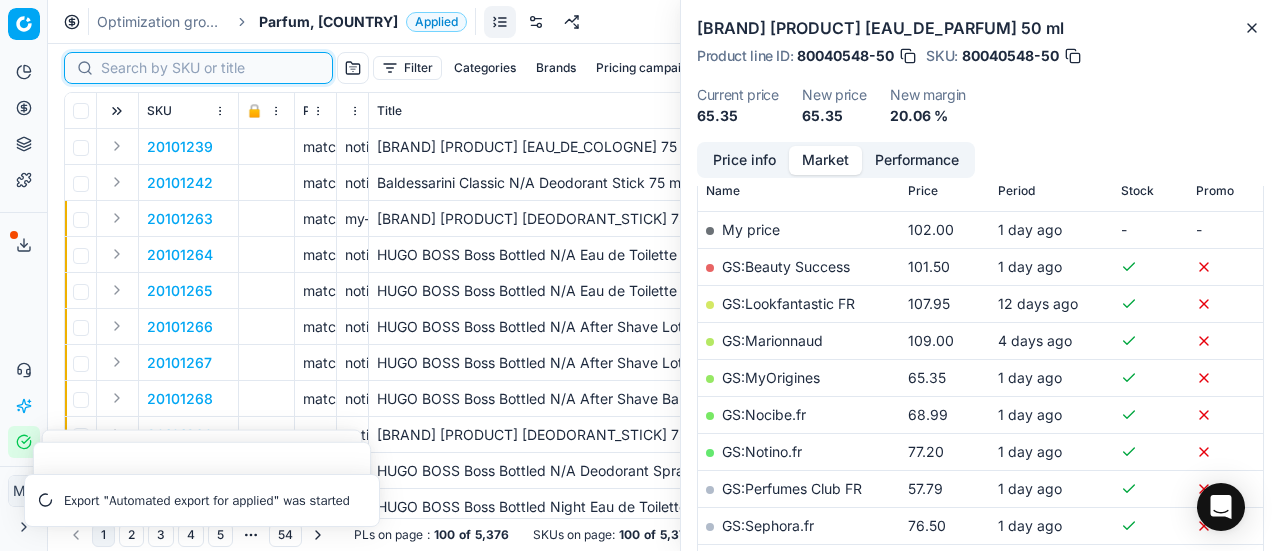 paste on "80052639-100" 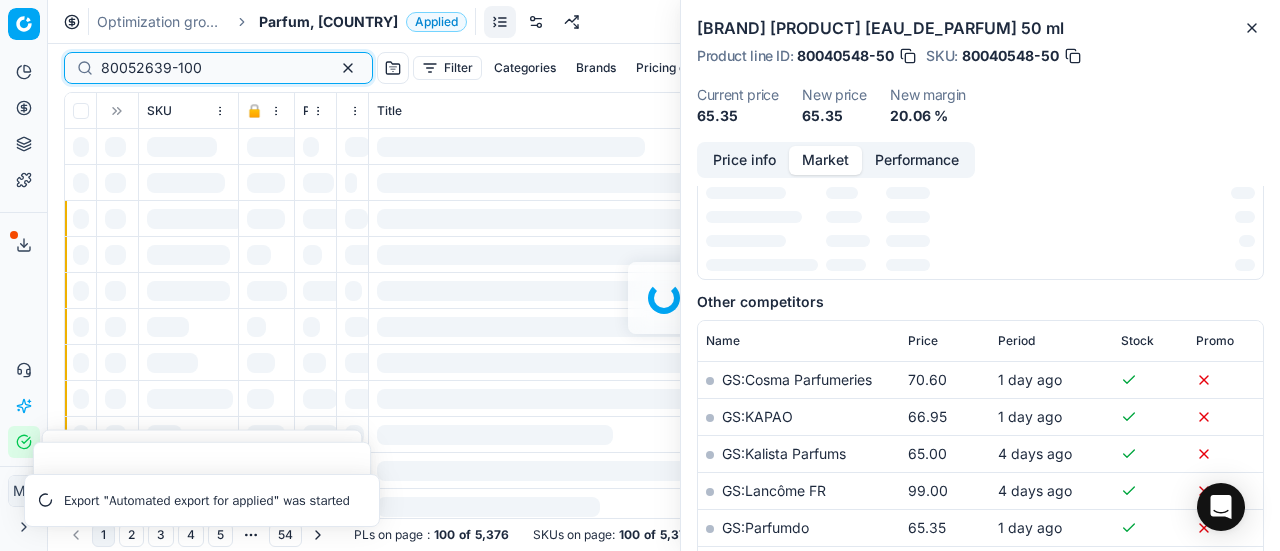 scroll, scrollTop: 300, scrollLeft: 0, axis: vertical 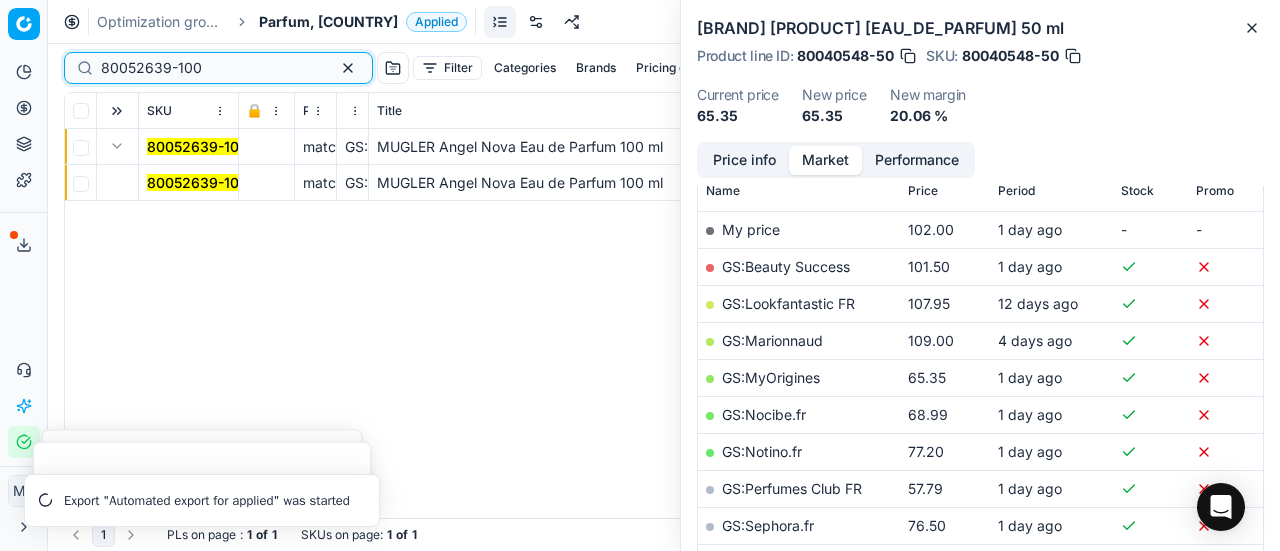 type on "80052639-100" 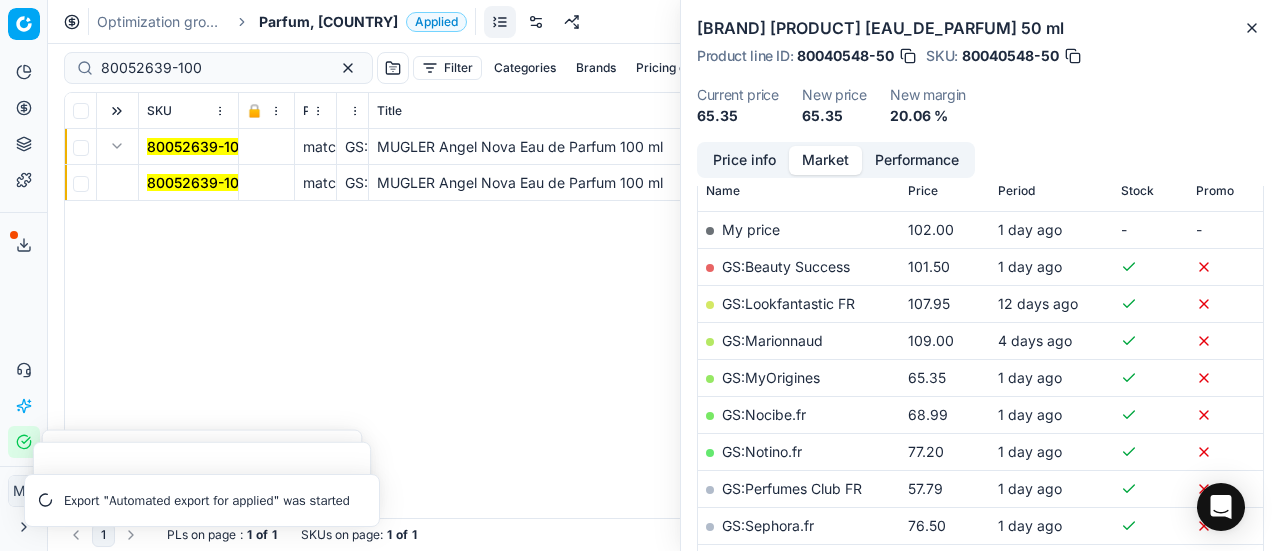 click on "80052639-100" at bounding box center [197, 183] 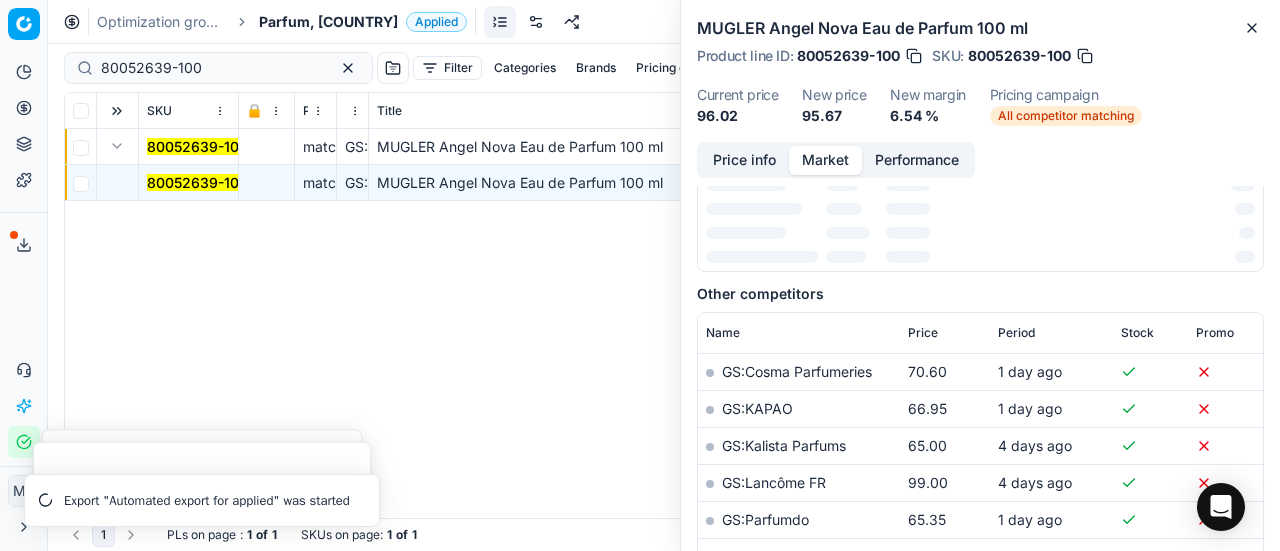 scroll, scrollTop: 300, scrollLeft: 0, axis: vertical 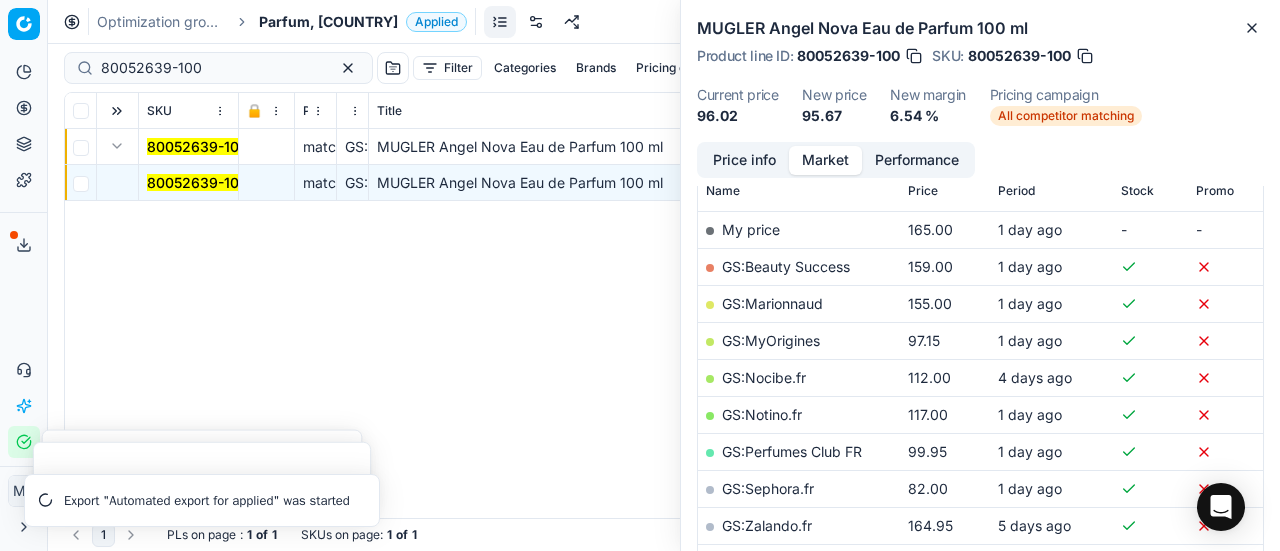 click on "Price info" at bounding box center (744, 160) 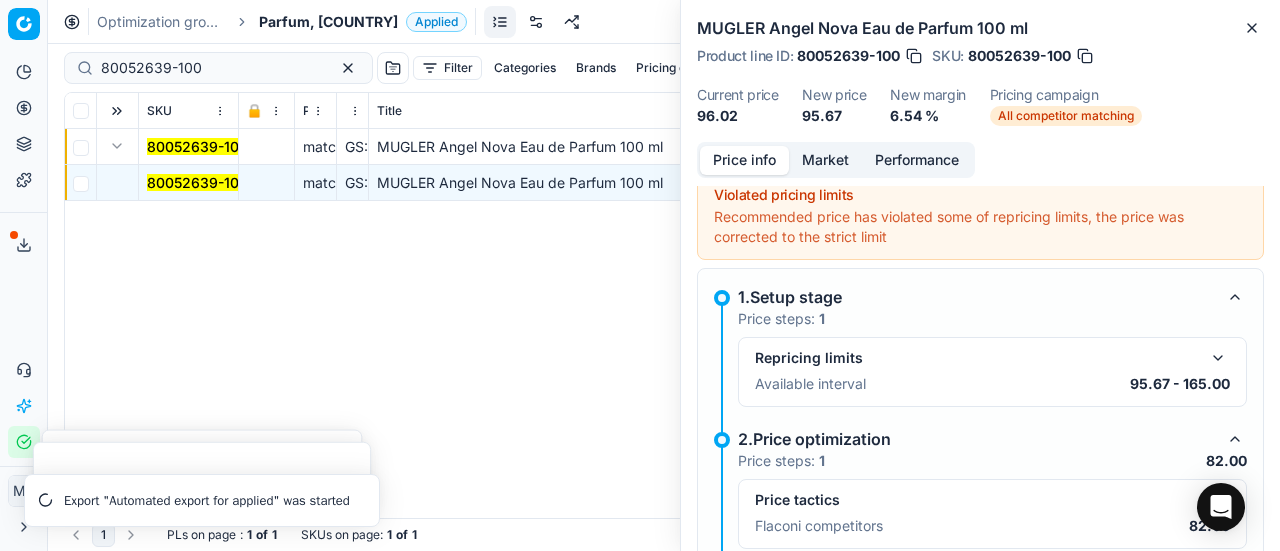 scroll, scrollTop: 214, scrollLeft: 0, axis: vertical 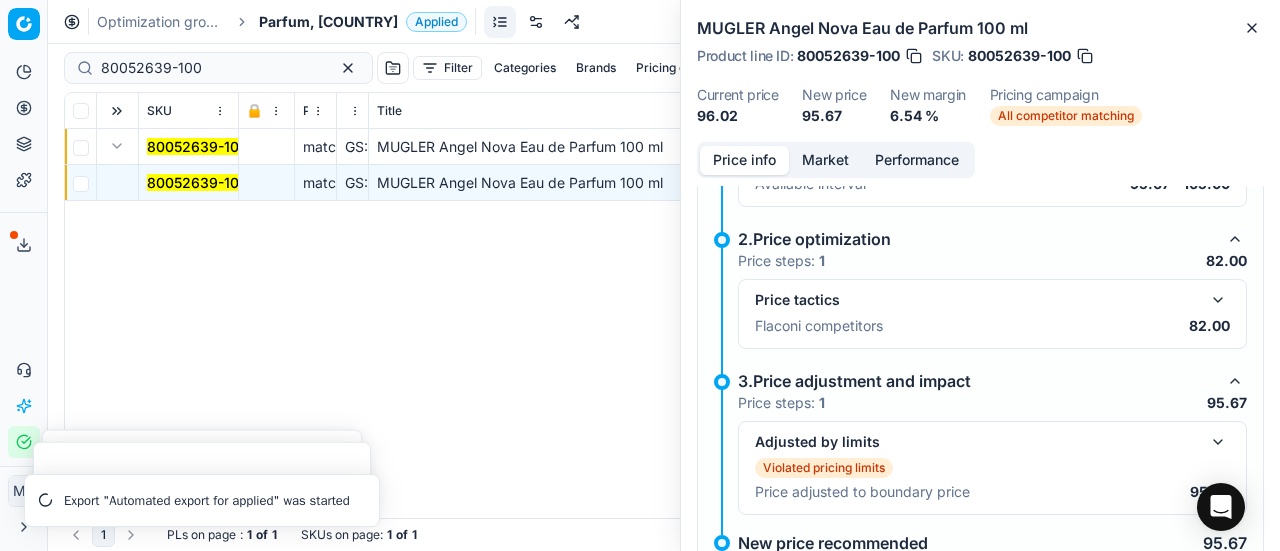 click at bounding box center [1218, 300] 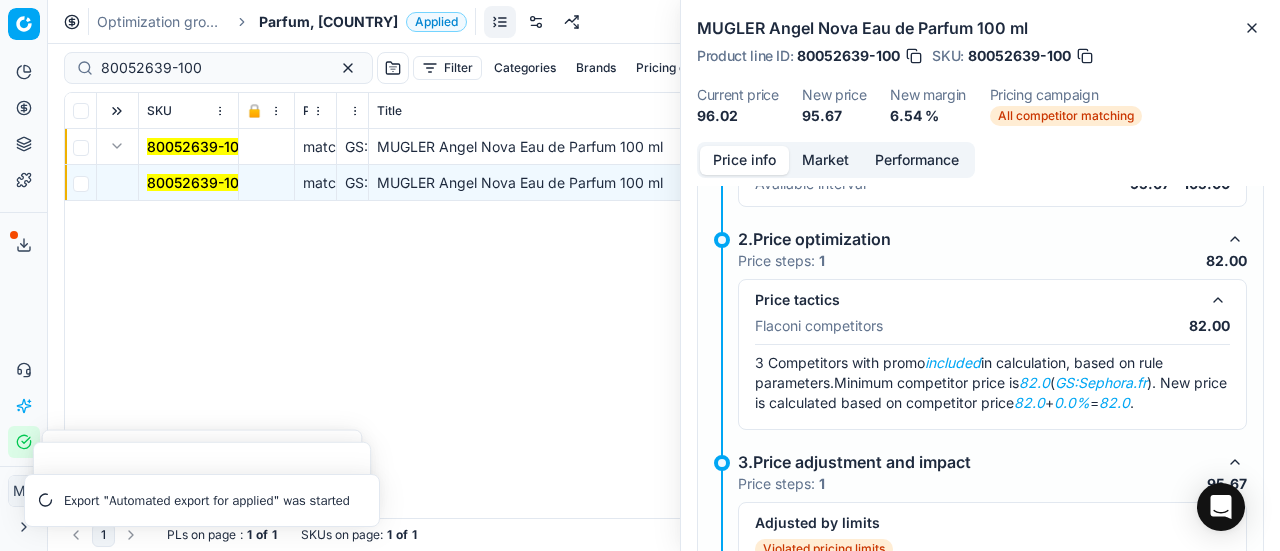 click on "Market" at bounding box center [825, 160] 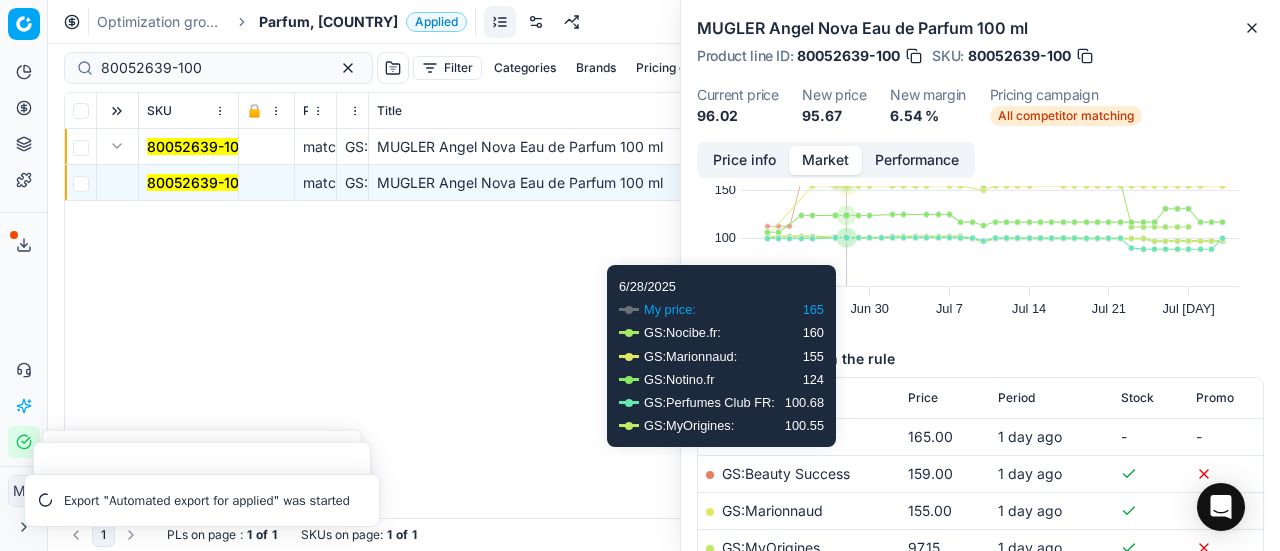 scroll, scrollTop: 400, scrollLeft: 0, axis: vertical 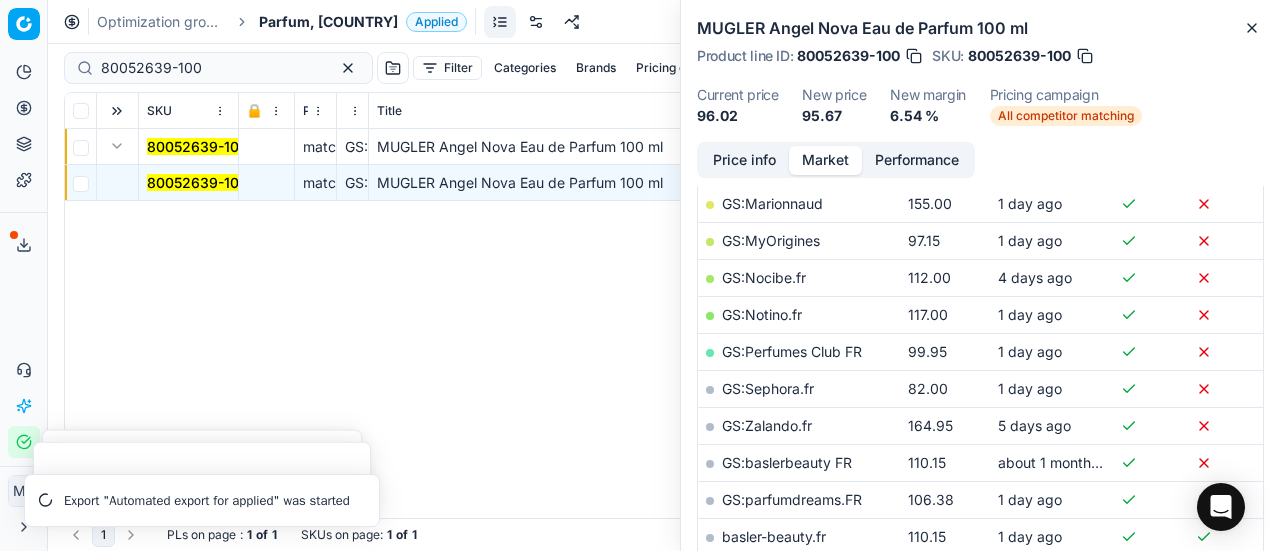 click on "GS:Sephora.fr" at bounding box center [768, 388] 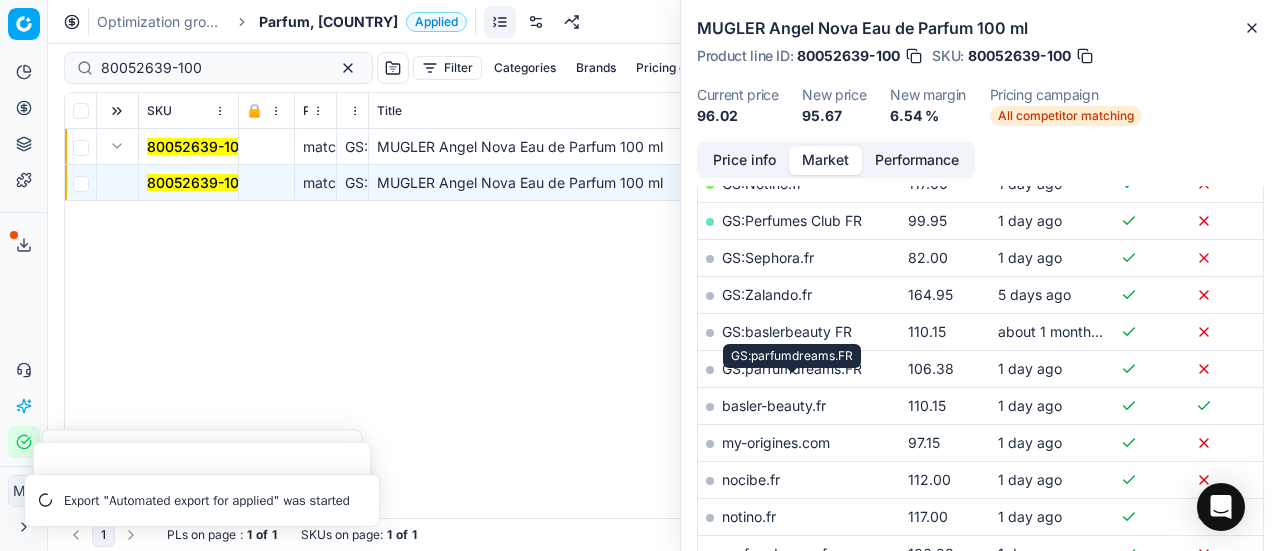 scroll, scrollTop: 500, scrollLeft: 0, axis: vertical 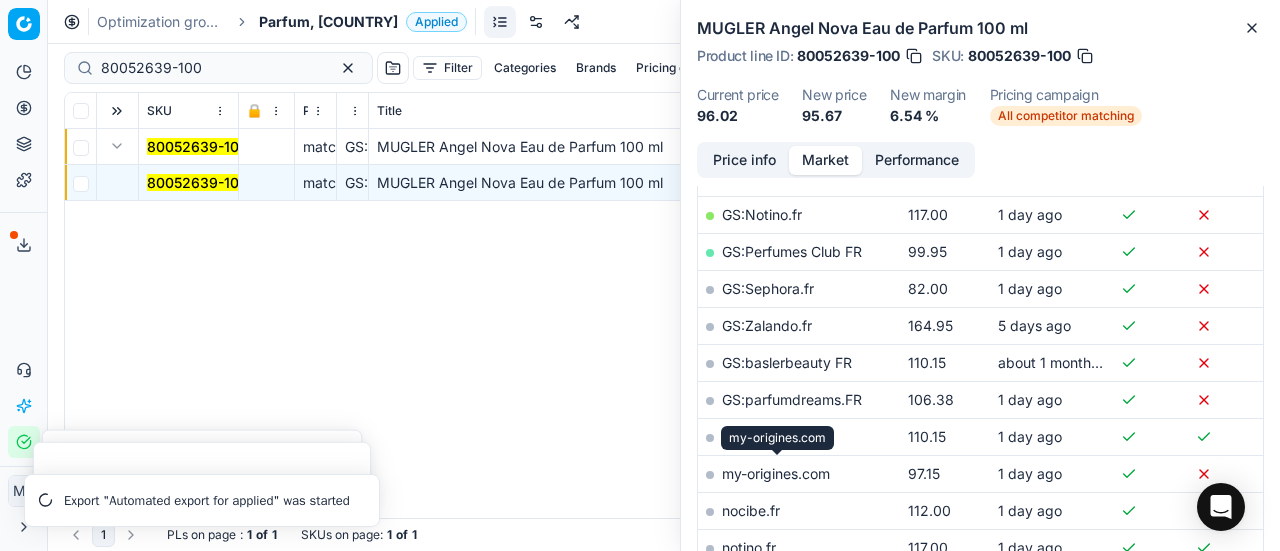 click on "my-origines.com" at bounding box center [776, 473] 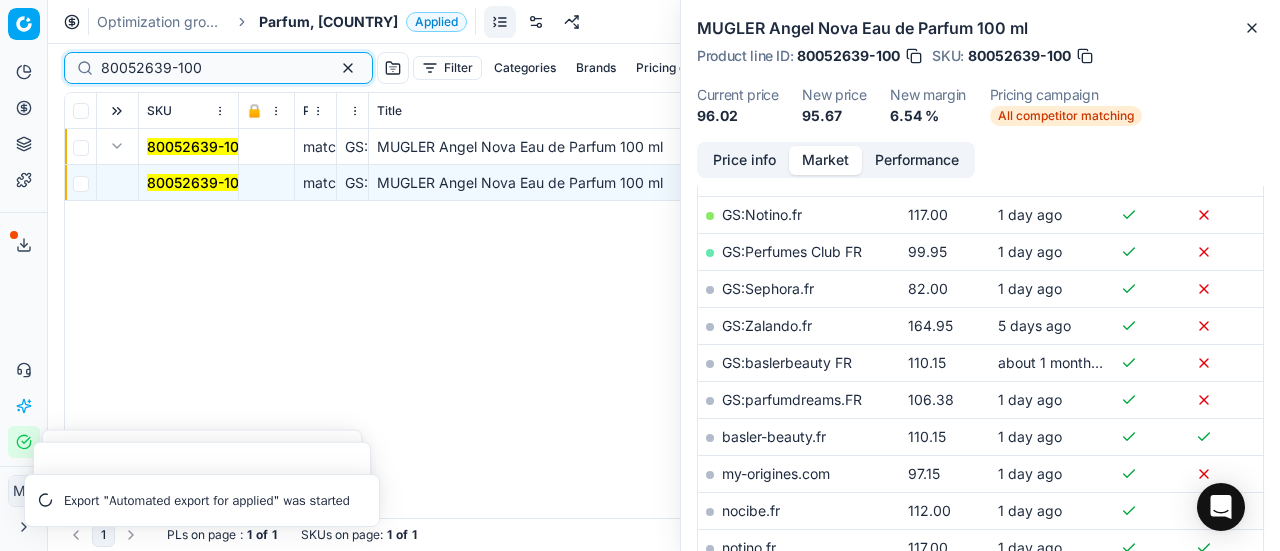 drag, startPoint x: 204, startPoint y: 76, endPoint x: 0, endPoint y: 43, distance: 206.65189 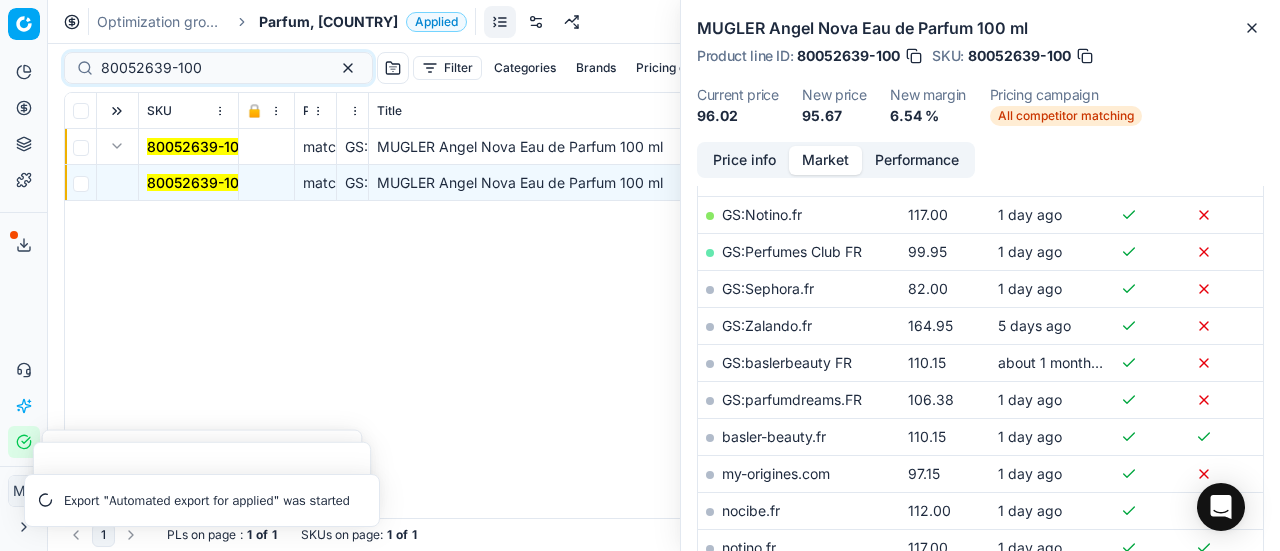 click on "Parfum, FR" at bounding box center [328, 22] 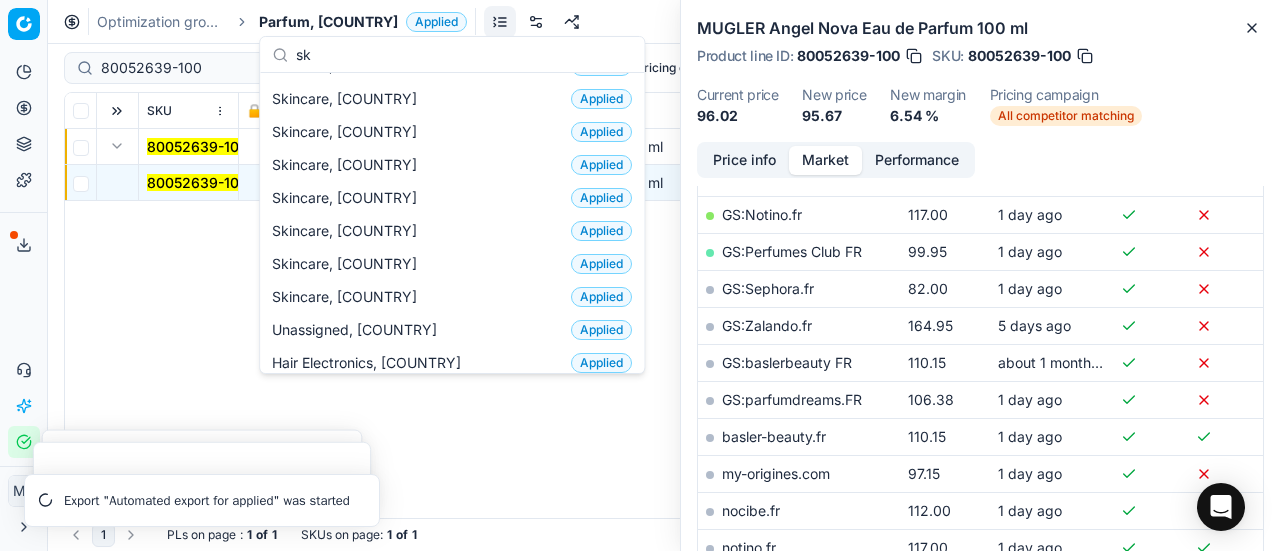 scroll, scrollTop: 250, scrollLeft: 0, axis: vertical 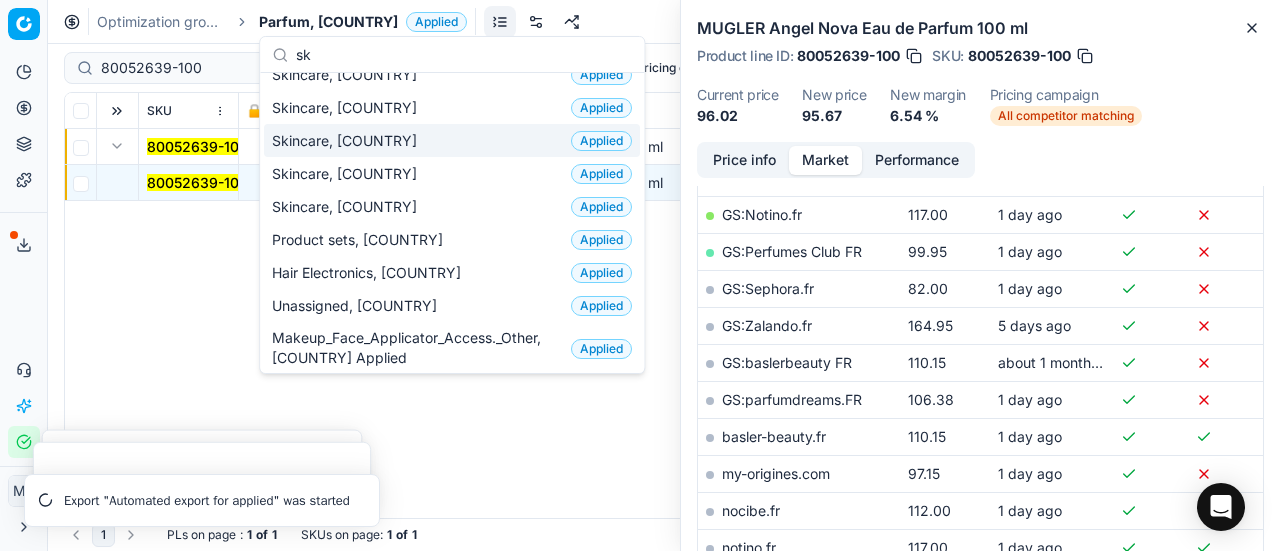 type on "sk" 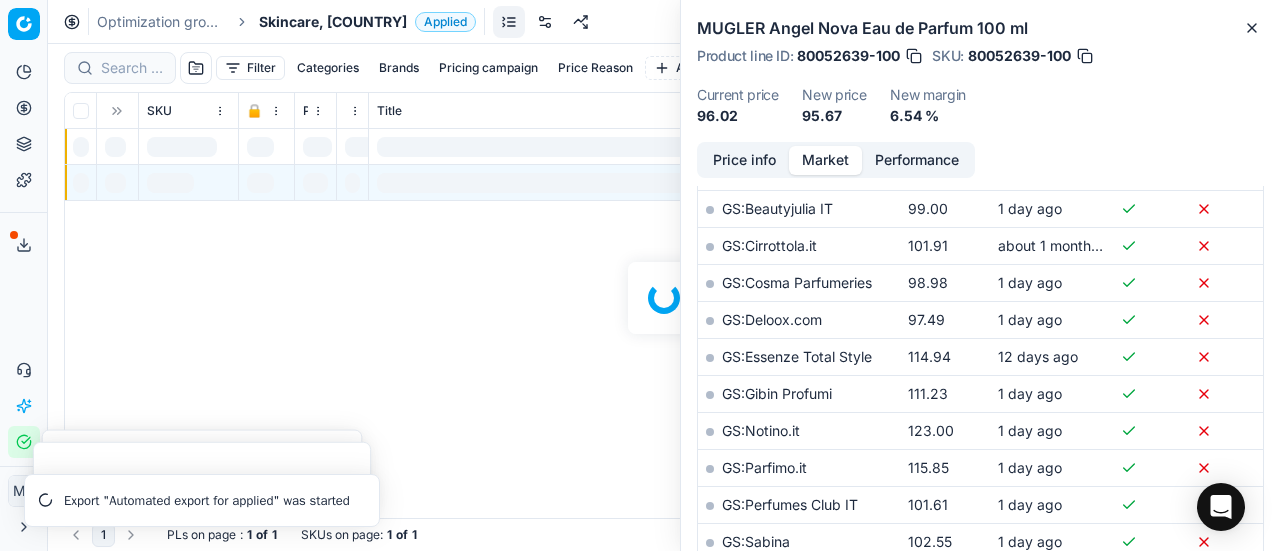scroll, scrollTop: 500, scrollLeft: 0, axis: vertical 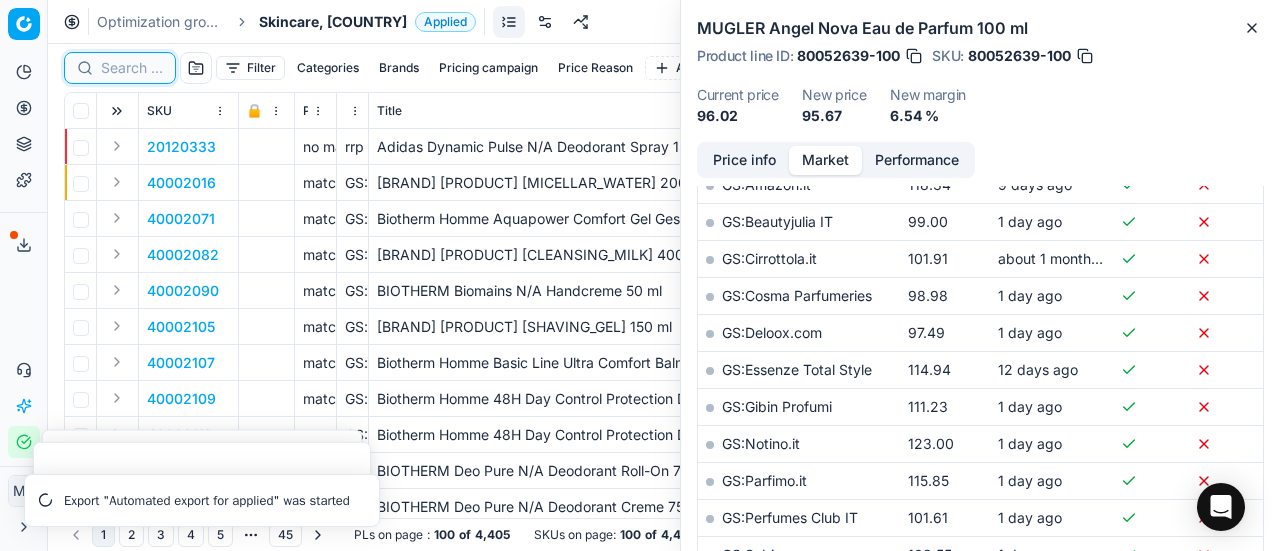 click at bounding box center [132, 68] 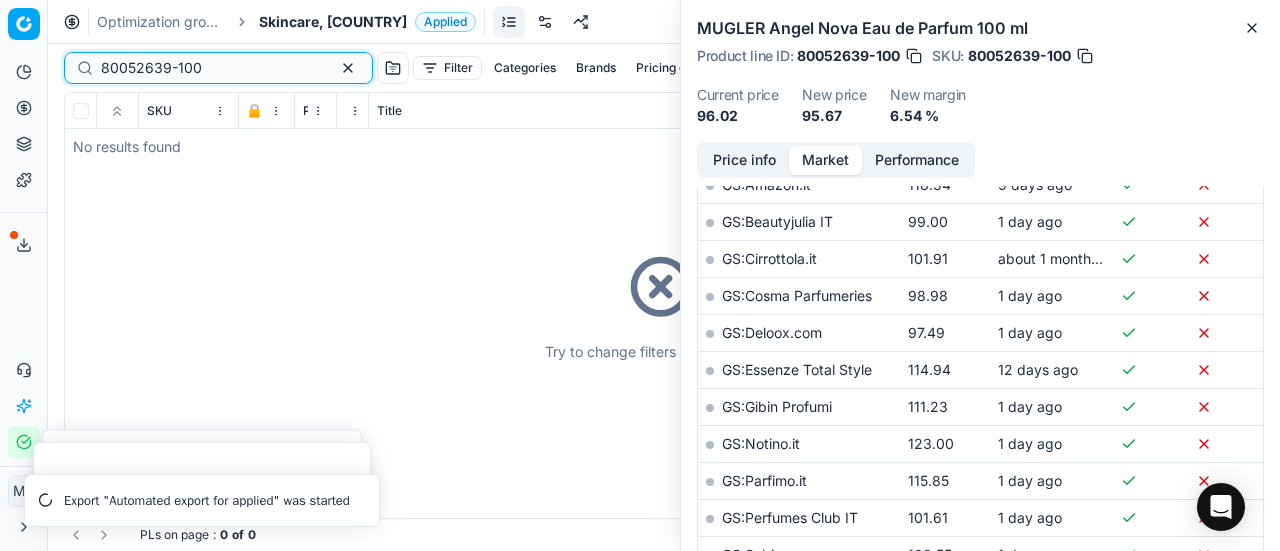 scroll, scrollTop: 500, scrollLeft: 0, axis: vertical 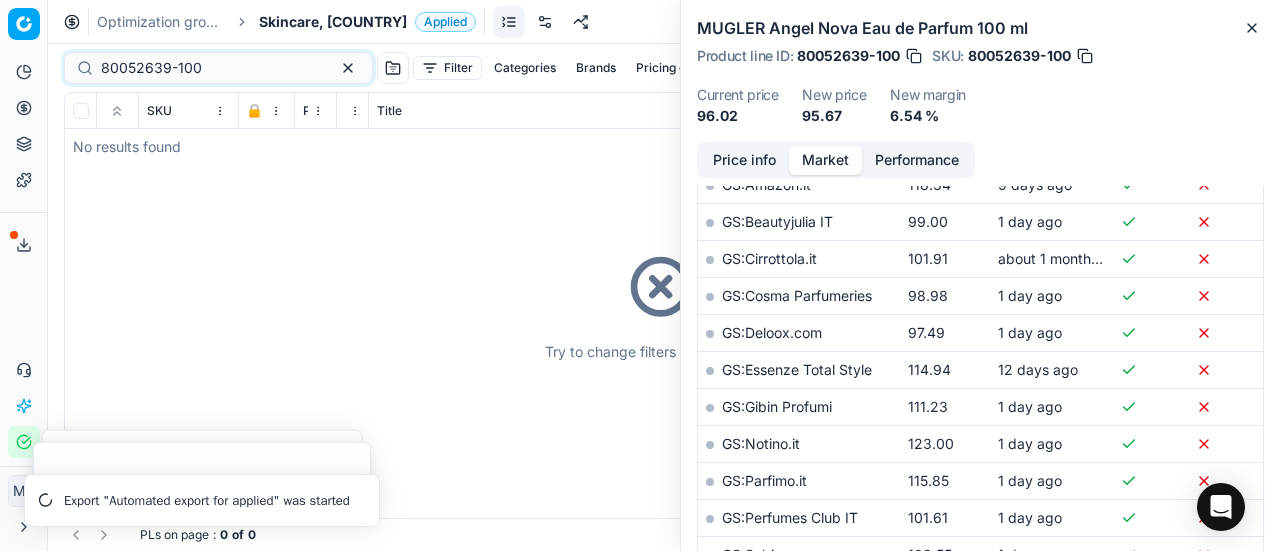 click on "Optimization groups Skincare, IT Applied Discard Download report" at bounding box center [664, 22] 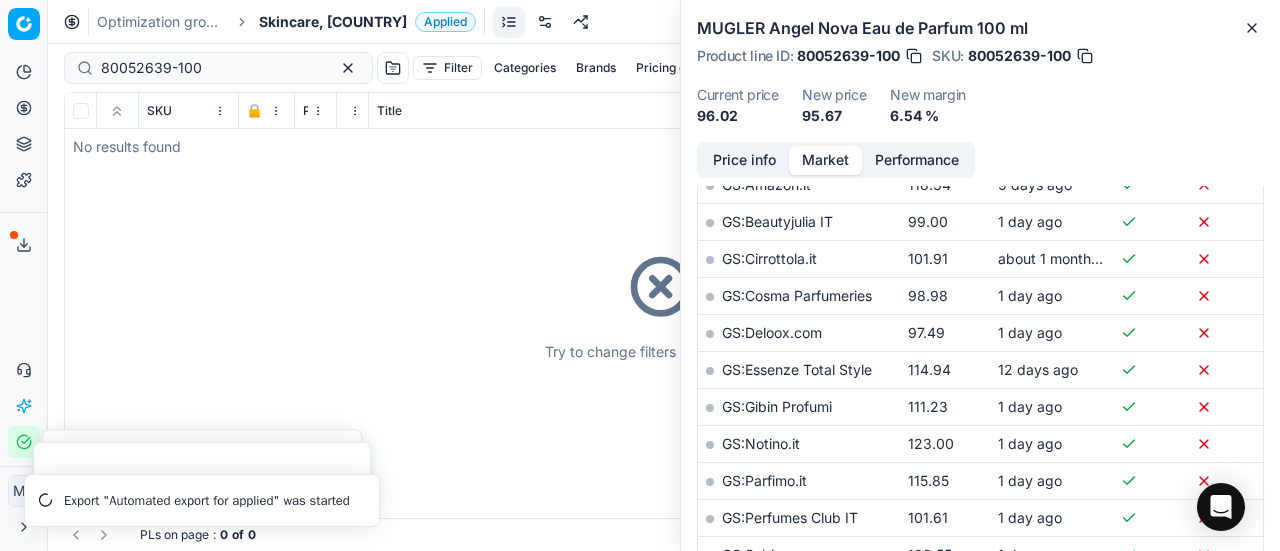 click on "Skincare, IT" at bounding box center [333, 22] 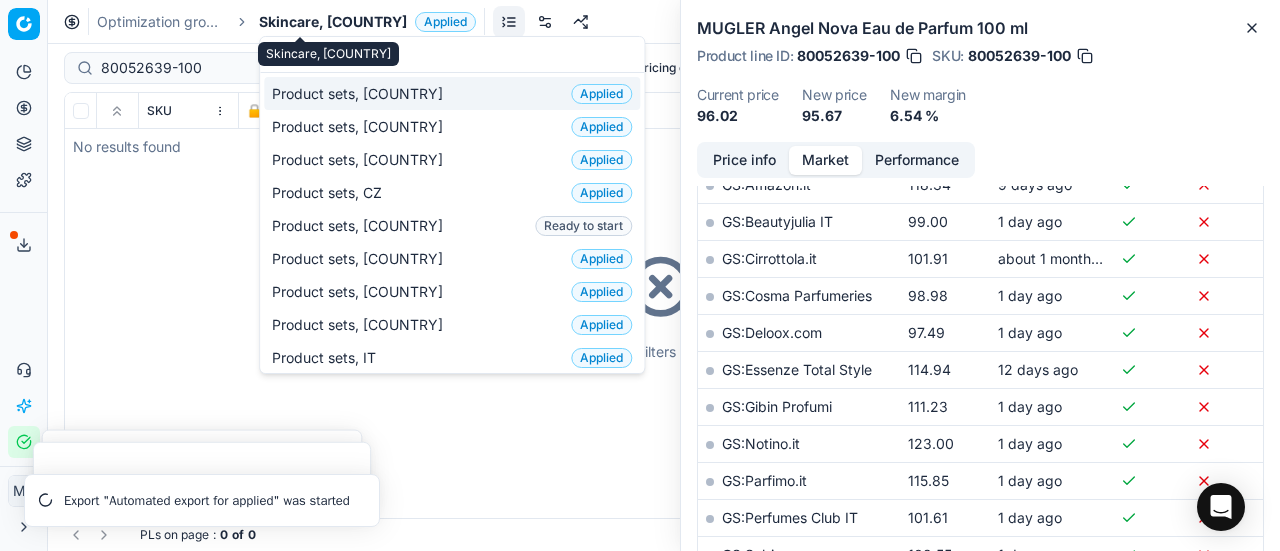 scroll, scrollTop: 280, scrollLeft: 0, axis: vertical 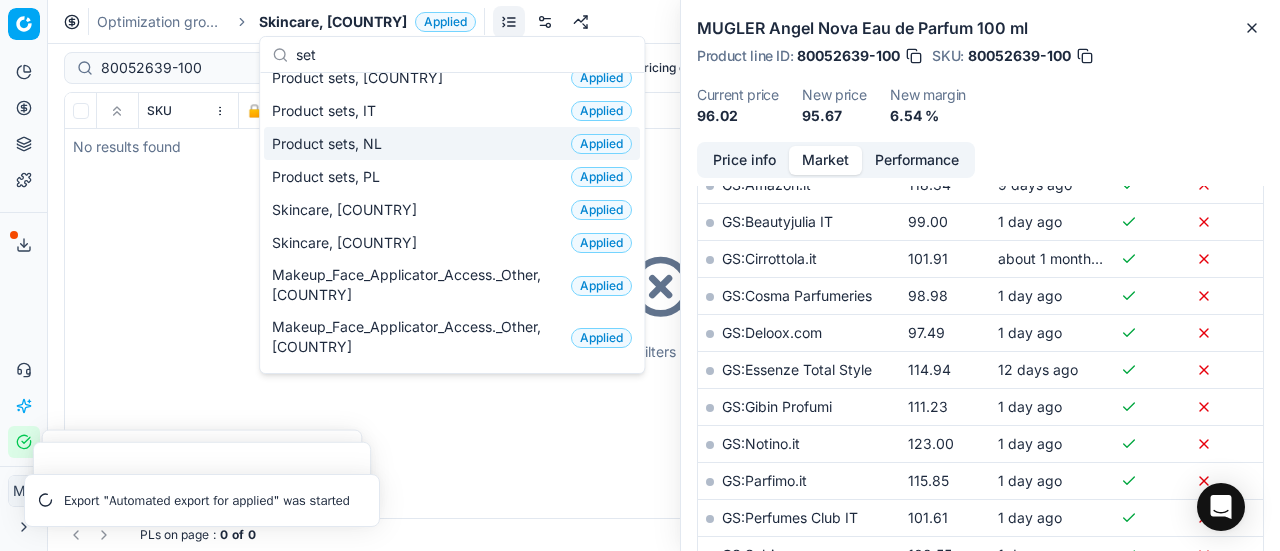 type on "set" 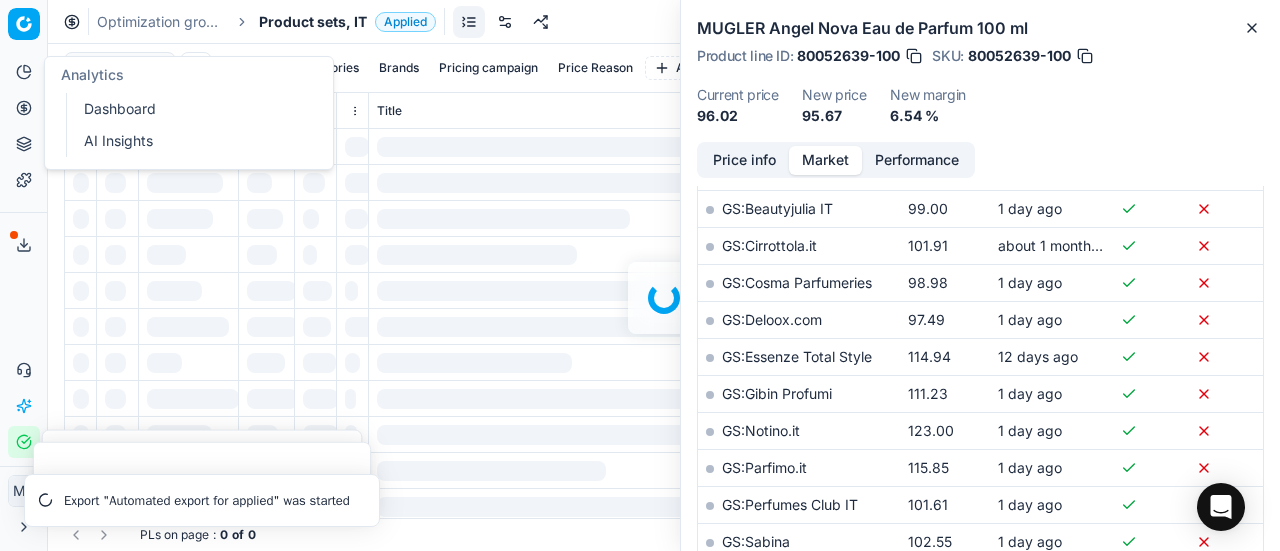 scroll, scrollTop: 500, scrollLeft: 0, axis: vertical 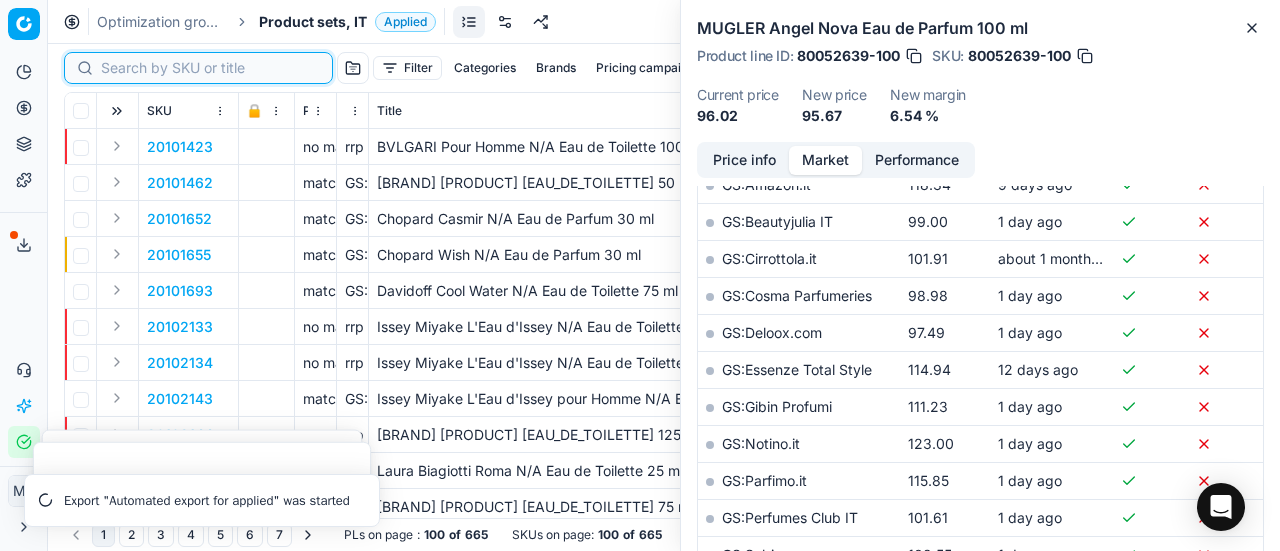 click at bounding box center [210, 68] 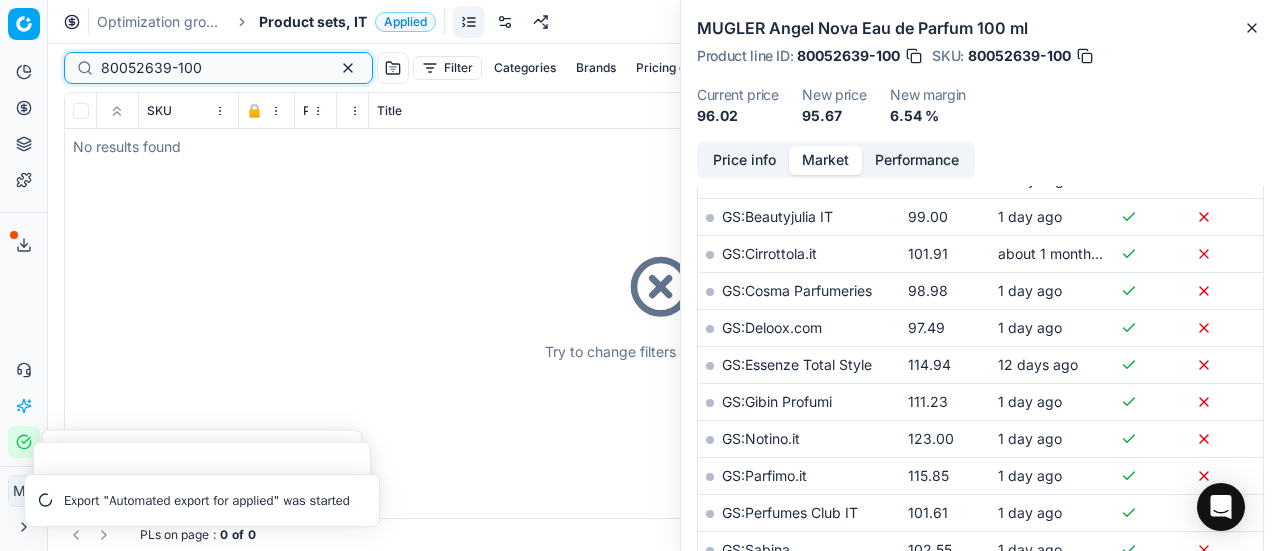scroll, scrollTop: 500, scrollLeft: 0, axis: vertical 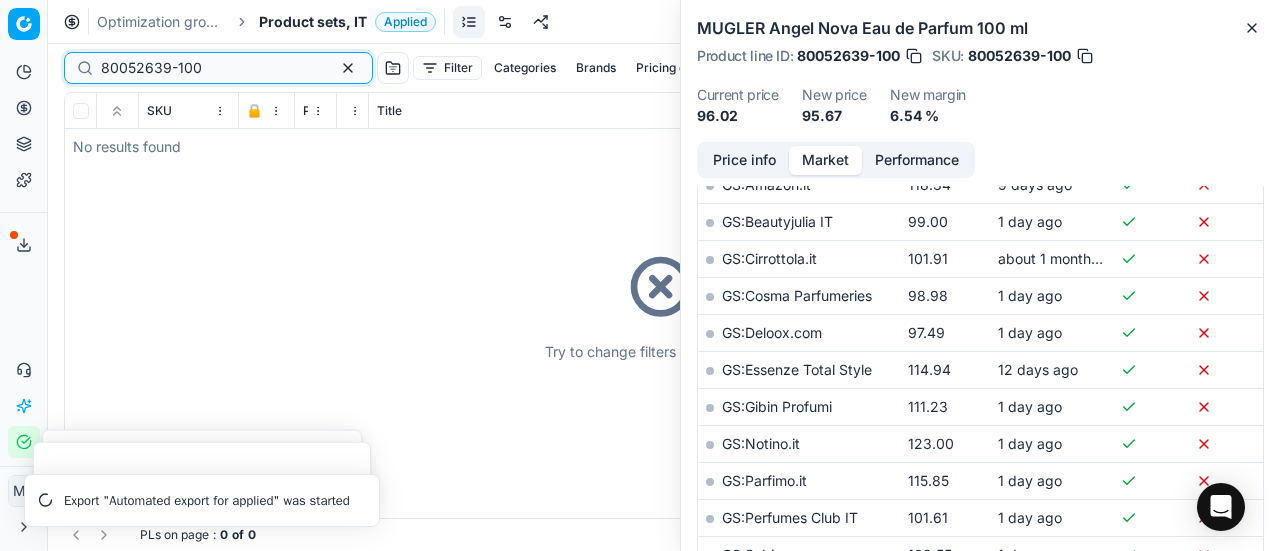 drag, startPoint x: 230, startPoint y: 61, endPoint x: 0, endPoint y: 41, distance: 230.86794 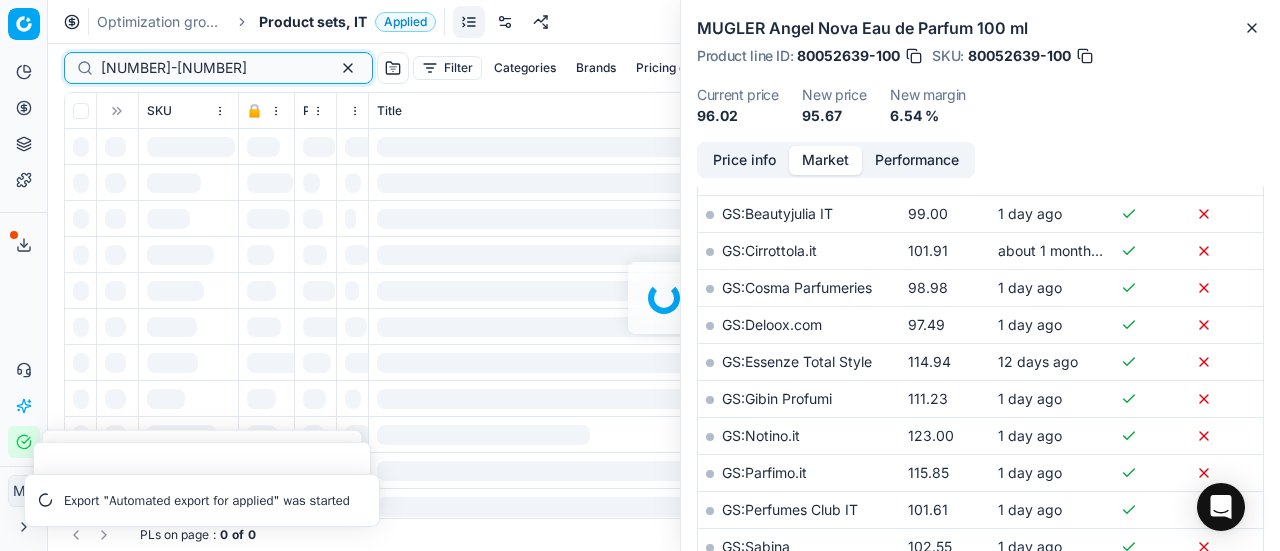 scroll, scrollTop: 500, scrollLeft: 0, axis: vertical 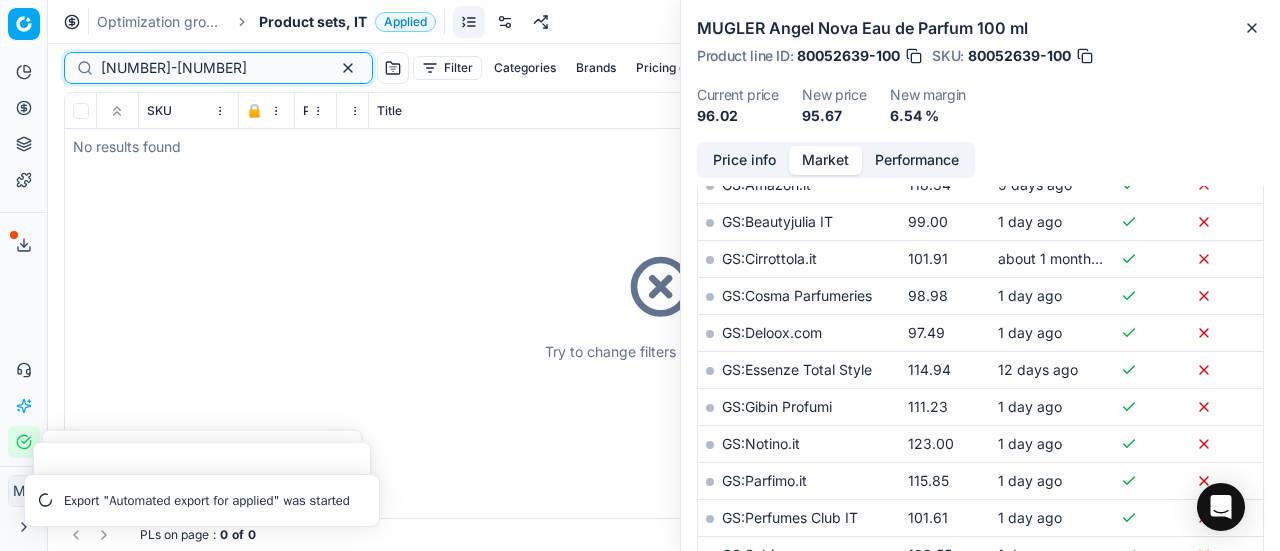 type on "90011198-0017722" 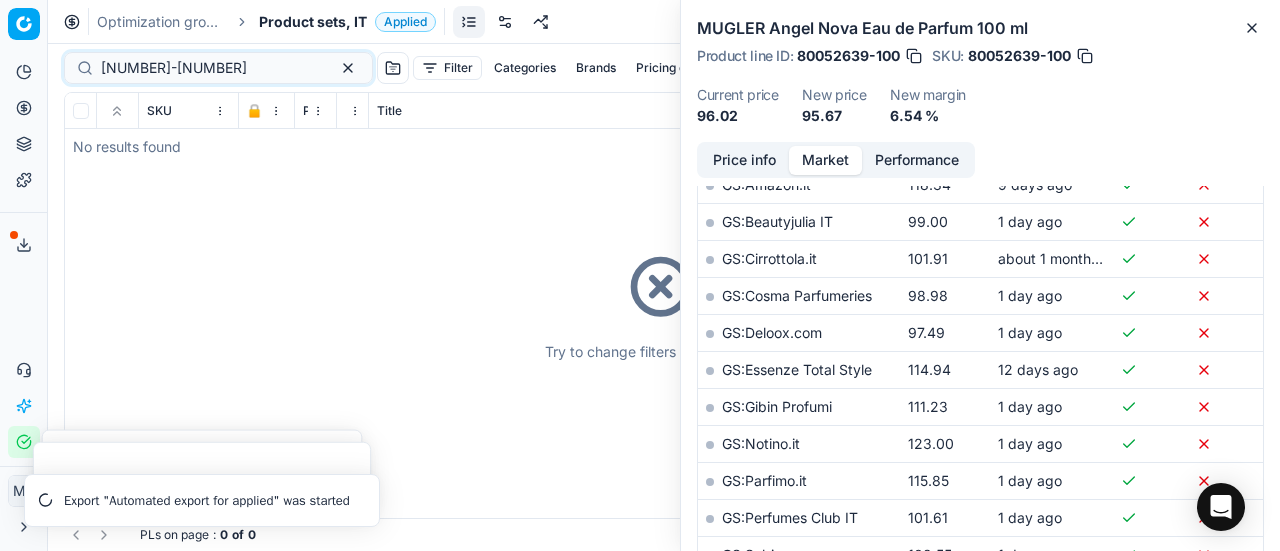 click on "Product sets, IT" at bounding box center (313, 22) 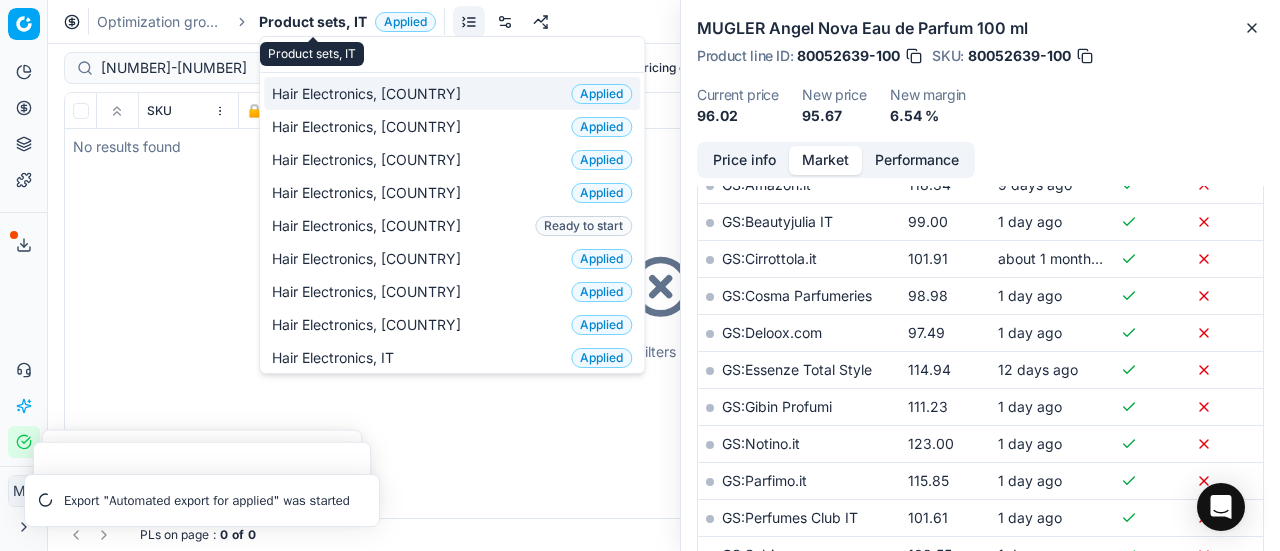 scroll, scrollTop: 250, scrollLeft: 0, axis: vertical 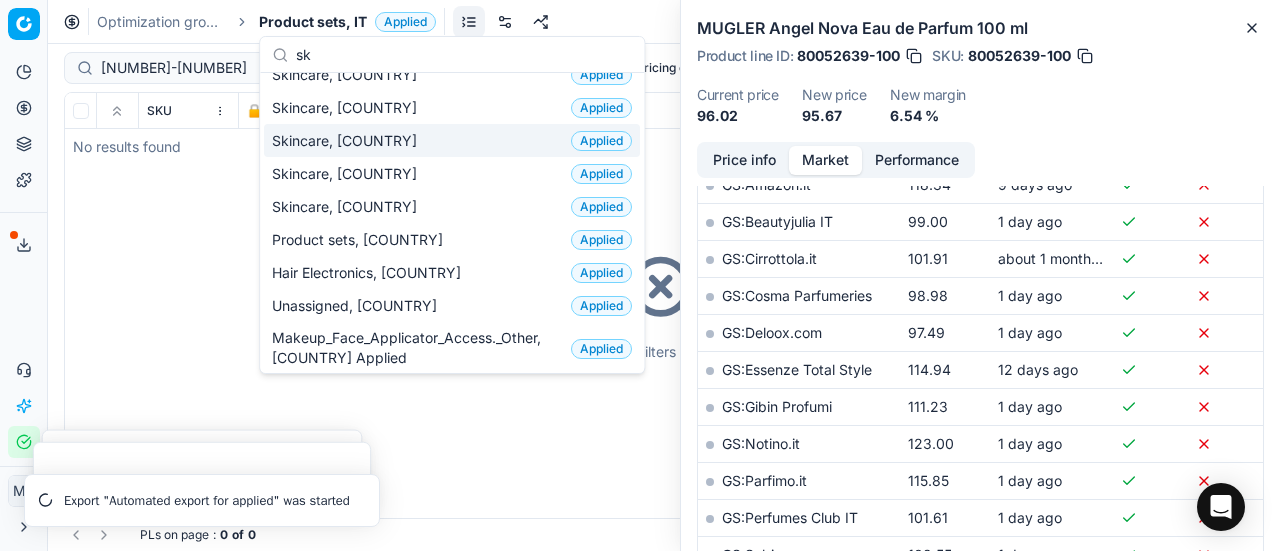 type on "sk" 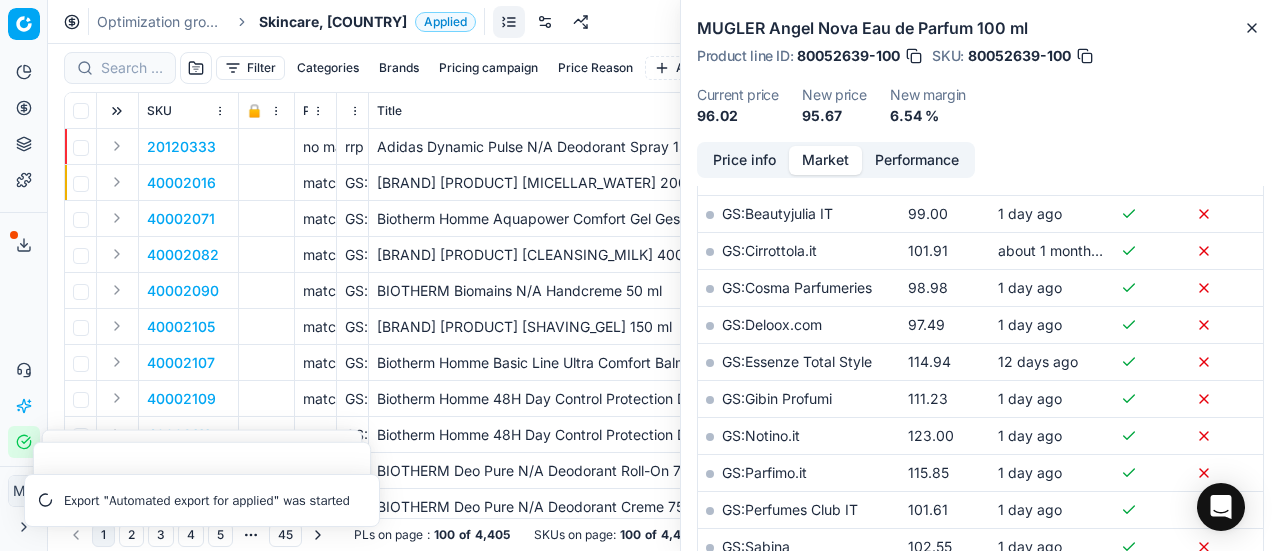 scroll, scrollTop: 500, scrollLeft: 0, axis: vertical 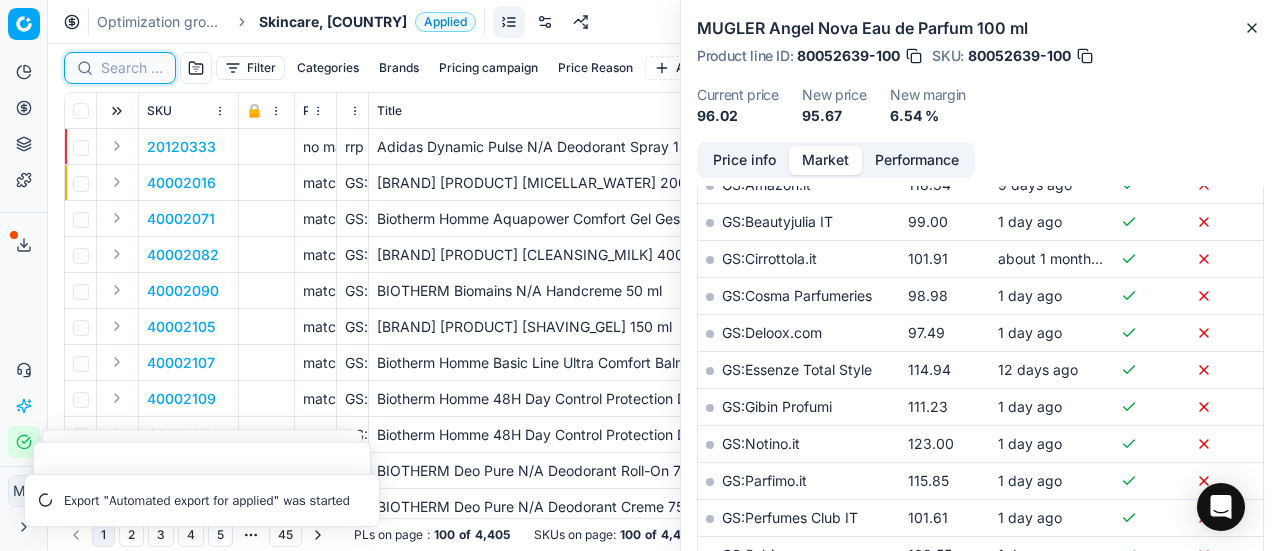 click at bounding box center [132, 68] 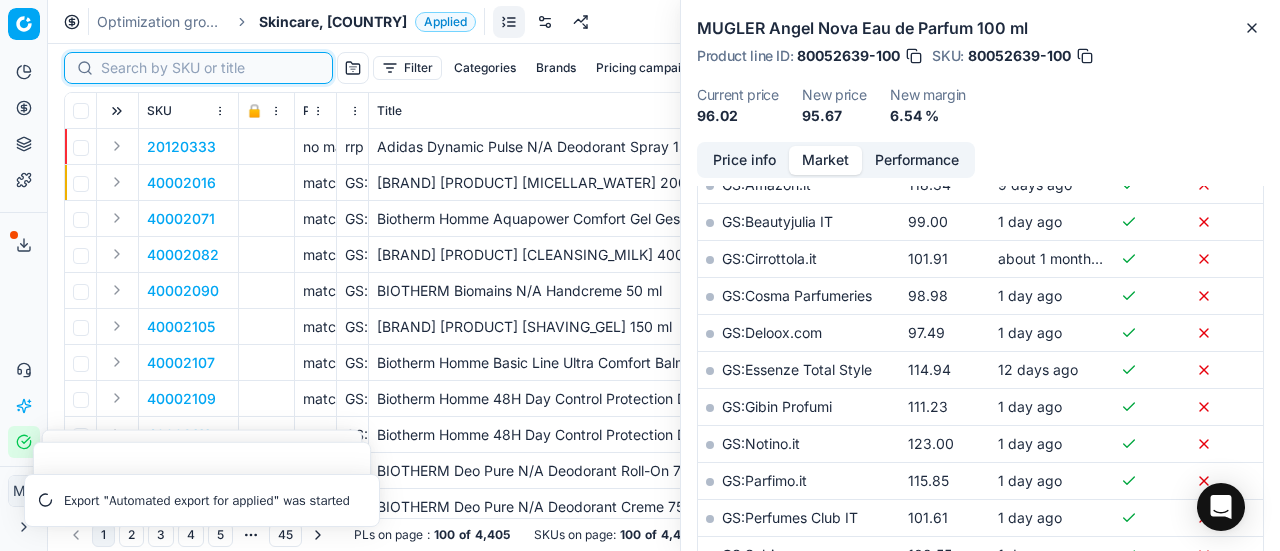 paste on "90011198-0017722" 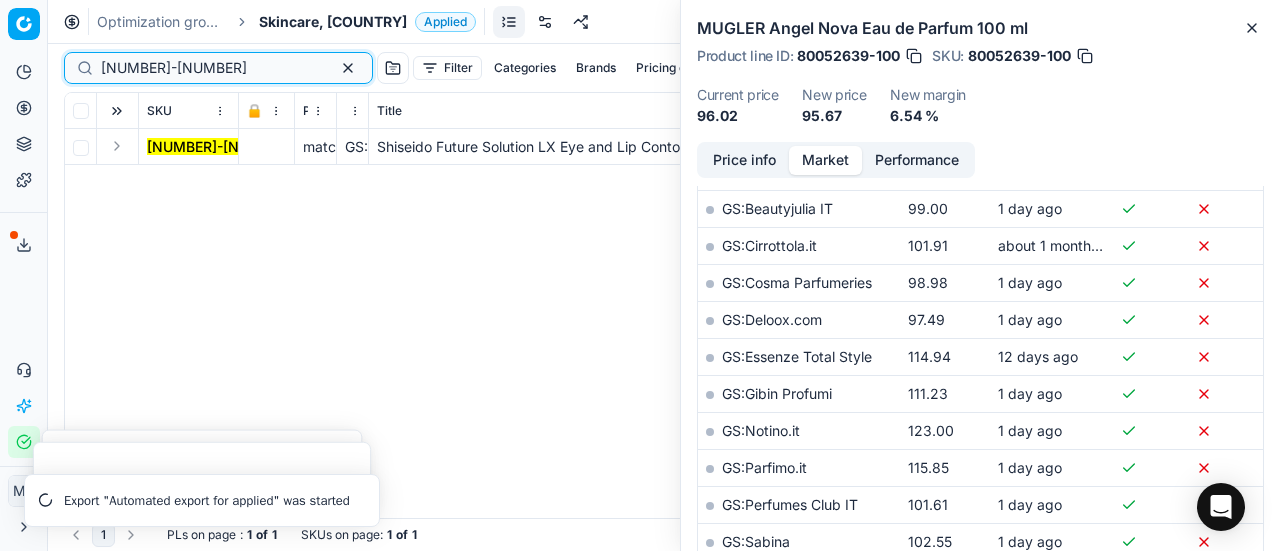 scroll, scrollTop: 500, scrollLeft: 0, axis: vertical 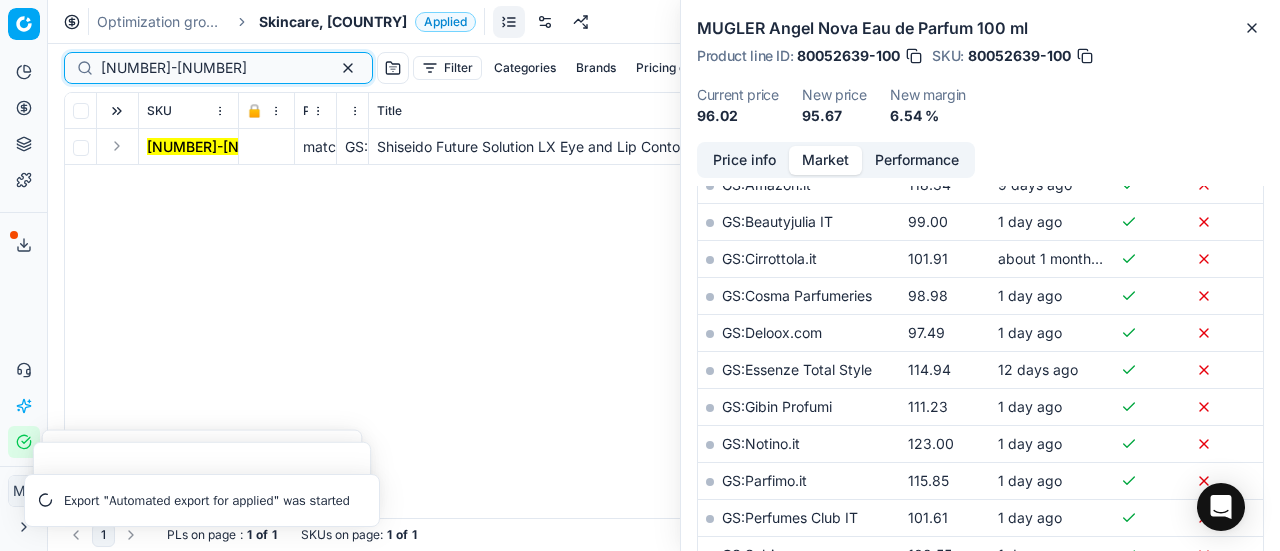 type on "90011198-0017722" 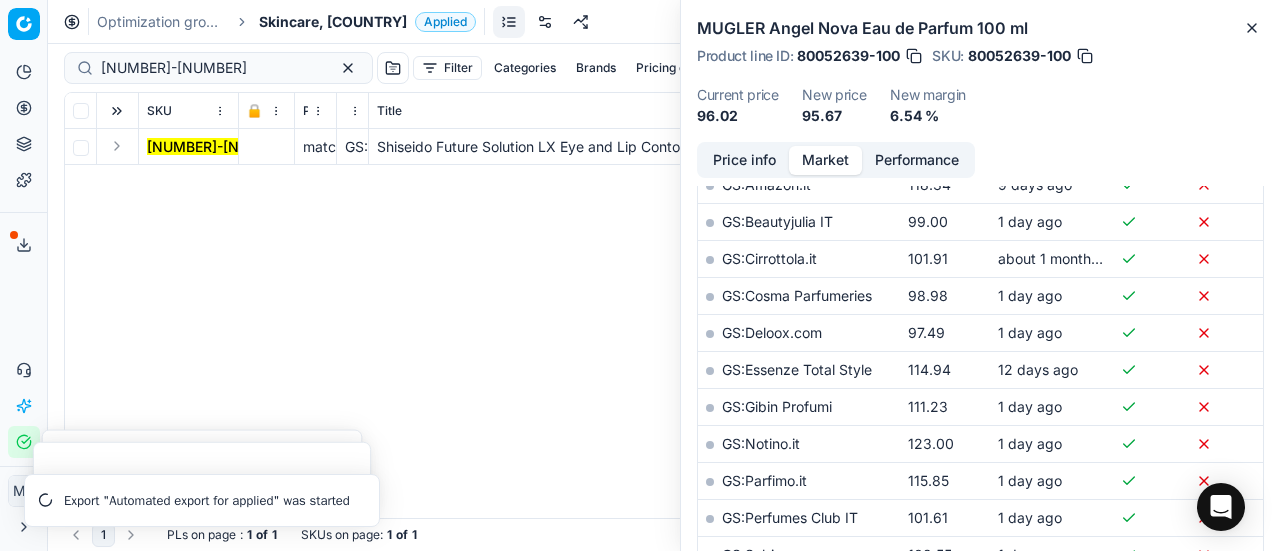 click at bounding box center [117, 146] 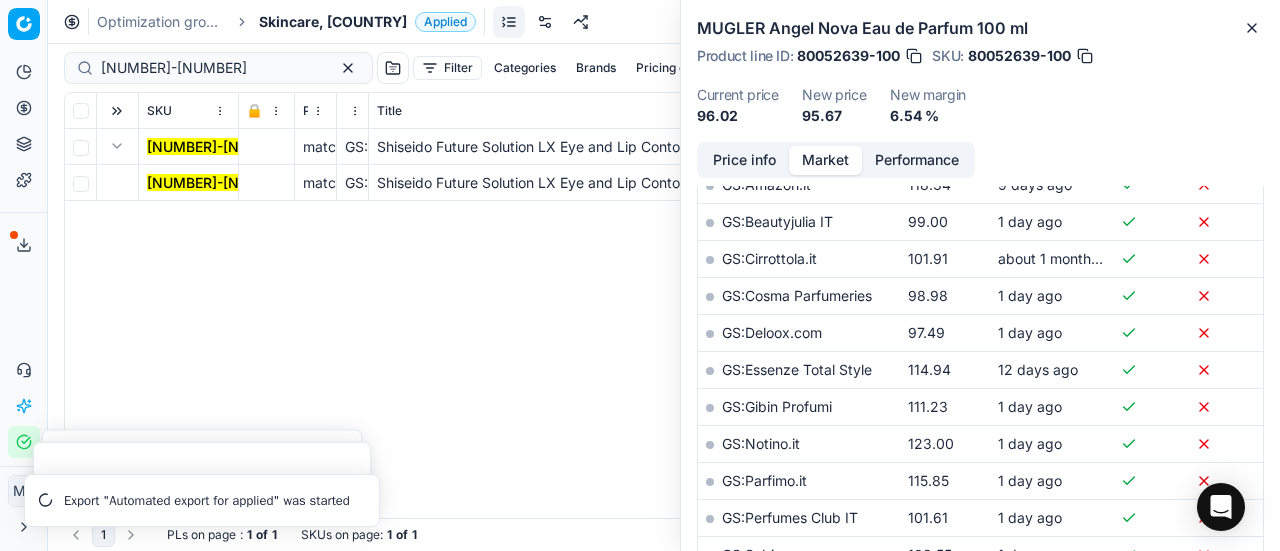click on "90011198-0017722" at bounding box center [220, 182] 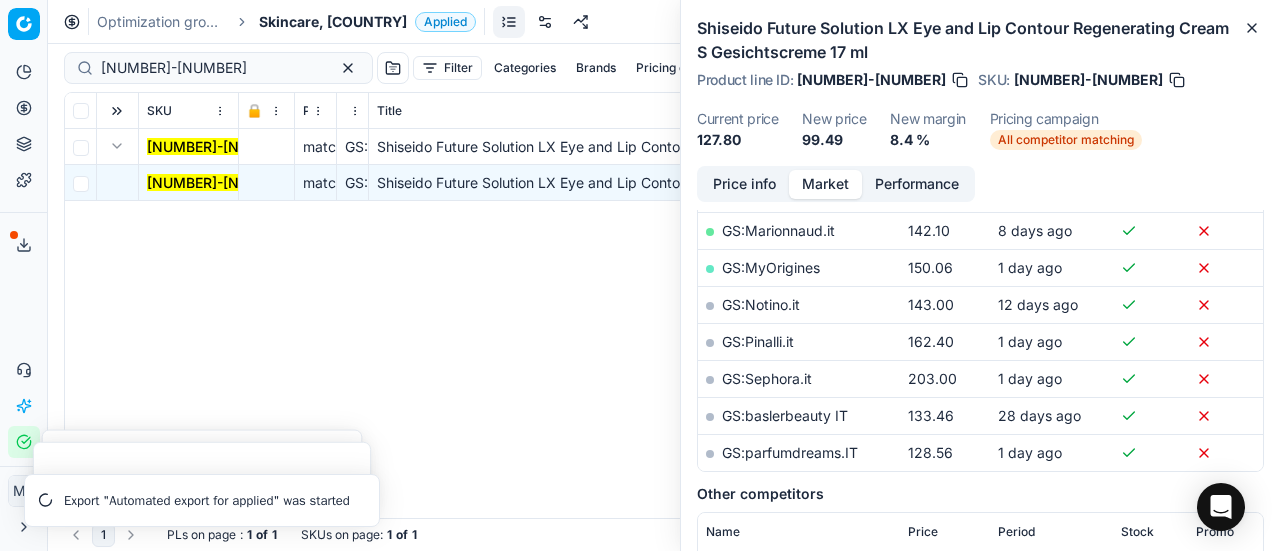 scroll, scrollTop: 500, scrollLeft: 0, axis: vertical 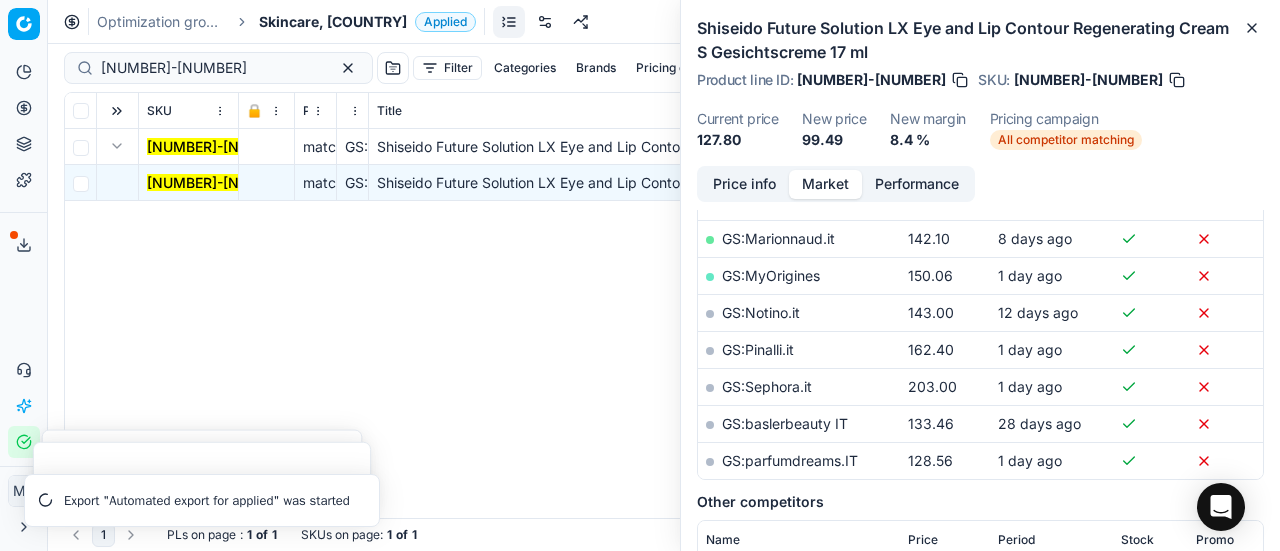click on "Price info" at bounding box center (744, 184) 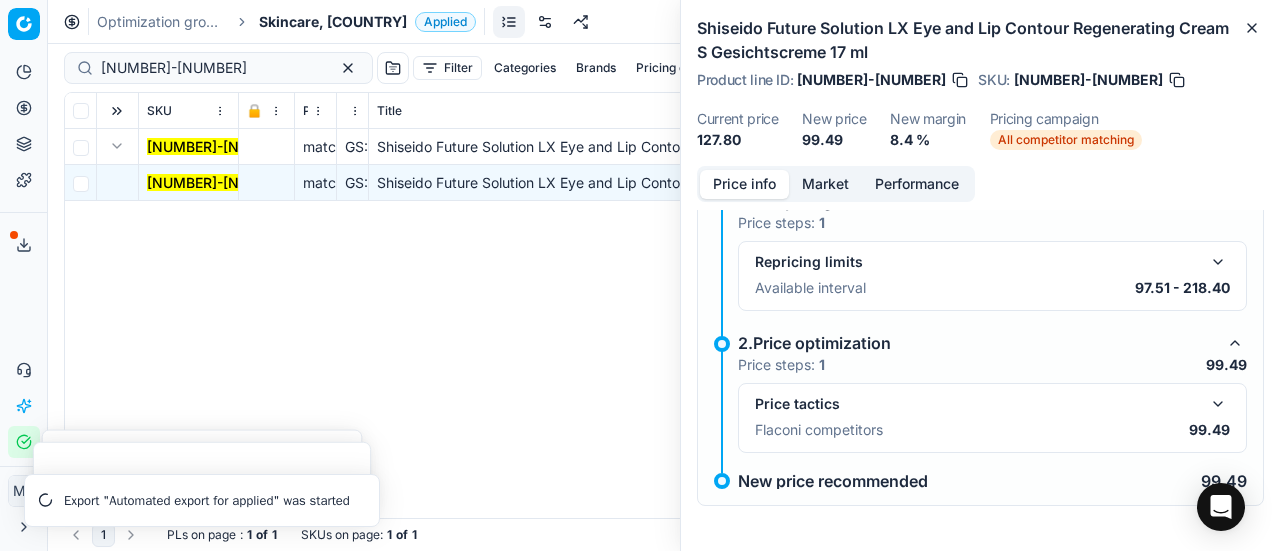 click at bounding box center [1218, 404] 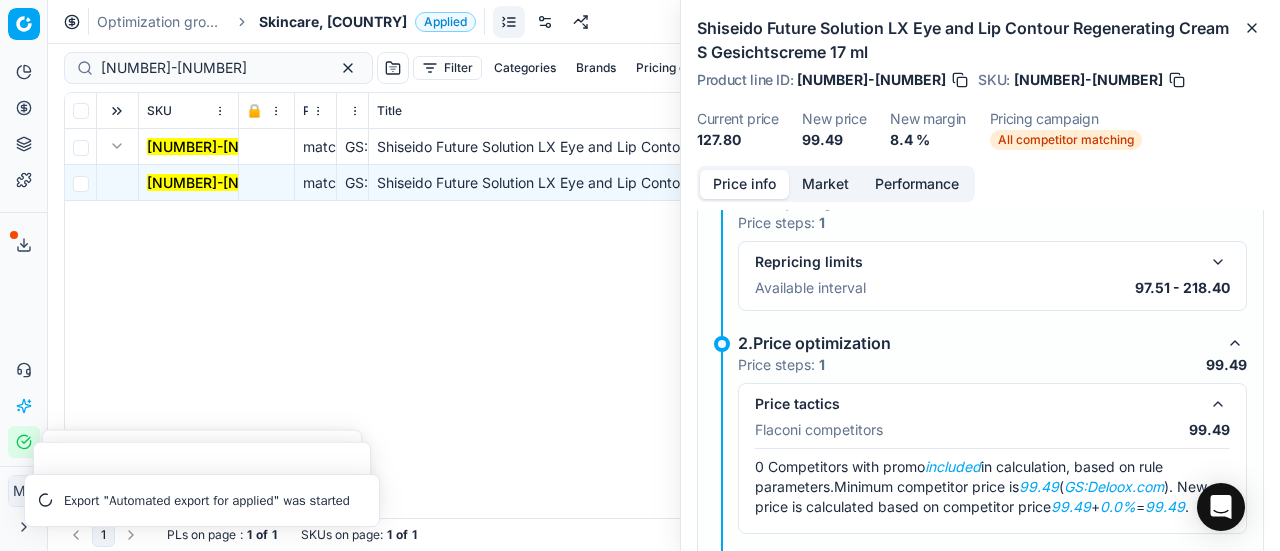 click on "Market" at bounding box center (825, 184) 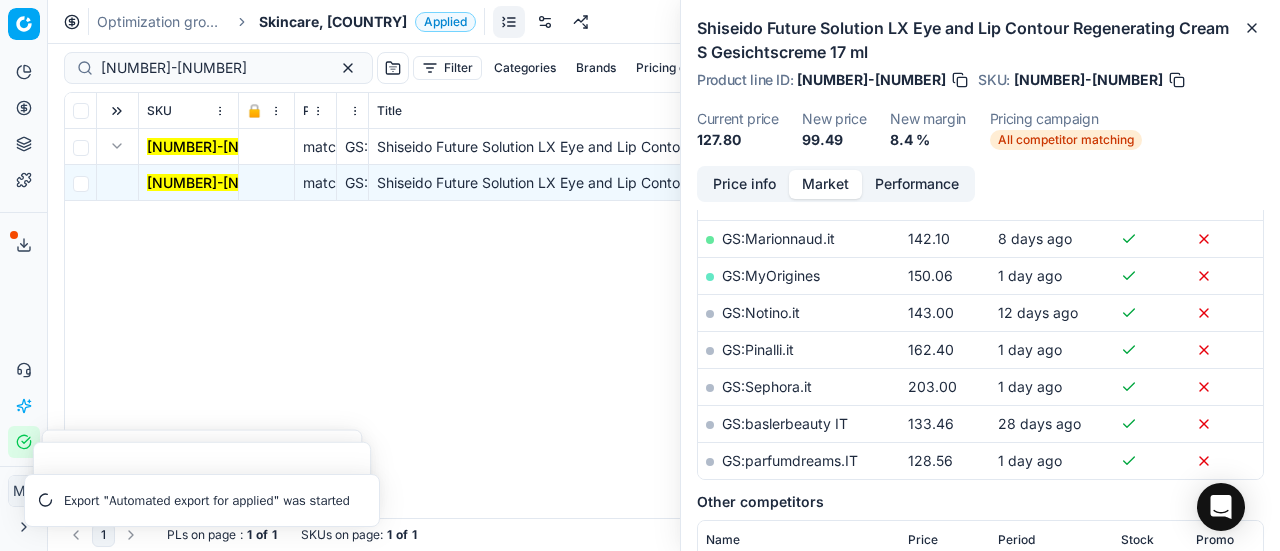 scroll, scrollTop: 300, scrollLeft: 0, axis: vertical 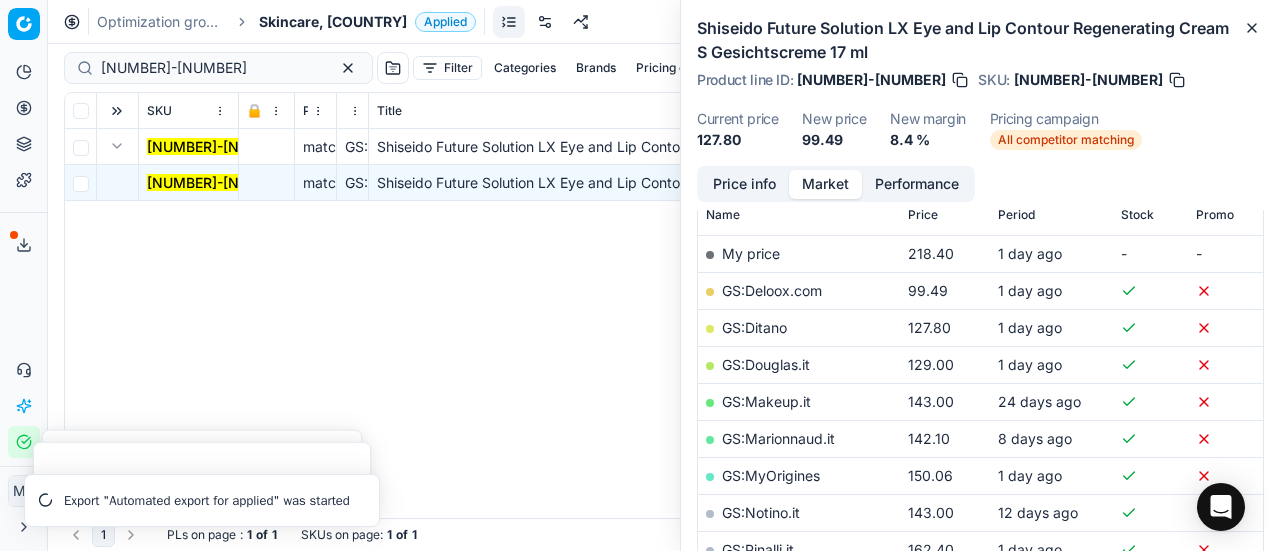 click on "GS:Deloox.com" at bounding box center [772, 290] 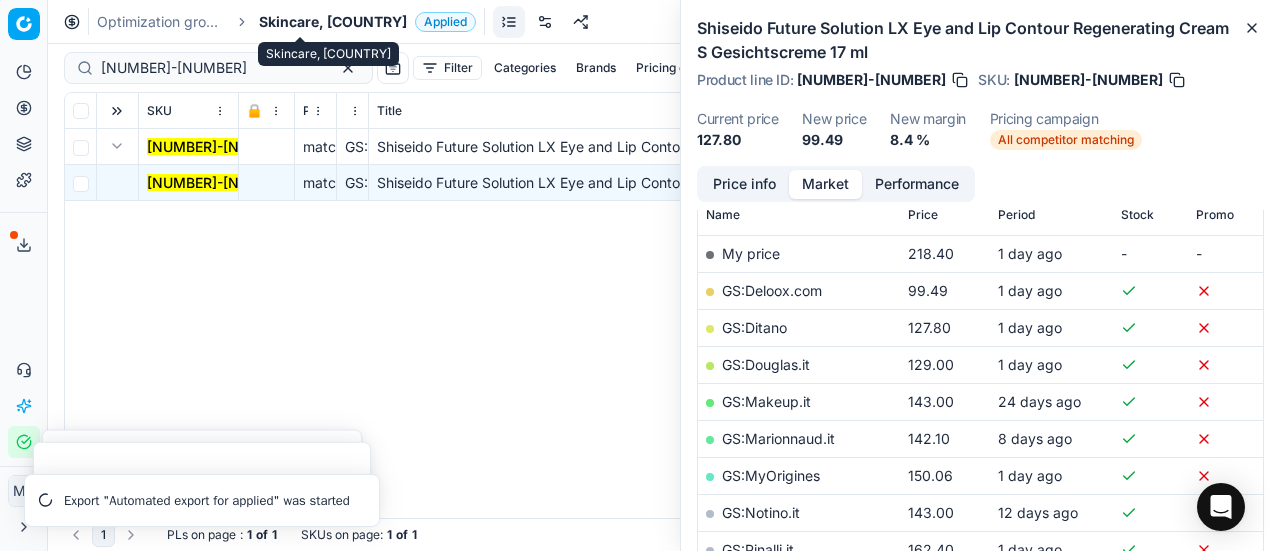 click on "Skincare, IT" at bounding box center (333, 22) 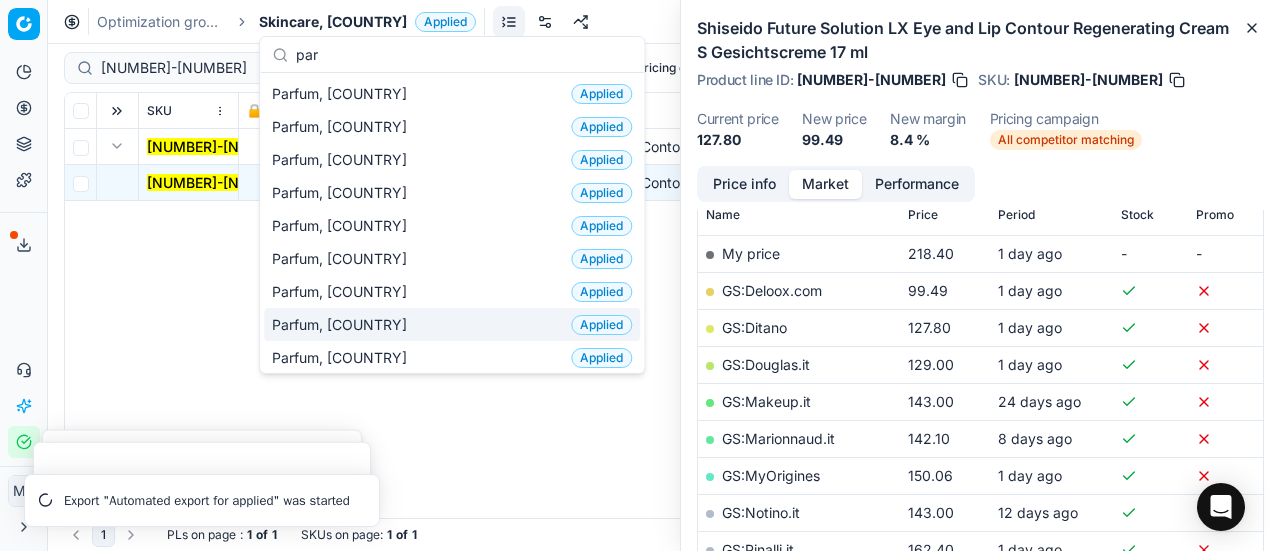 type on "par" 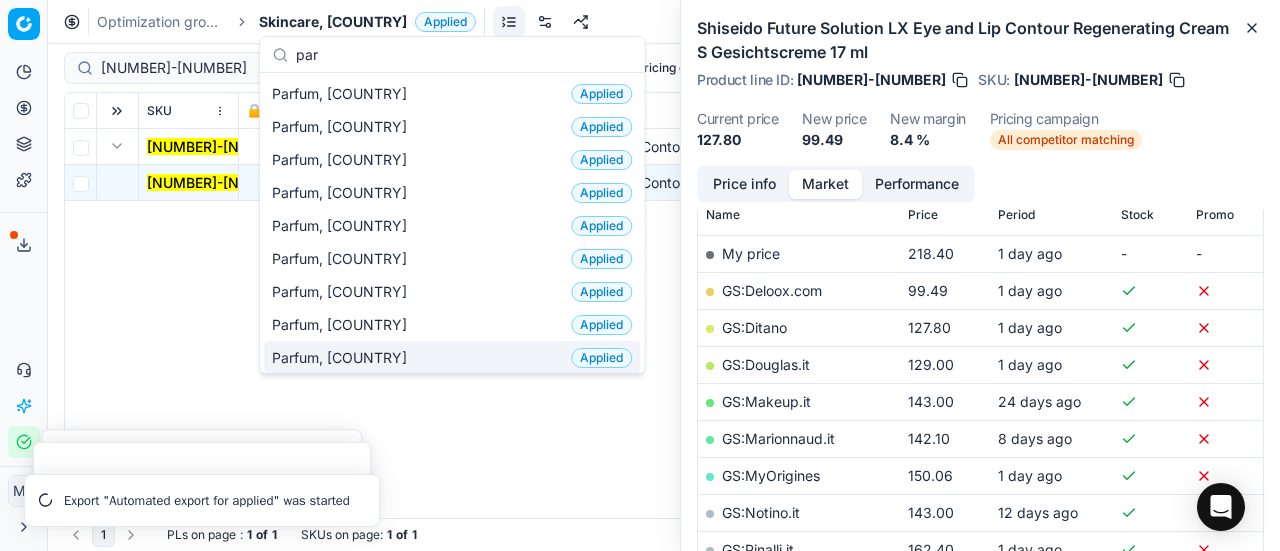 click on "Parfum, IT Applied" at bounding box center [452, 357] 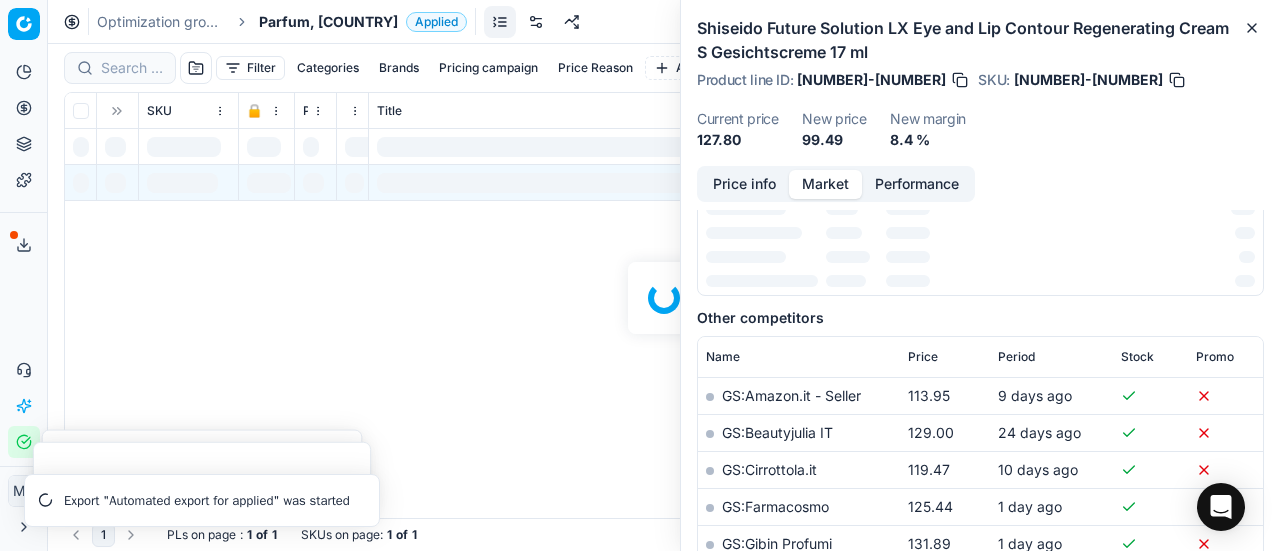 scroll, scrollTop: 300, scrollLeft: 0, axis: vertical 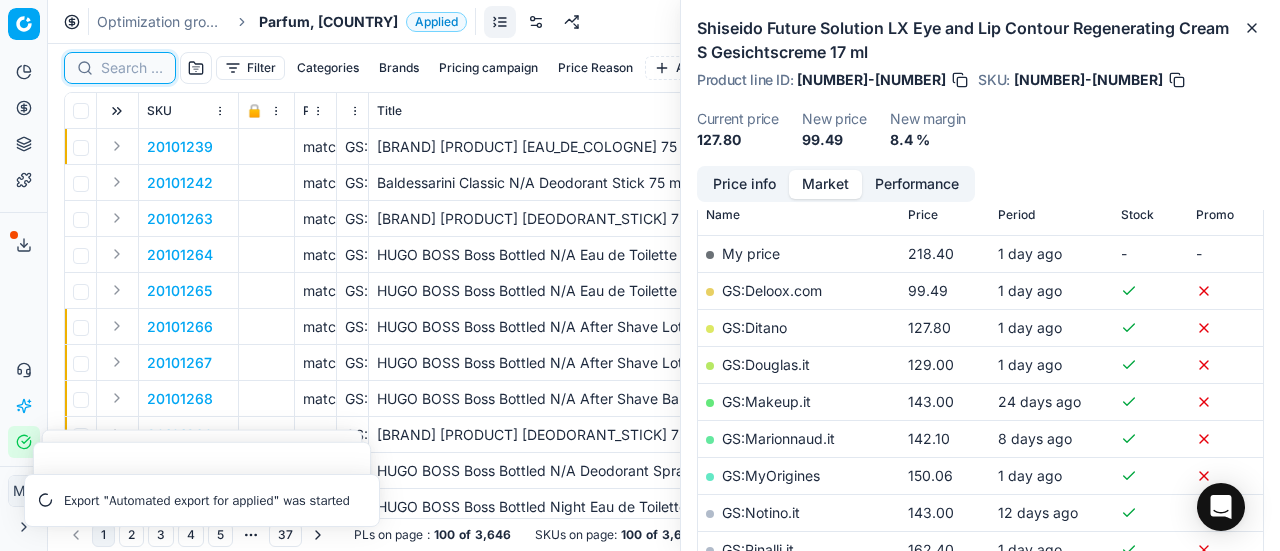click at bounding box center [132, 68] 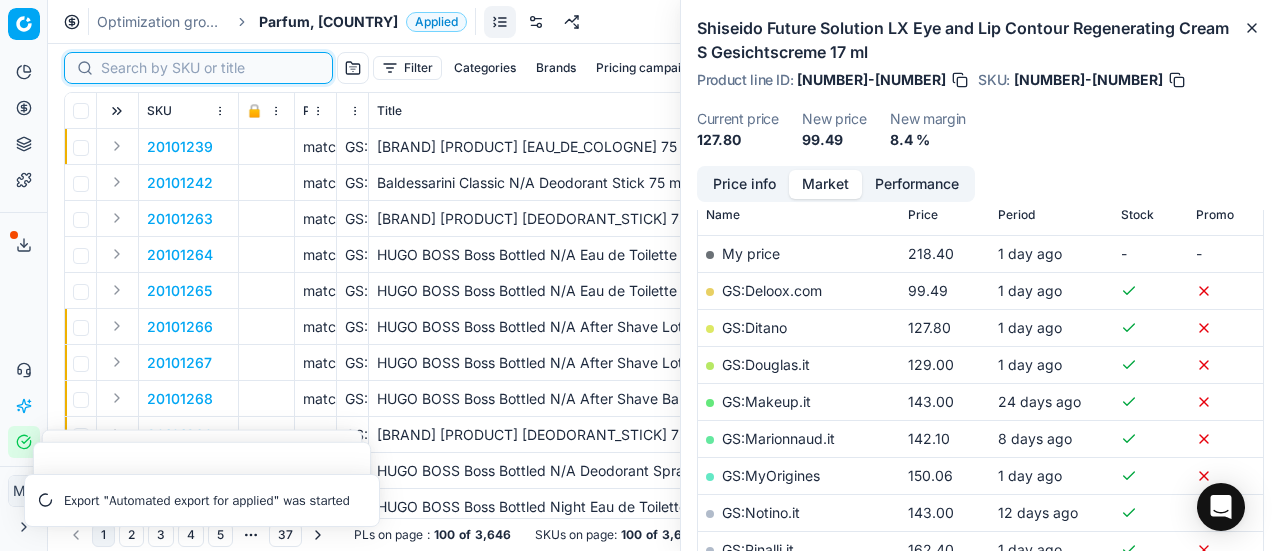 paste on "20101930" 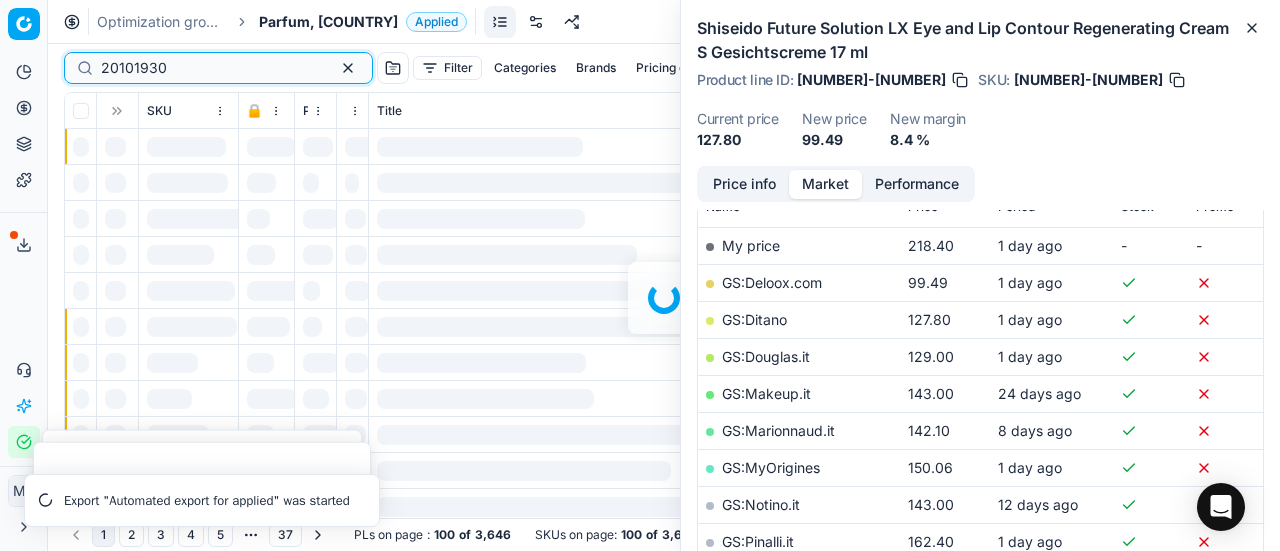 scroll, scrollTop: 300, scrollLeft: 0, axis: vertical 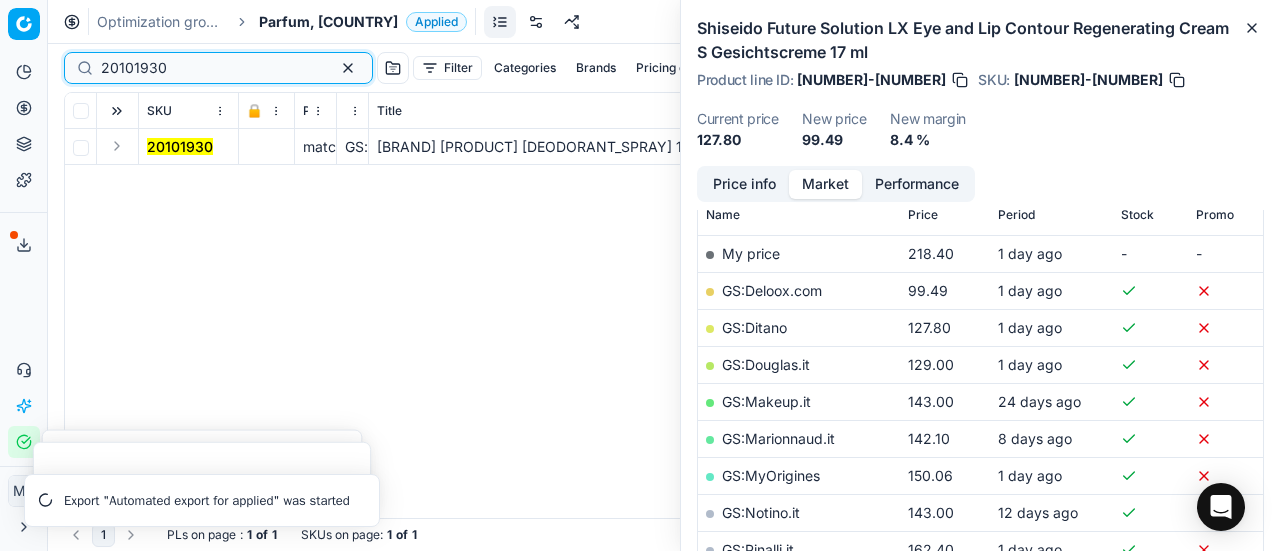 type on "20101930" 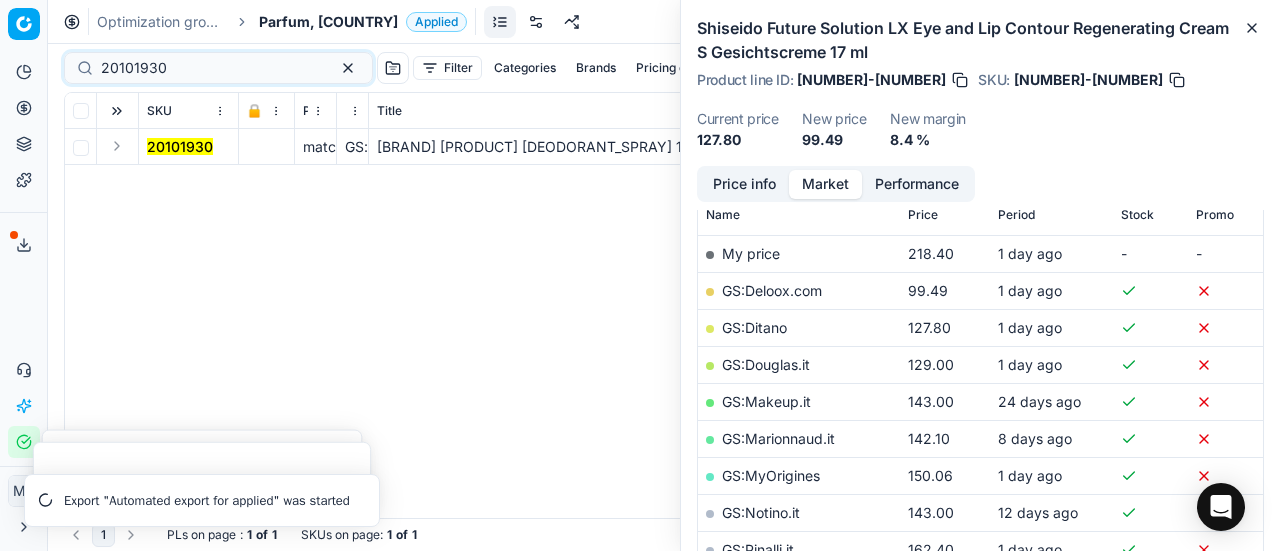 click at bounding box center (117, 146) 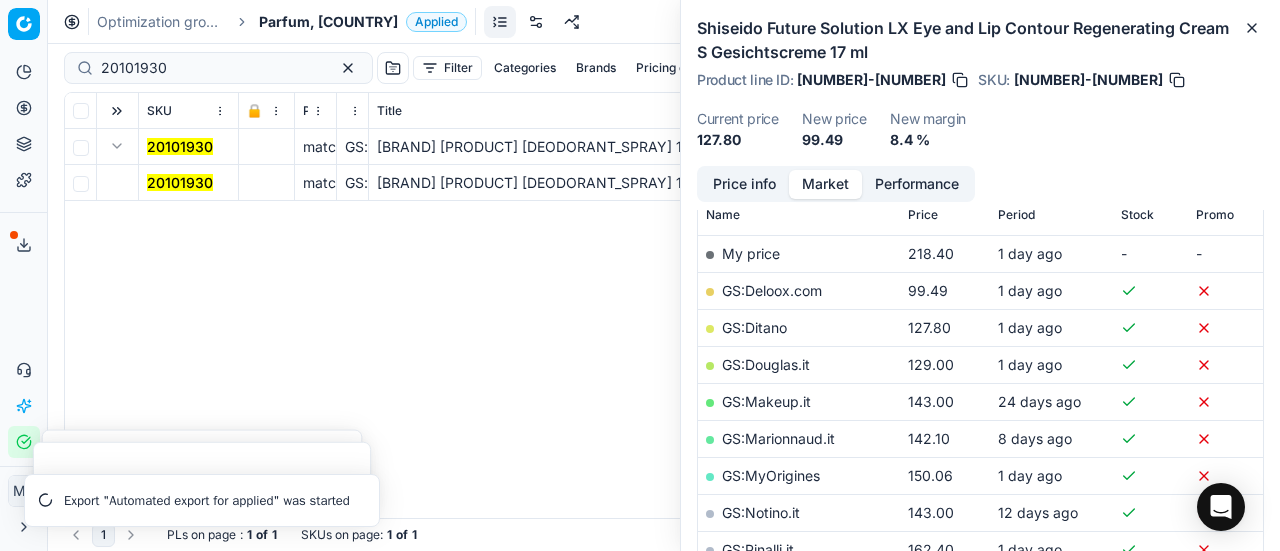 drag, startPoint x: 170, startPoint y: 167, endPoint x: 172, endPoint y: 178, distance: 11.18034 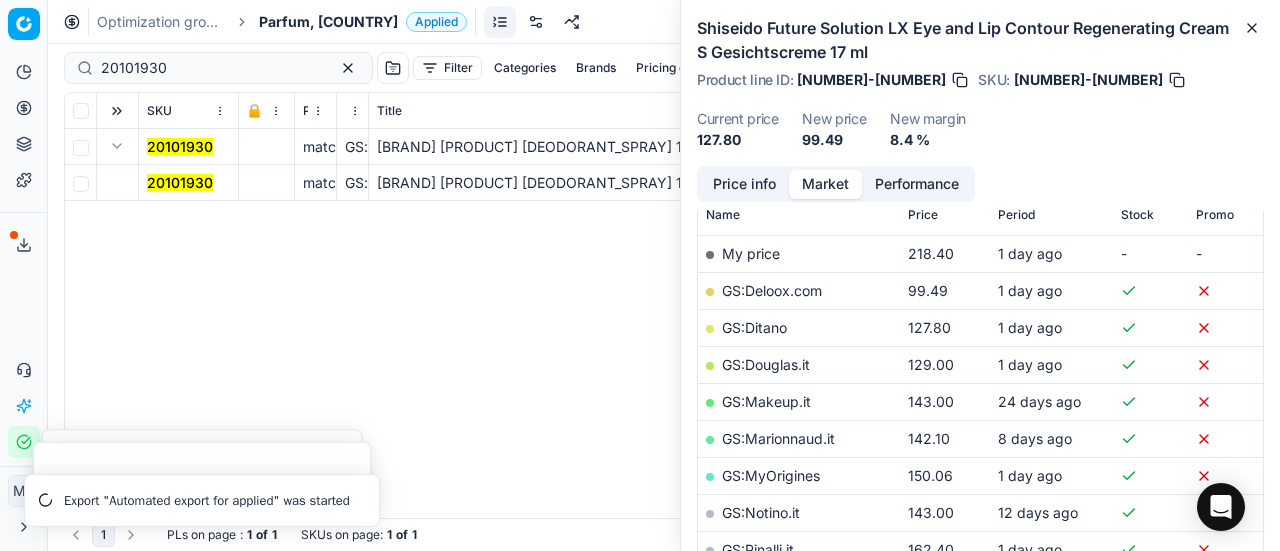 click on "20101930" at bounding box center [180, 182] 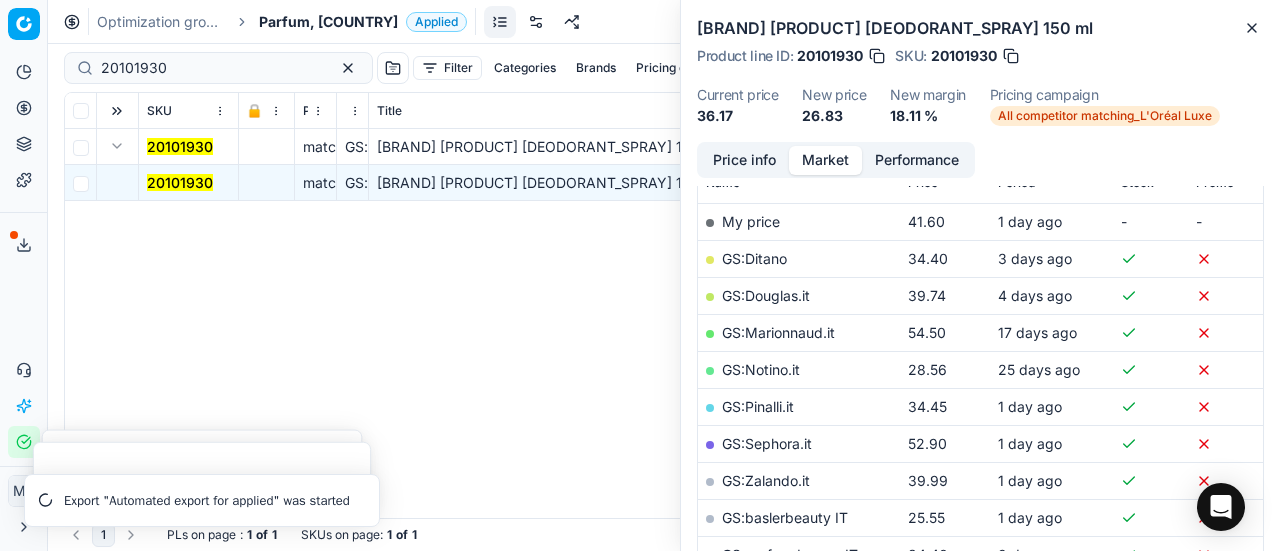 scroll, scrollTop: 300, scrollLeft: 0, axis: vertical 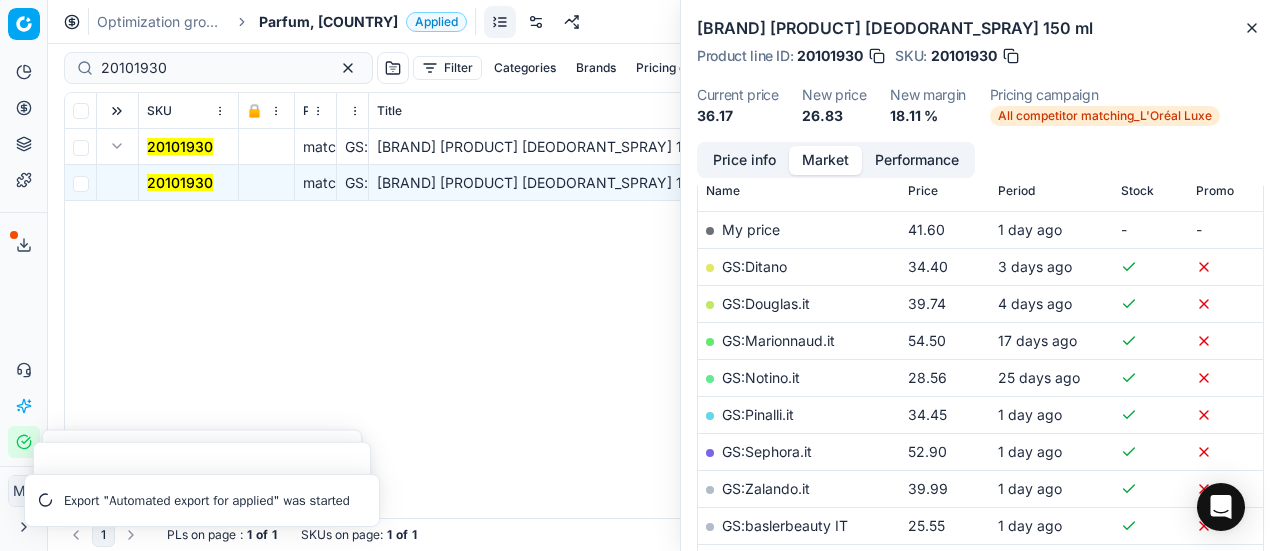 click on "Price info" at bounding box center [744, 160] 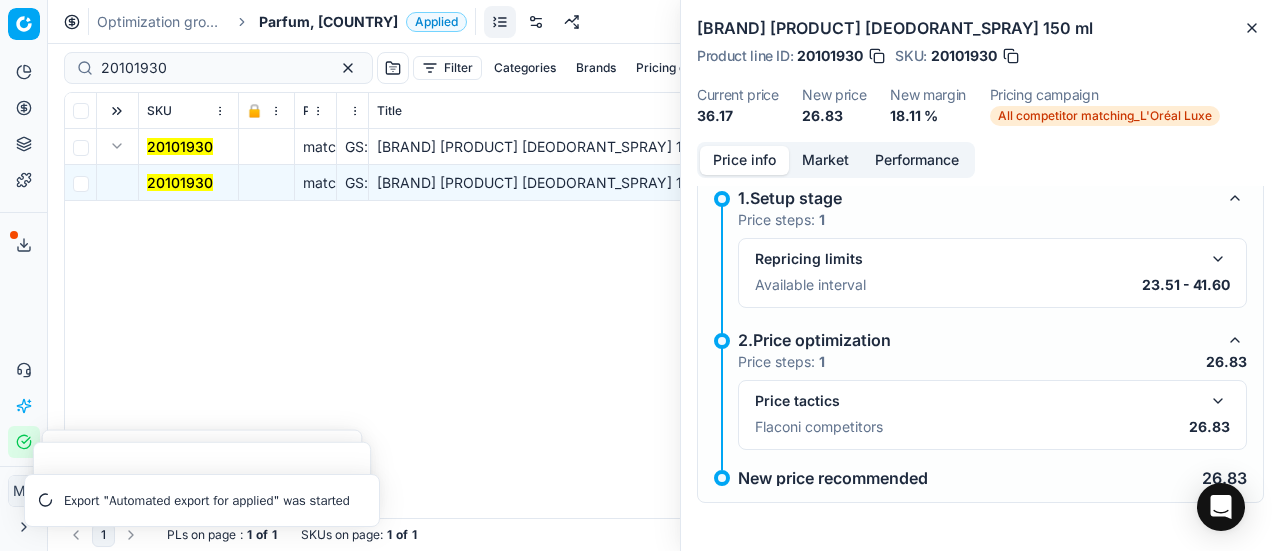 scroll, scrollTop: 14, scrollLeft: 0, axis: vertical 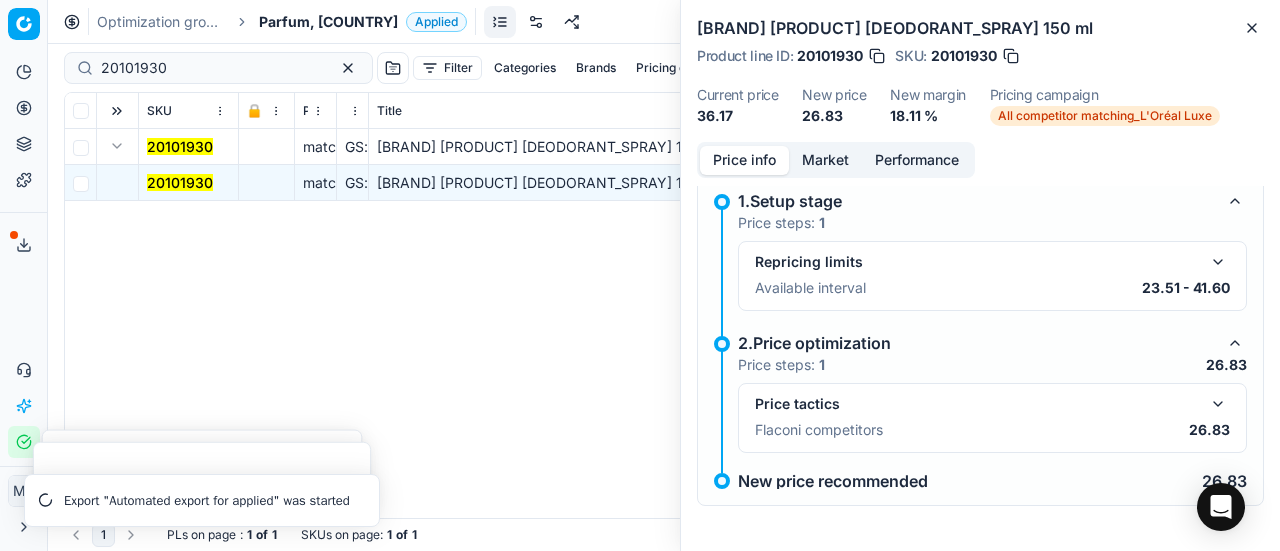 click at bounding box center [1218, 404] 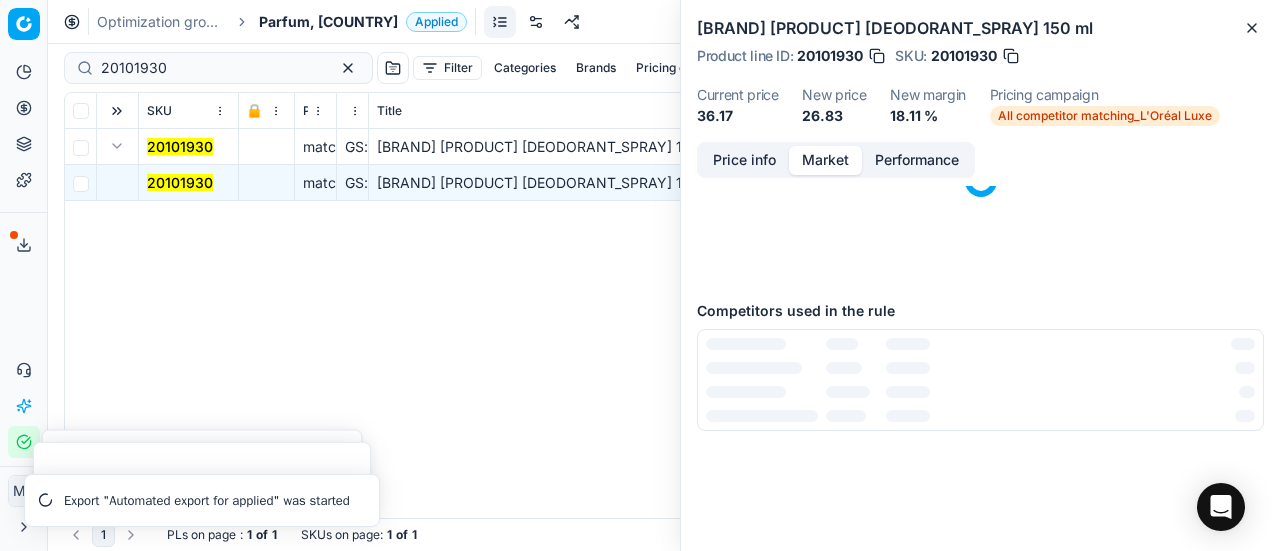 click on "Market" at bounding box center (825, 160) 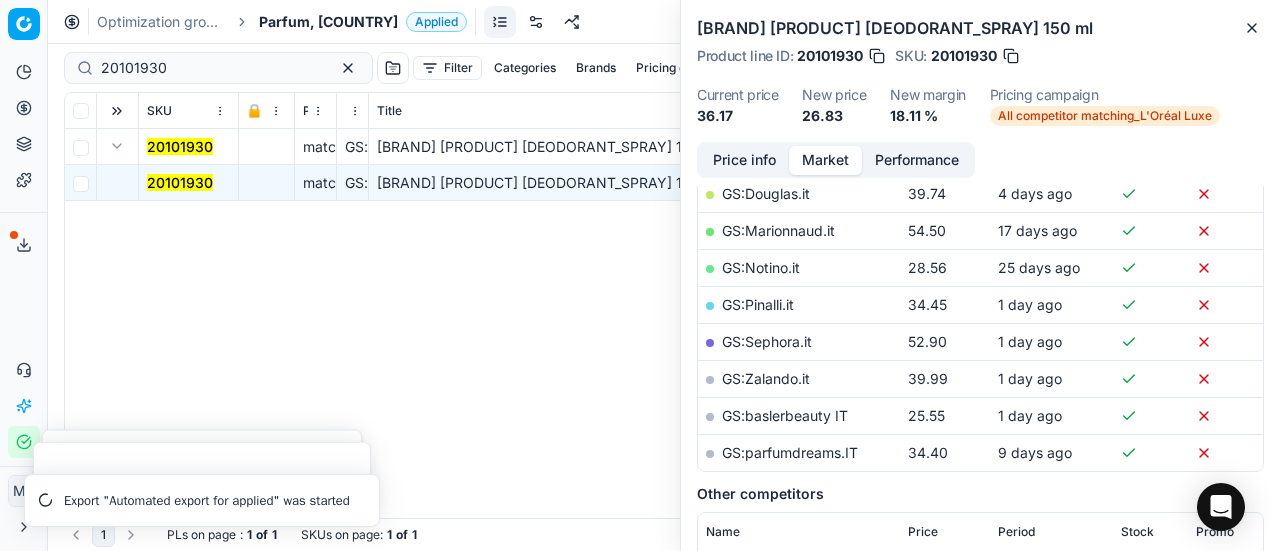 scroll, scrollTop: 500, scrollLeft: 0, axis: vertical 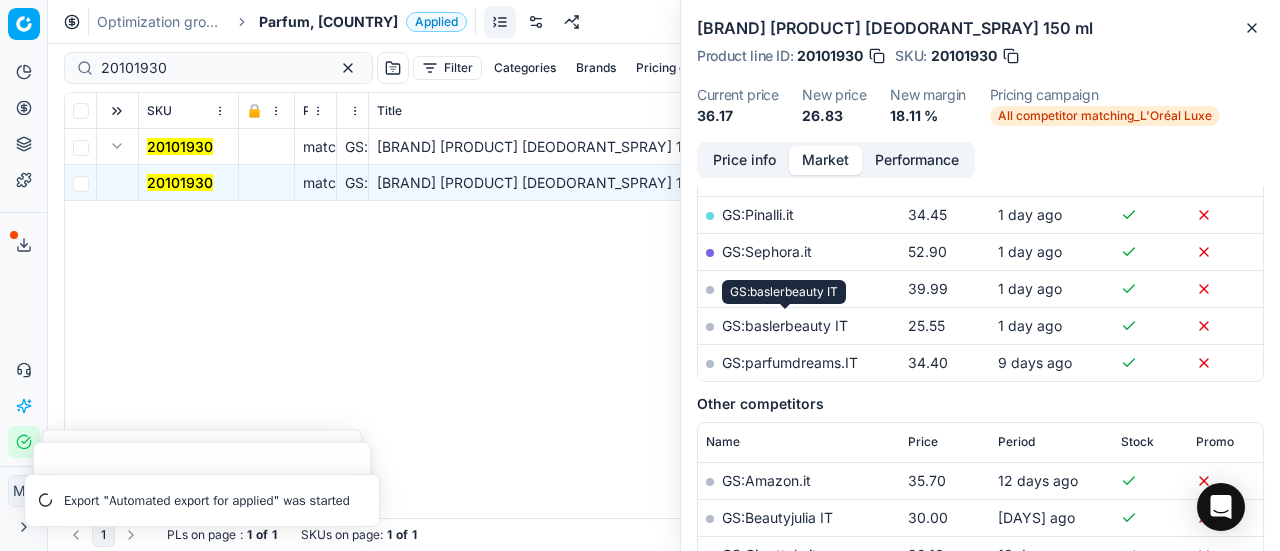 click on "GS:baslerbeauty IT" at bounding box center (785, 325) 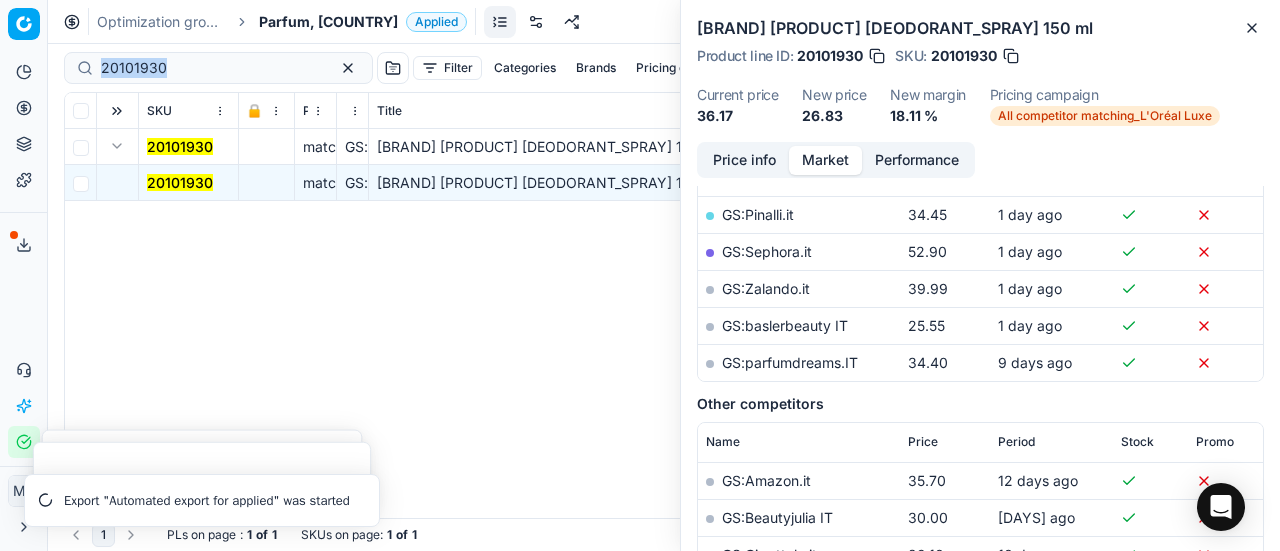 drag, startPoint x: 203, startPoint y: 49, endPoint x: 164, endPoint y: 58, distance: 40.024994 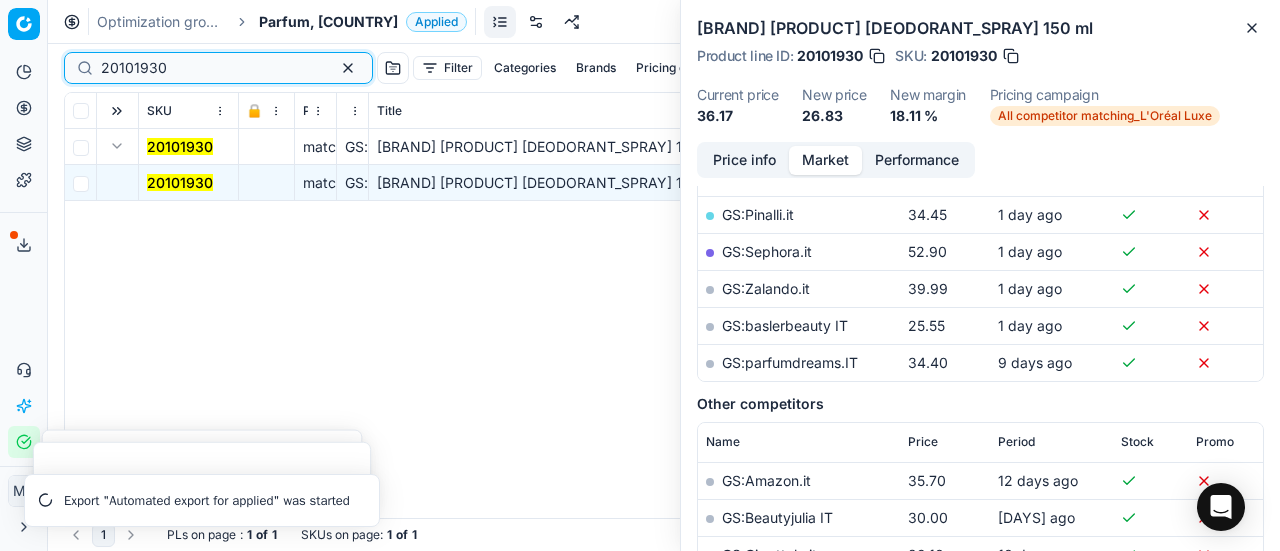 drag, startPoint x: 178, startPoint y: 62, endPoint x: 0, endPoint y: 22, distance: 182.43903 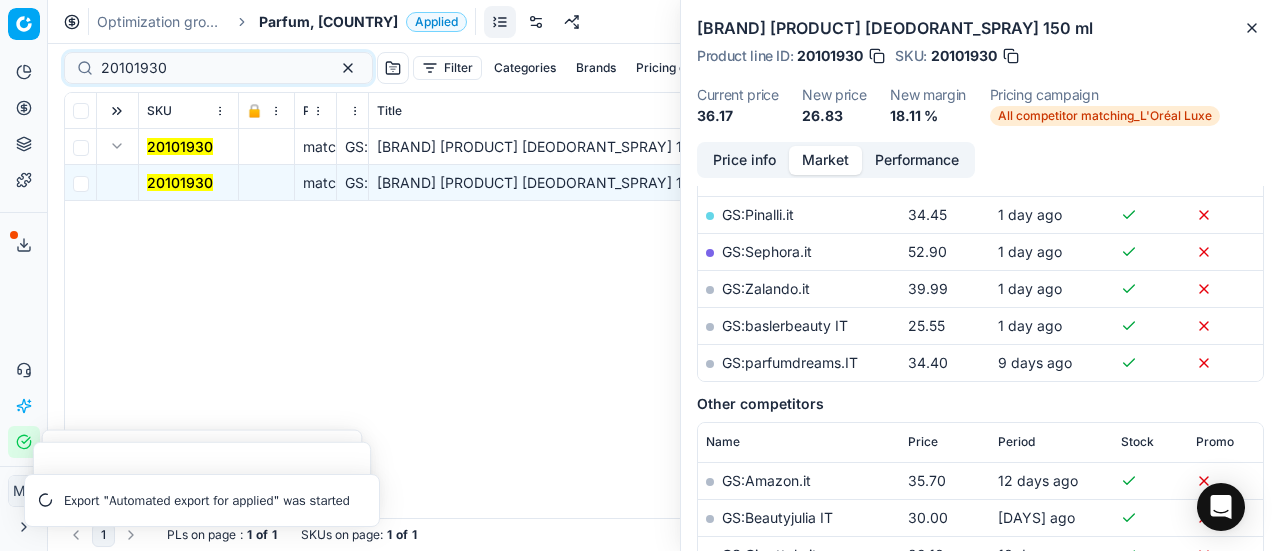 drag, startPoint x: 288, startPoint y: 15, endPoint x: 300, endPoint y: 12, distance: 12.369317 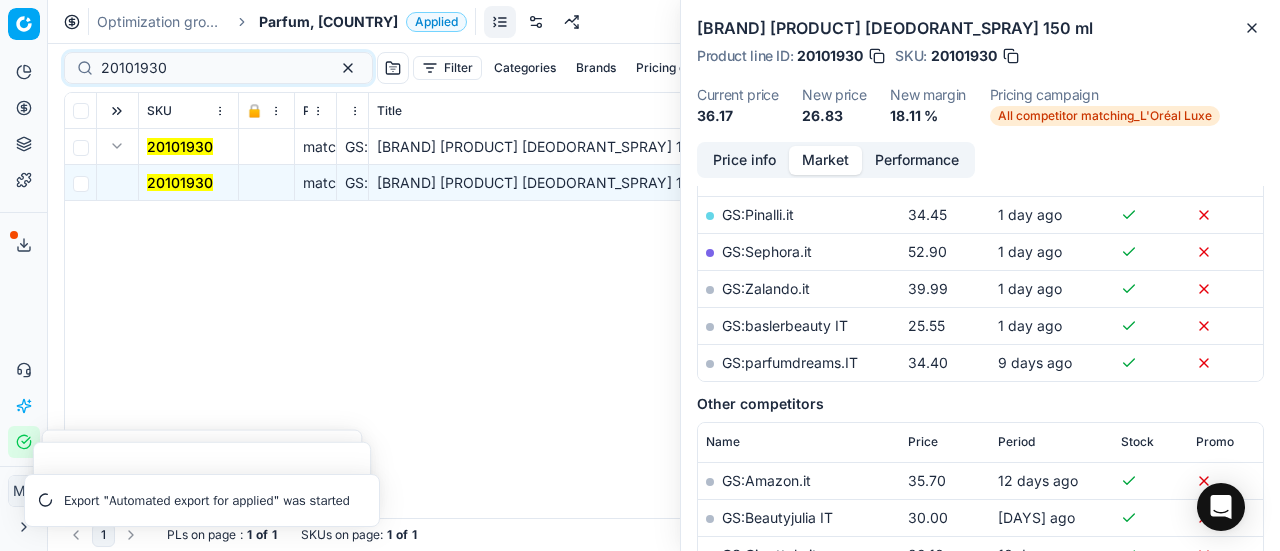 click on "Parfum, IT" at bounding box center [328, 22] 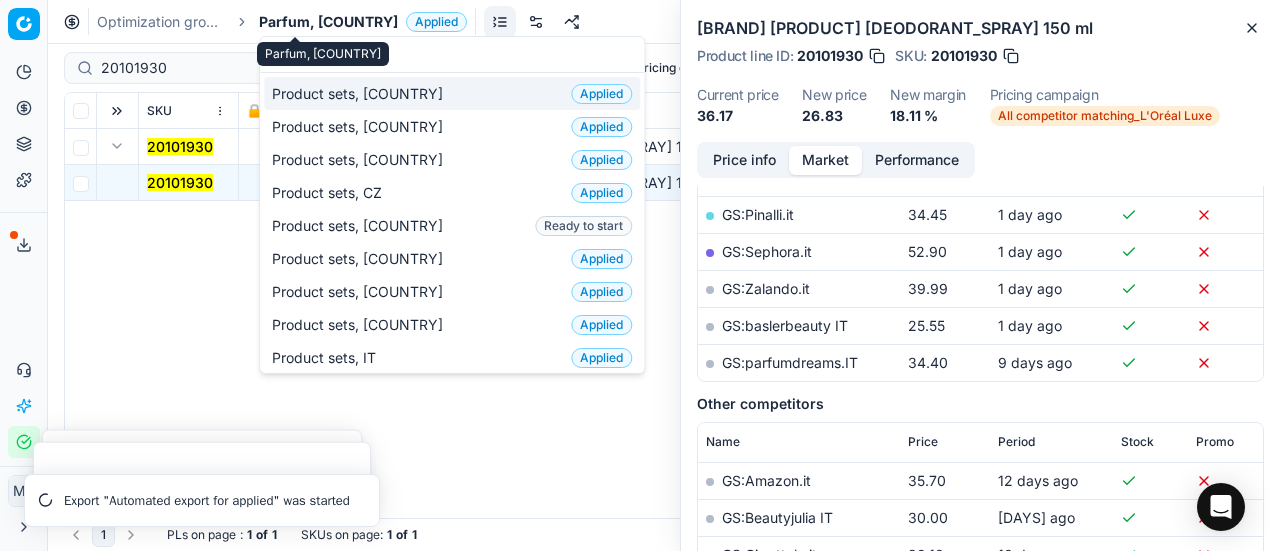 scroll, scrollTop: 250, scrollLeft: 0, axis: vertical 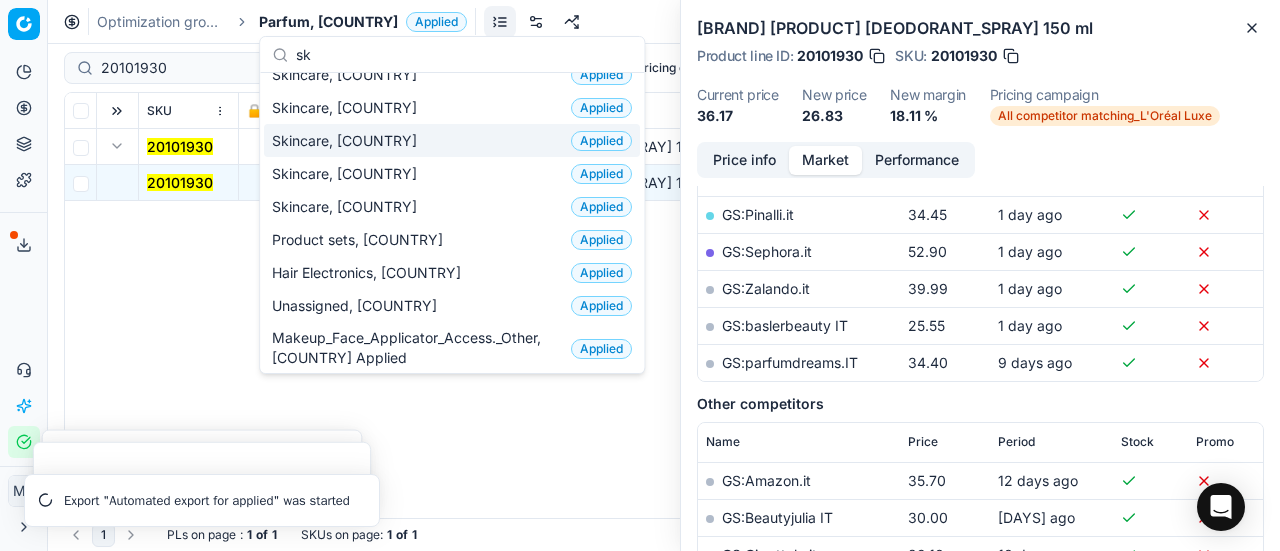 type on "sk" 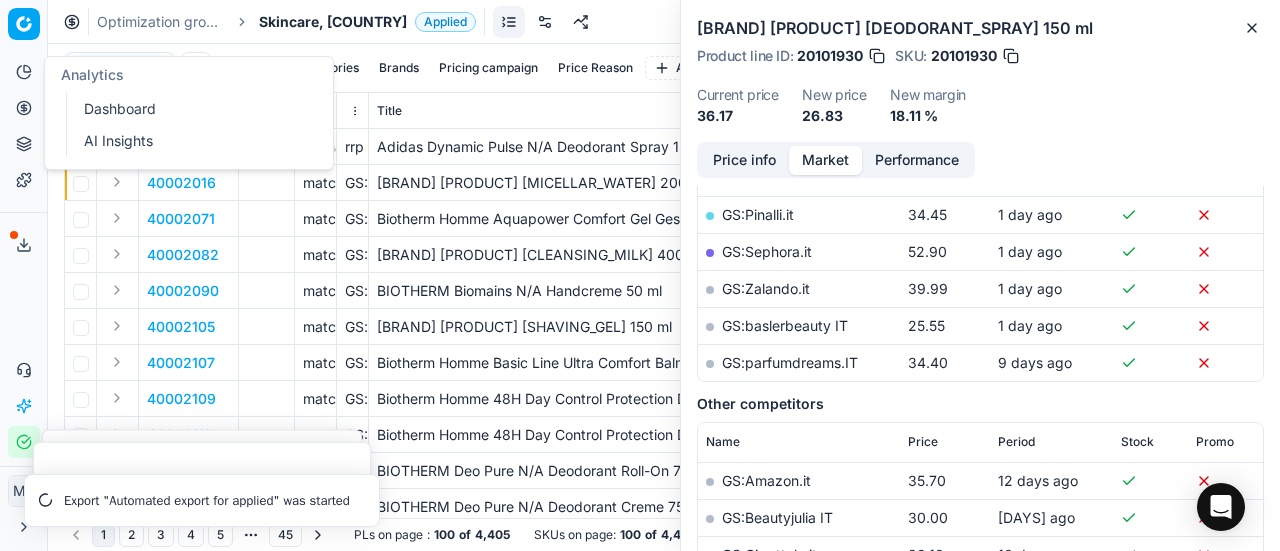 scroll, scrollTop: 500, scrollLeft: 0, axis: vertical 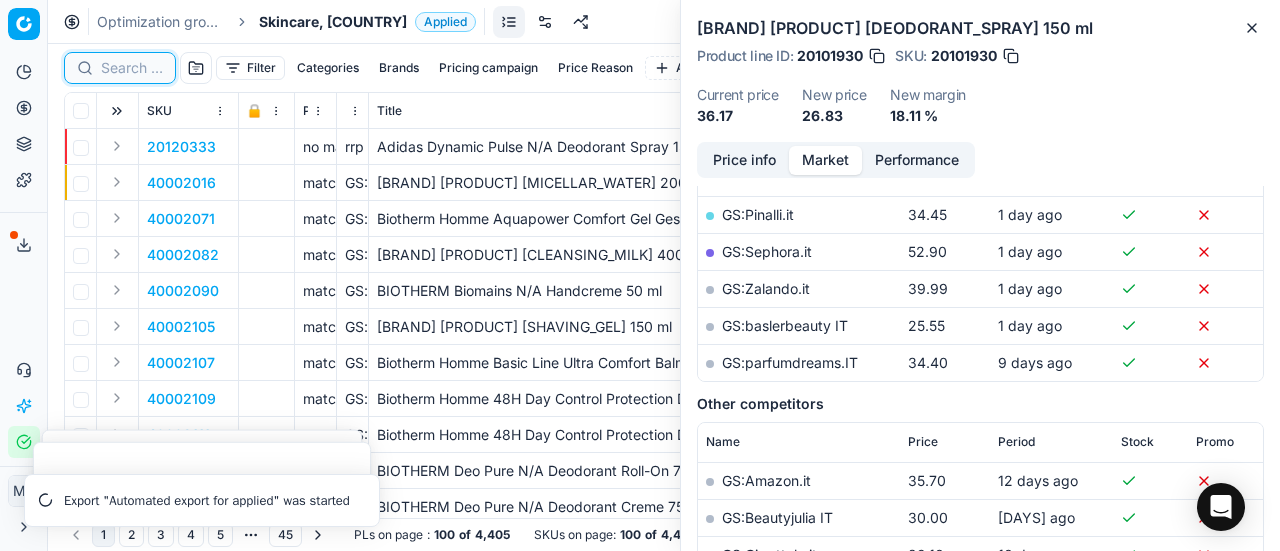 click at bounding box center [132, 68] 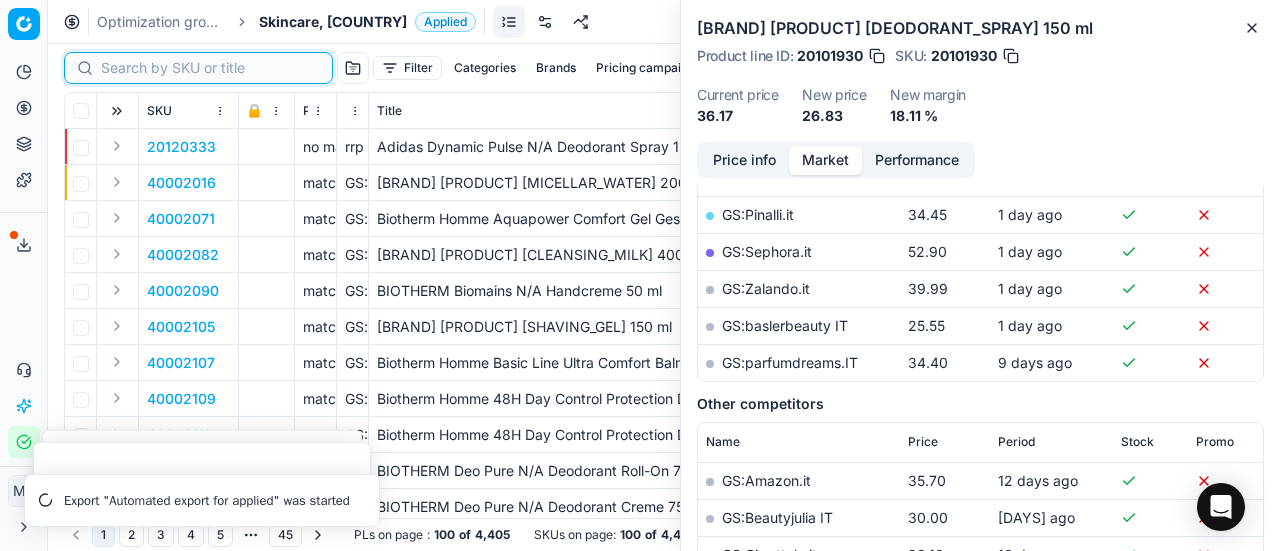 paste on "80059152-30" 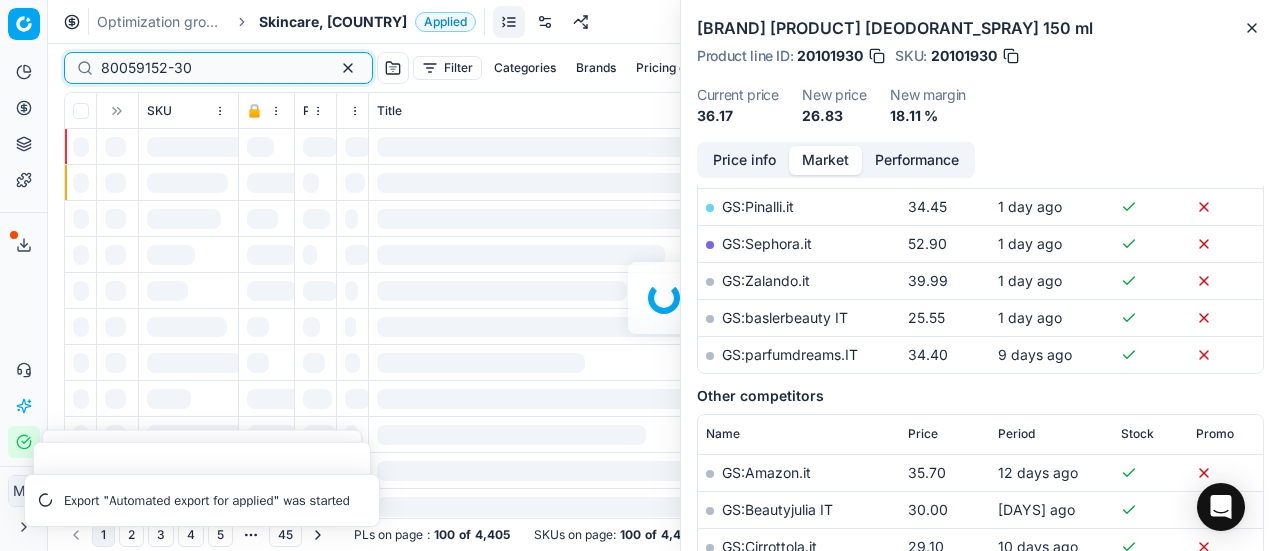 scroll, scrollTop: 500, scrollLeft: 0, axis: vertical 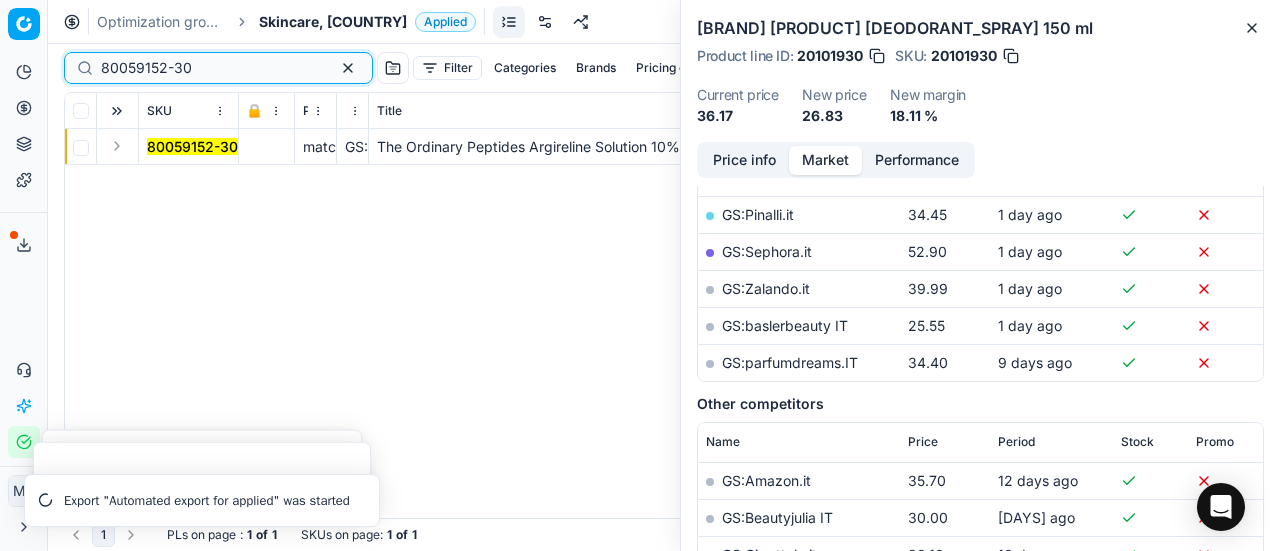 type on "80059152-30" 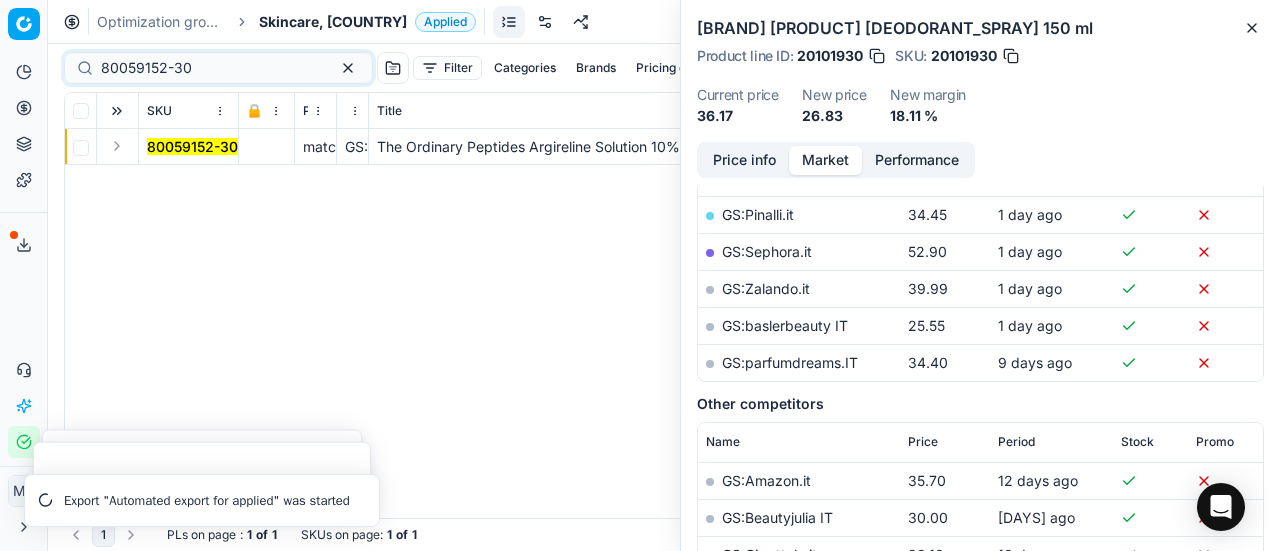 click at bounding box center (117, 146) 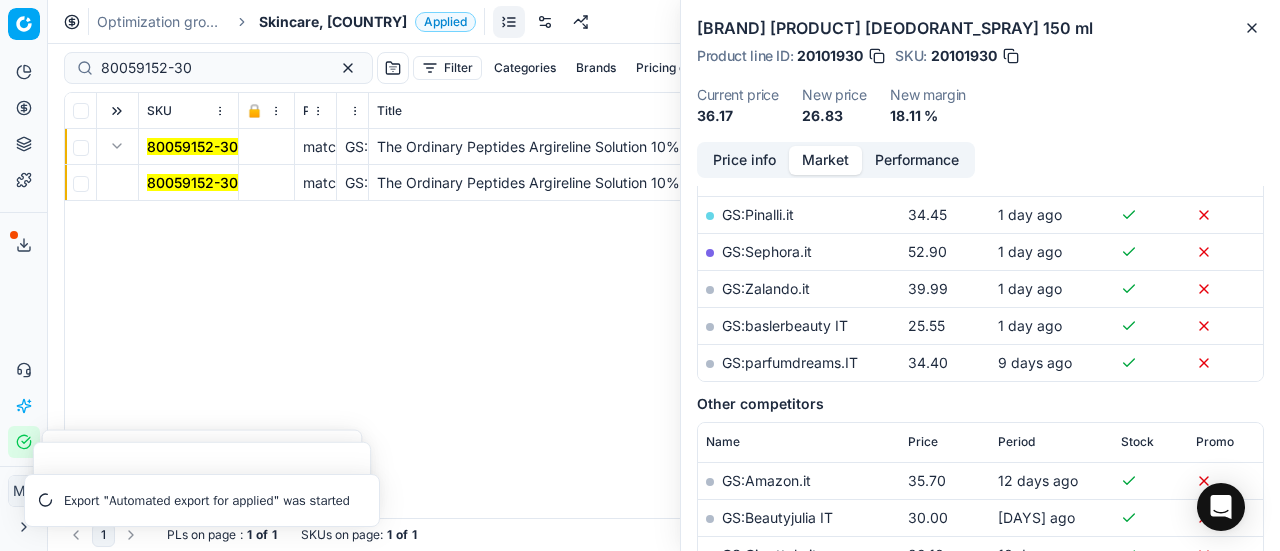 click on "80059152-30" at bounding box center [192, 182] 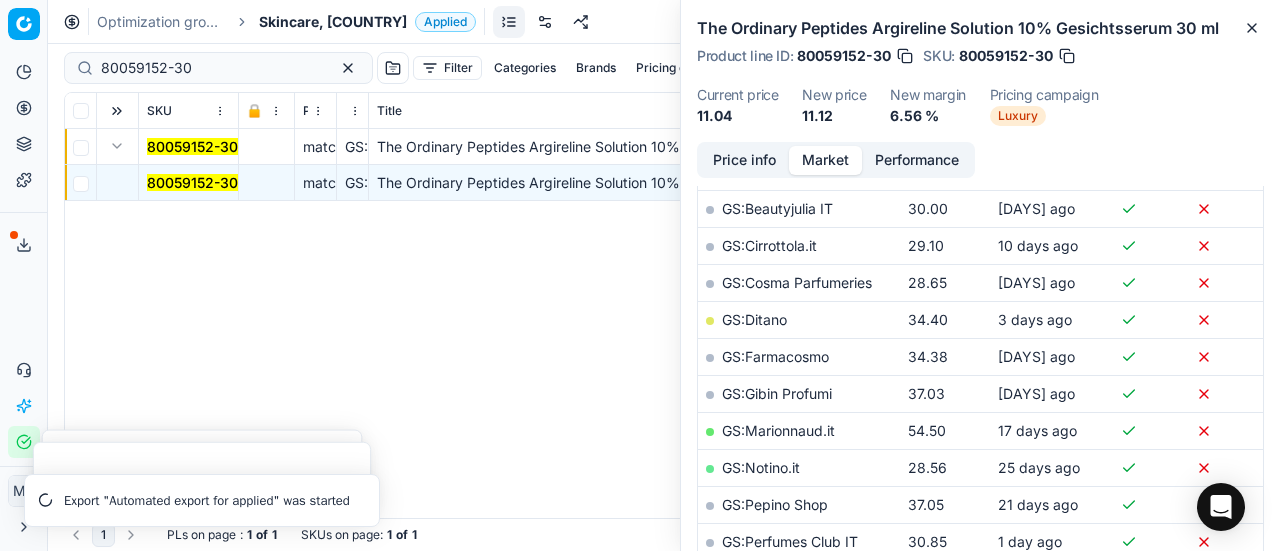 scroll, scrollTop: 500, scrollLeft: 0, axis: vertical 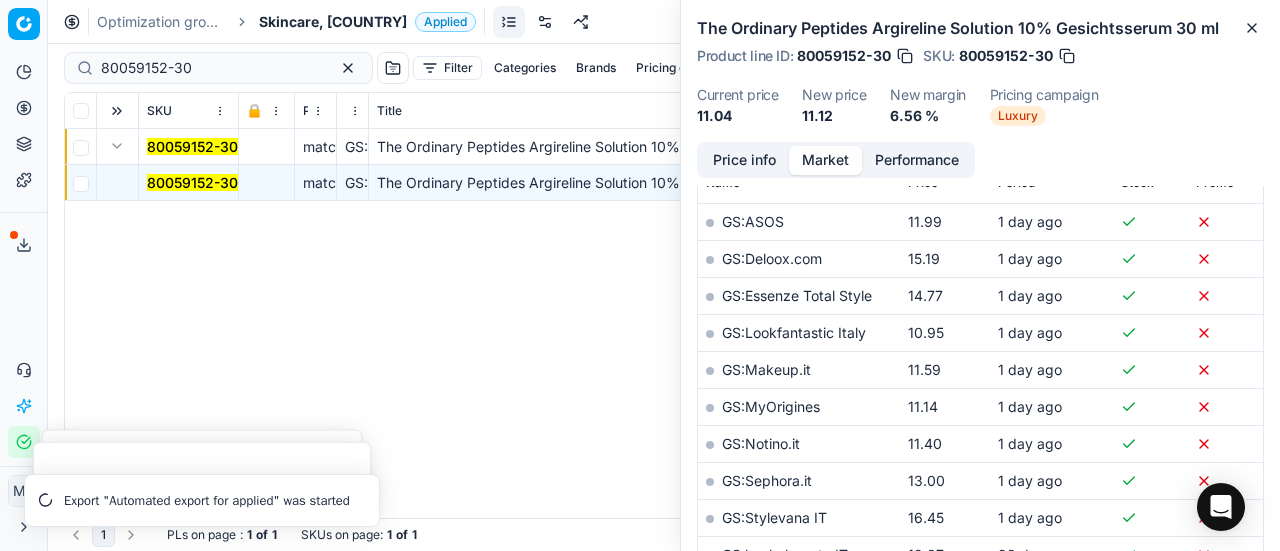 click on "Price info" at bounding box center (744, 160) 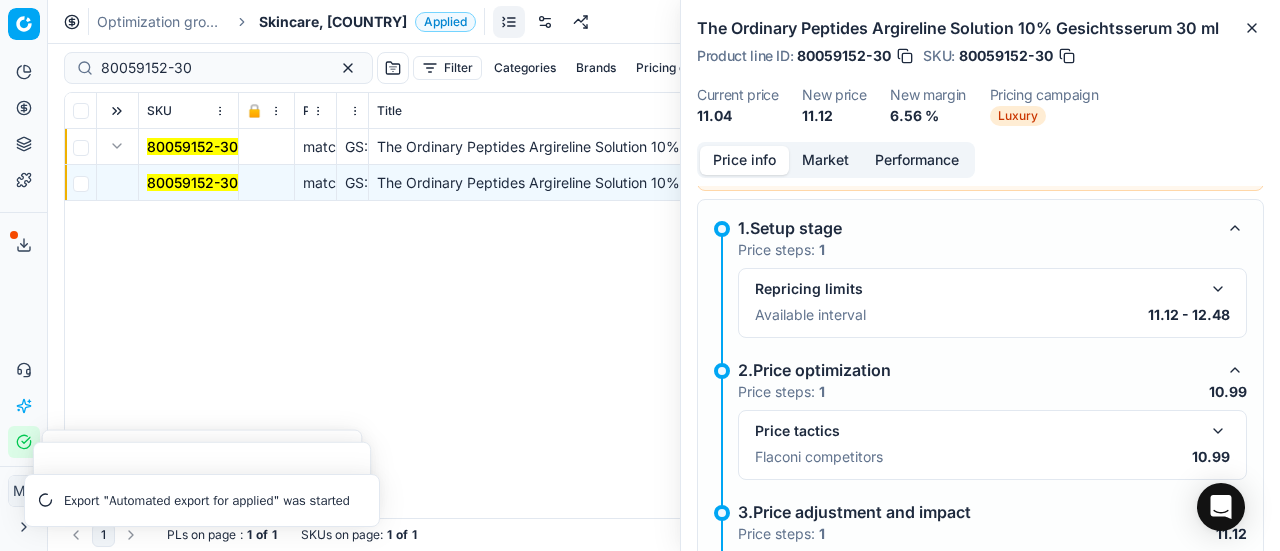 scroll, scrollTop: 114, scrollLeft: 0, axis: vertical 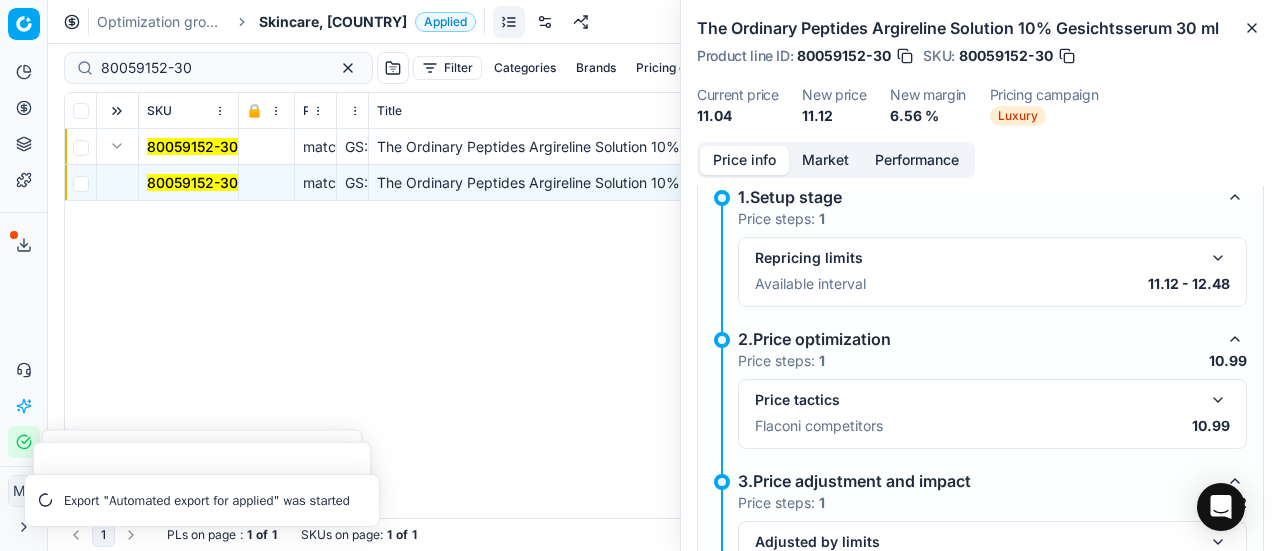click at bounding box center [1218, 400] 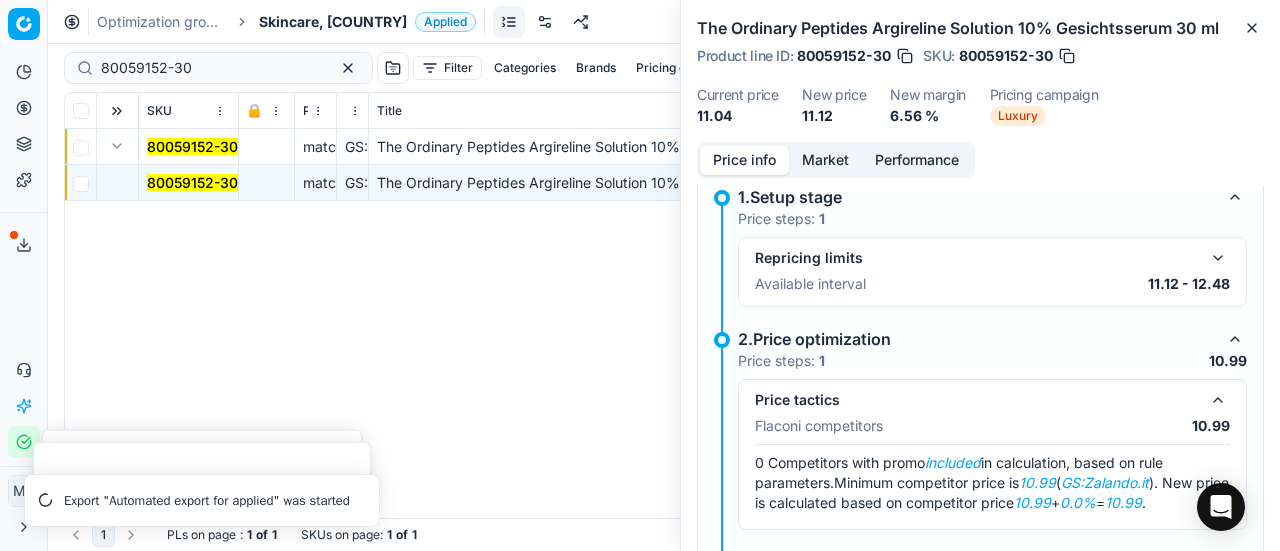 click on "Market" at bounding box center (825, 160) 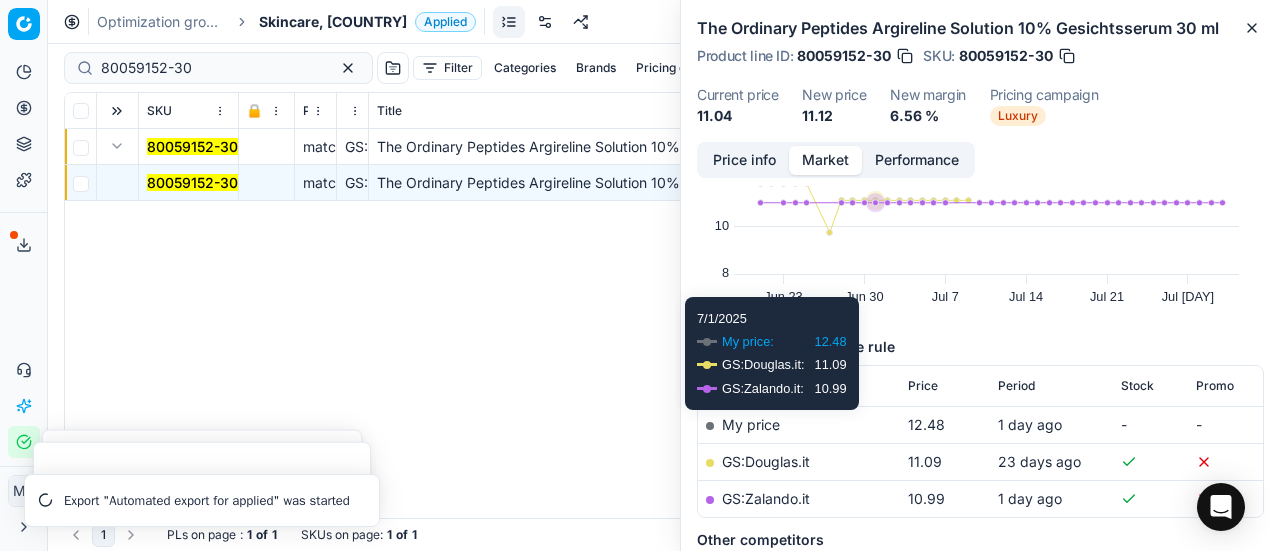 scroll, scrollTop: 300, scrollLeft: 0, axis: vertical 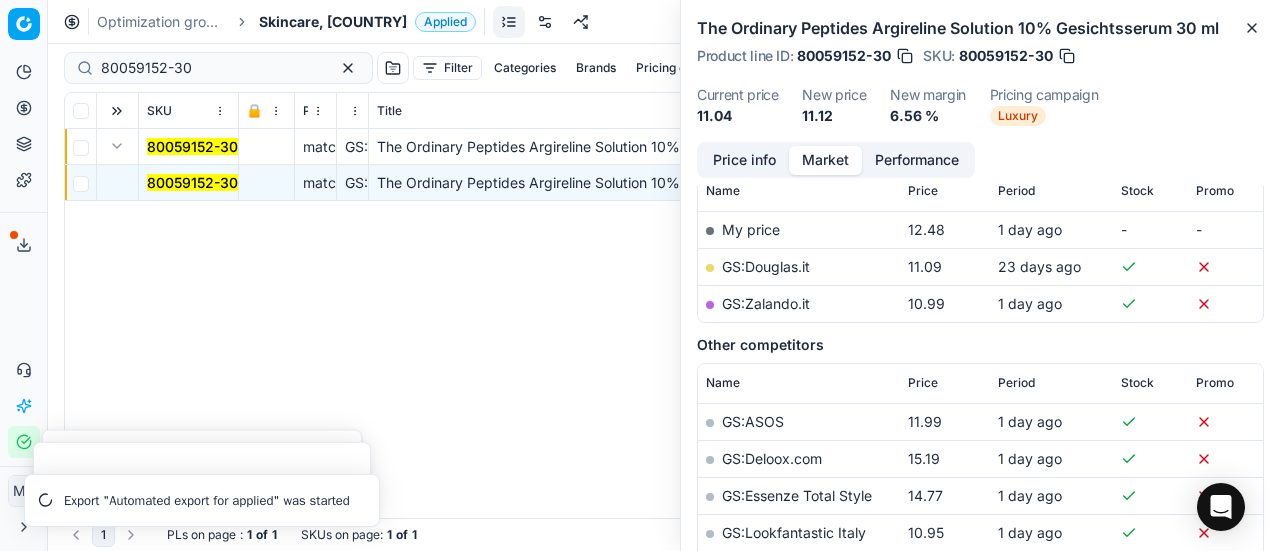 click on "GS:Zalando.it" at bounding box center (766, 303) 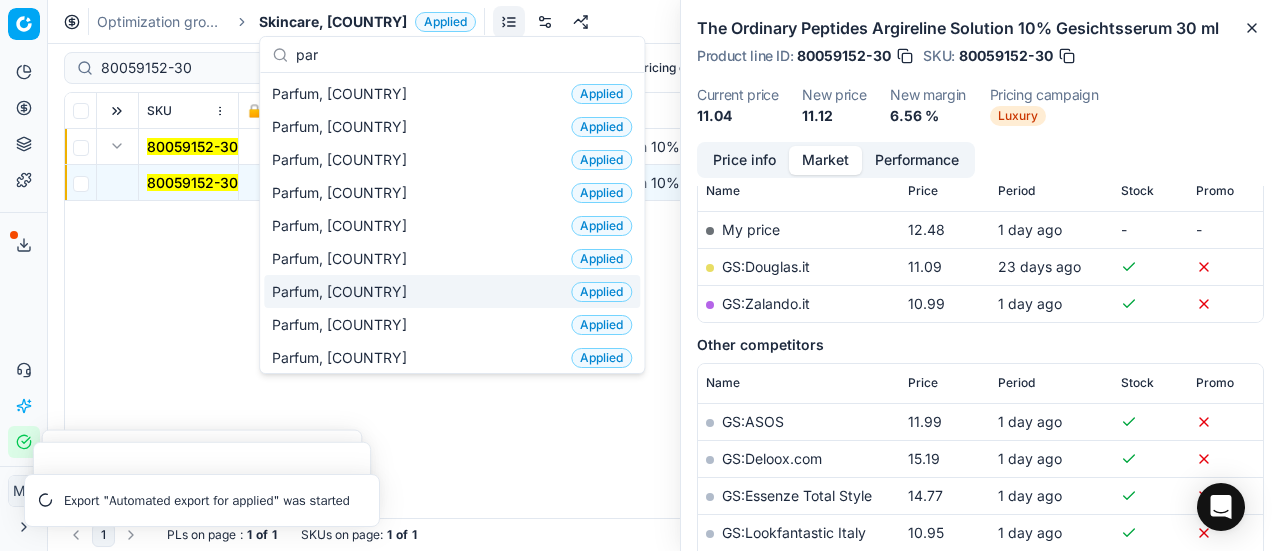 type on "par" 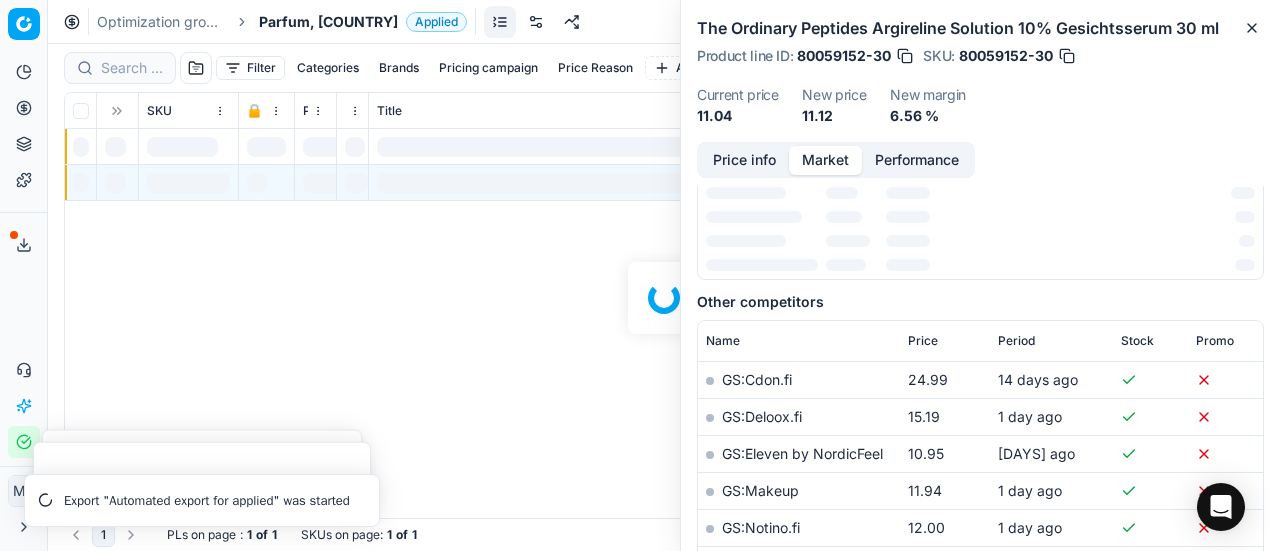 scroll, scrollTop: 300, scrollLeft: 0, axis: vertical 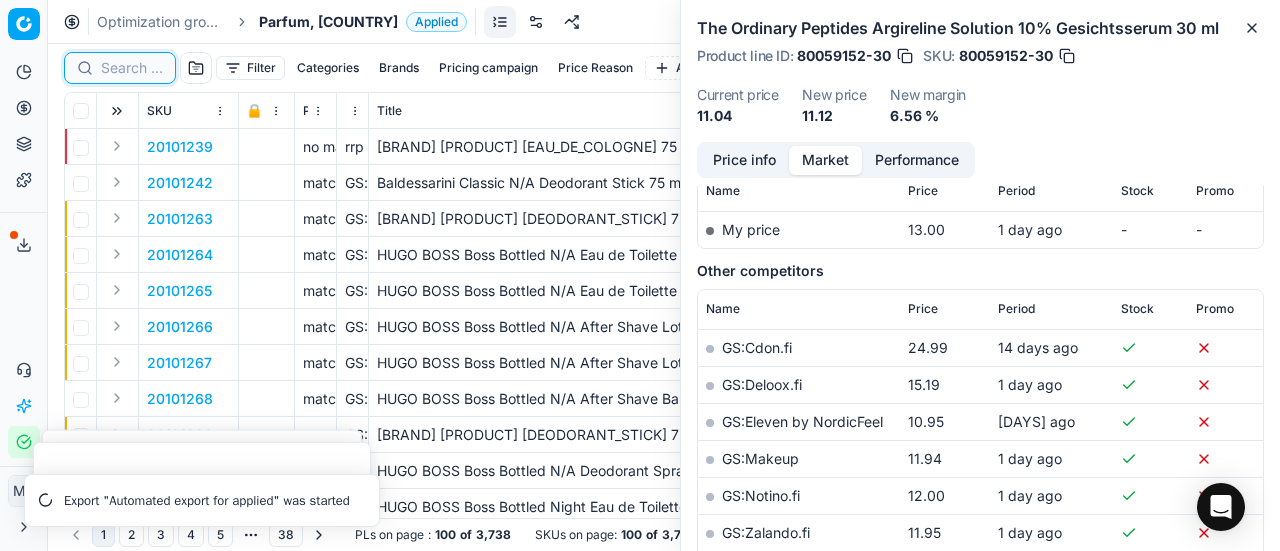 click at bounding box center [132, 68] 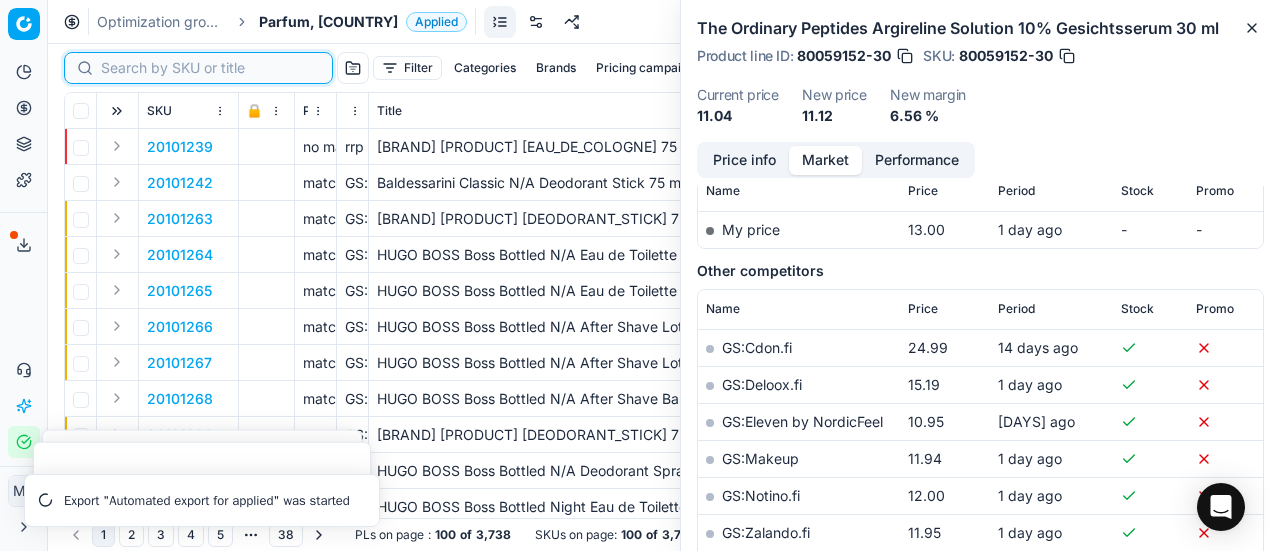 paste on "80075133-50" 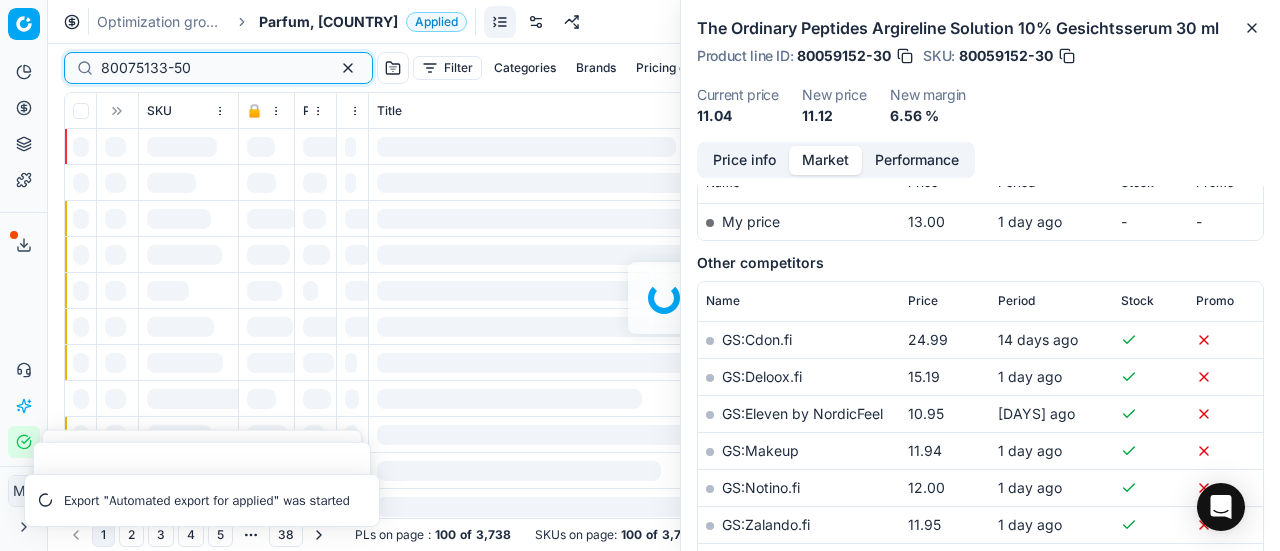 scroll, scrollTop: 300, scrollLeft: 0, axis: vertical 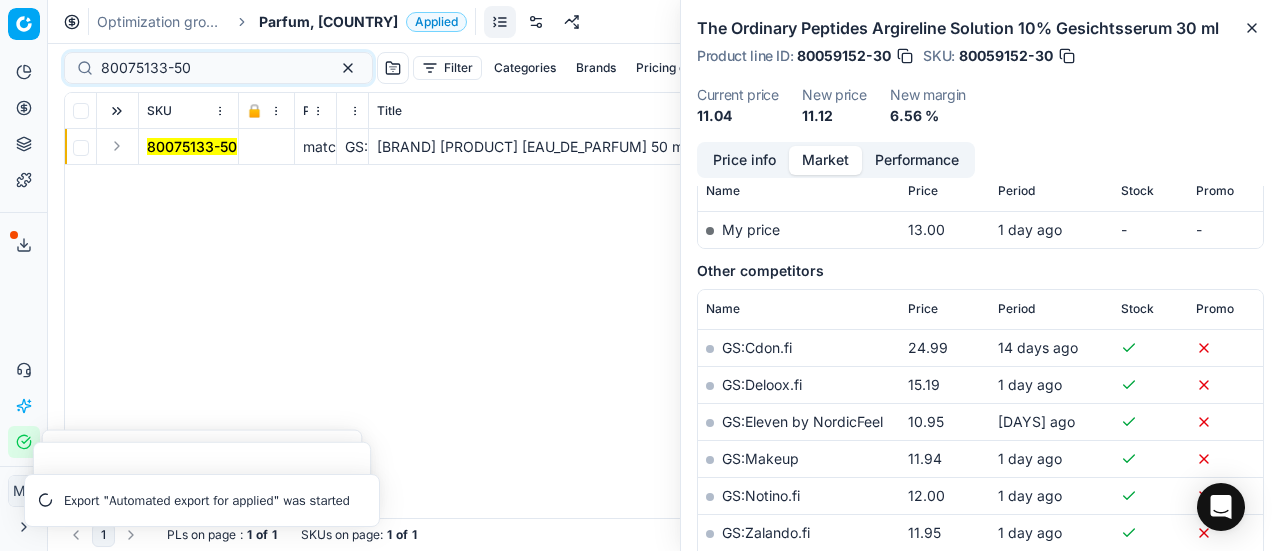 click at bounding box center [117, 146] 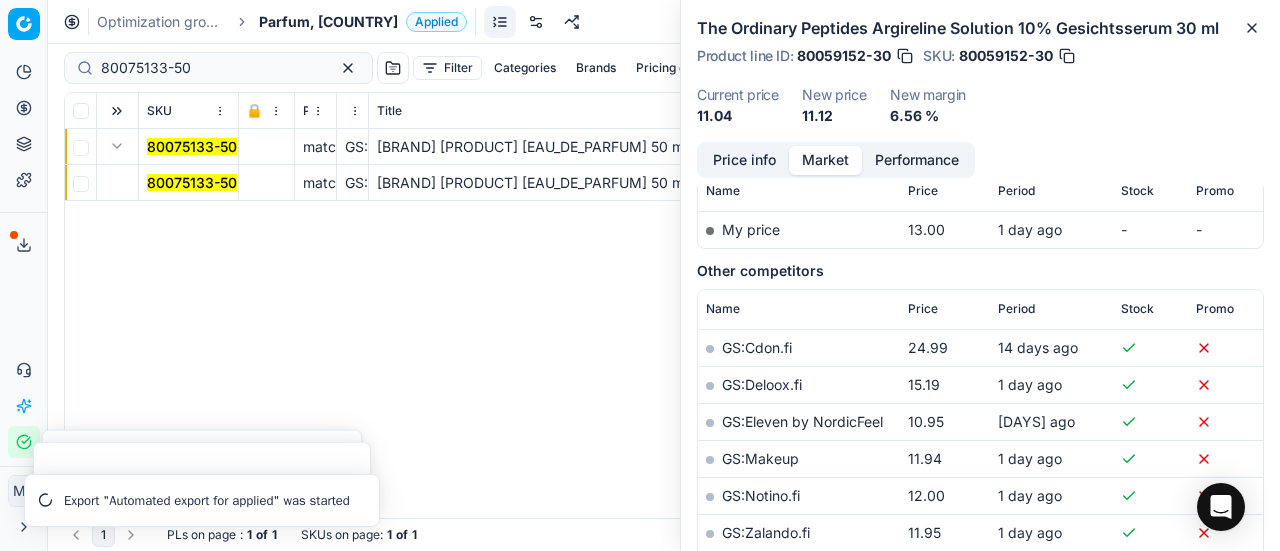 click on "80075133-50" at bounding box center [192, 182] 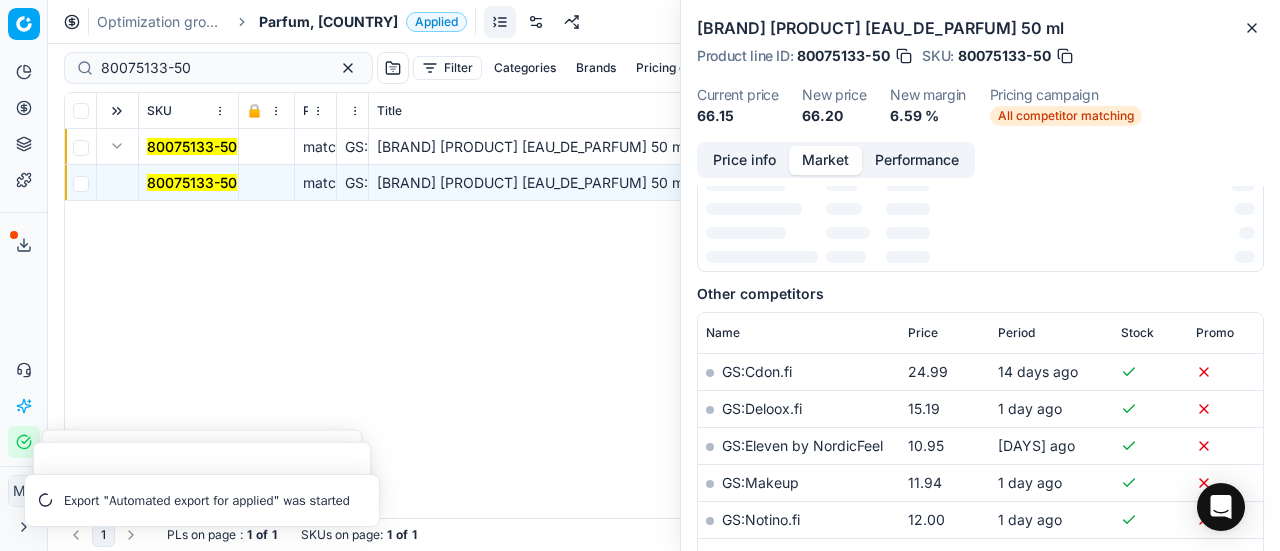 scroll, scrollTop: 300, scrollLeft: 0, axis: vertical 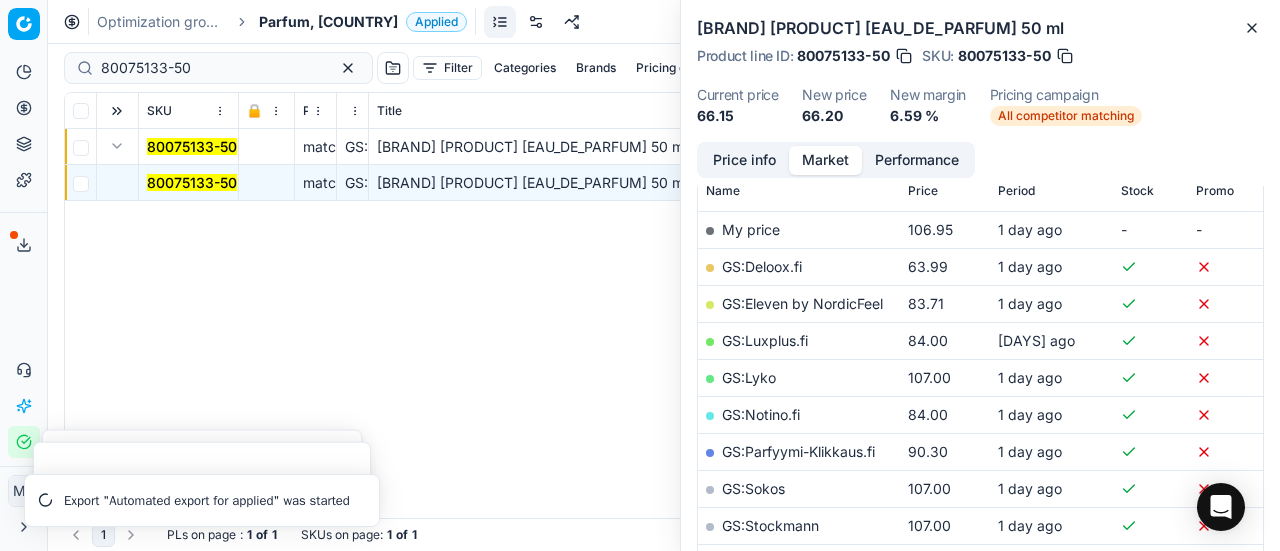 drag, startPoint x: 745, startPoint y: 159, endPoint x: 756, endPoint y: 170, distance: 15.556349 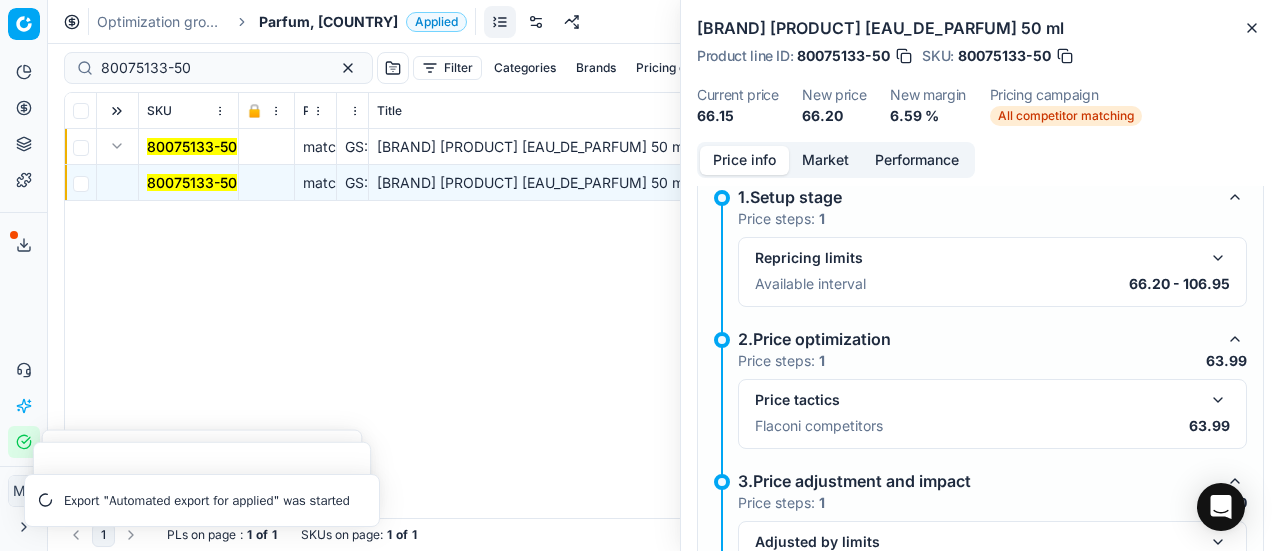 click at bounding box center [1218, 400] 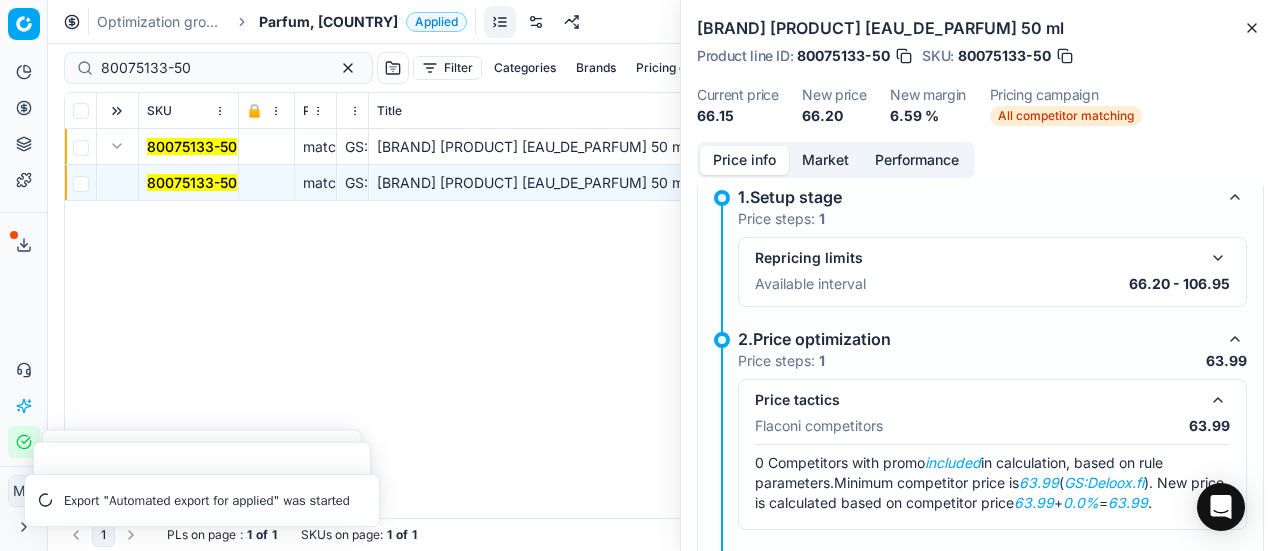 click on "Market" at bounding box center (825, 160) 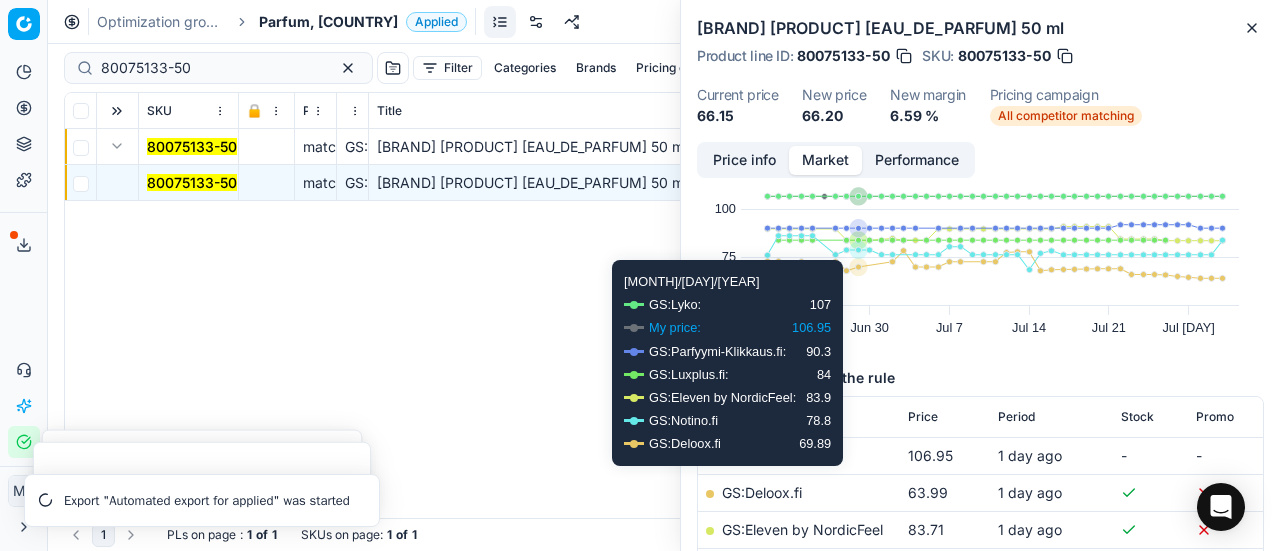 scroll, scrollTop: 300, scrollLeft: 0, axis: vertical 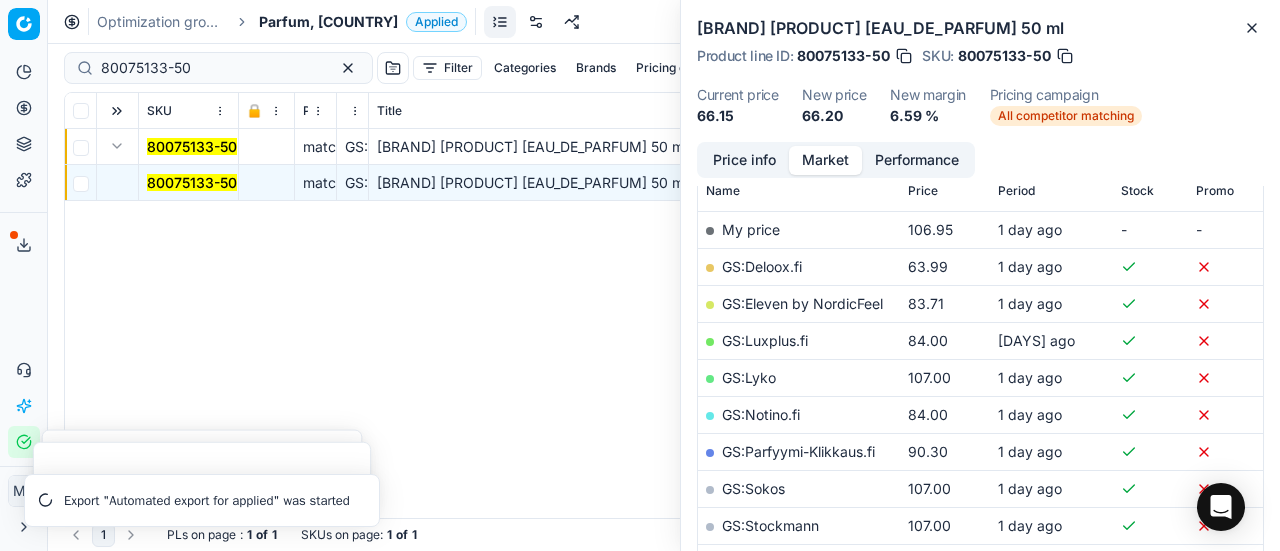 click on "GS:Deloox.fi" at bounding box center (762, 266) 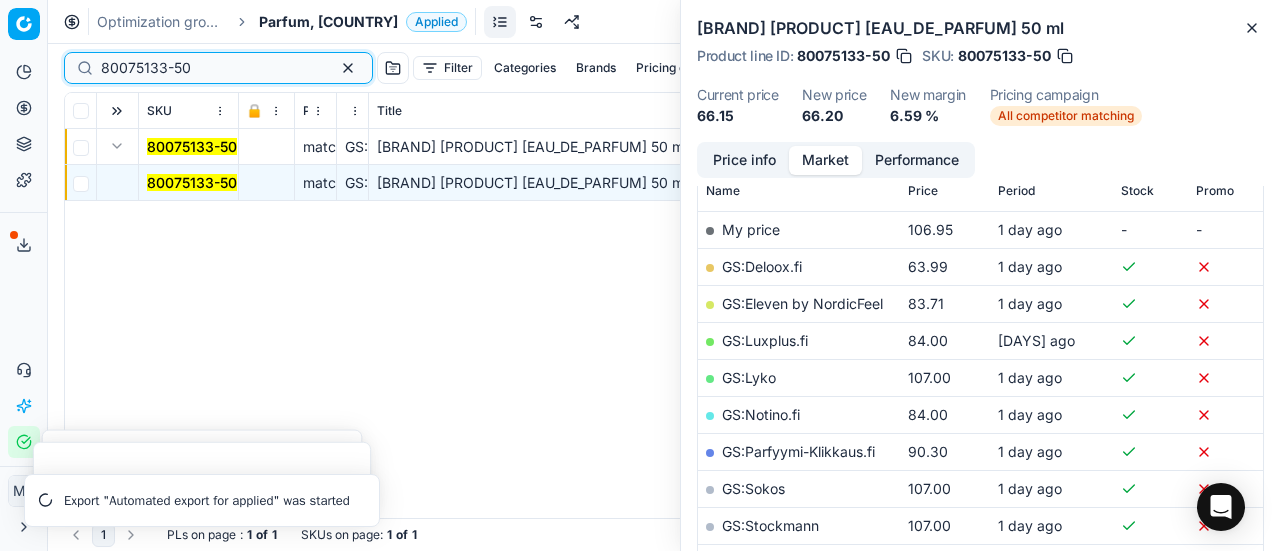 drag, startPoint x: 268, startPoint y: 75, endPoint x: 0, endPoint y: 9, distance: 276.00723 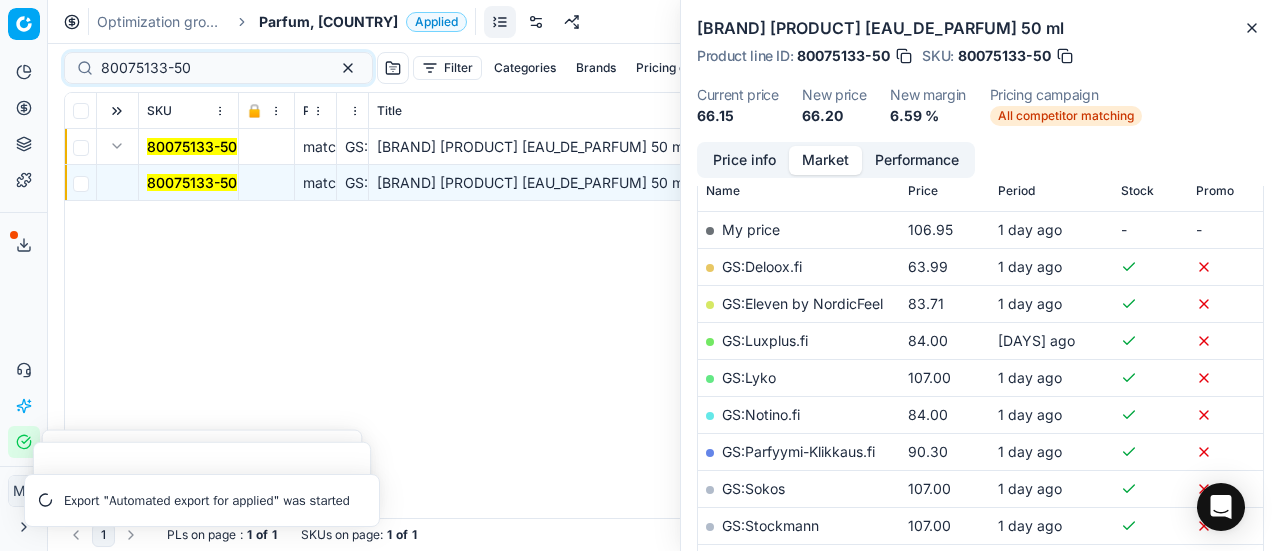 drag, startPoint x: 168, startPoint y: 178, endPoint x: 677, endPoint y: 202, distance: 509.5655 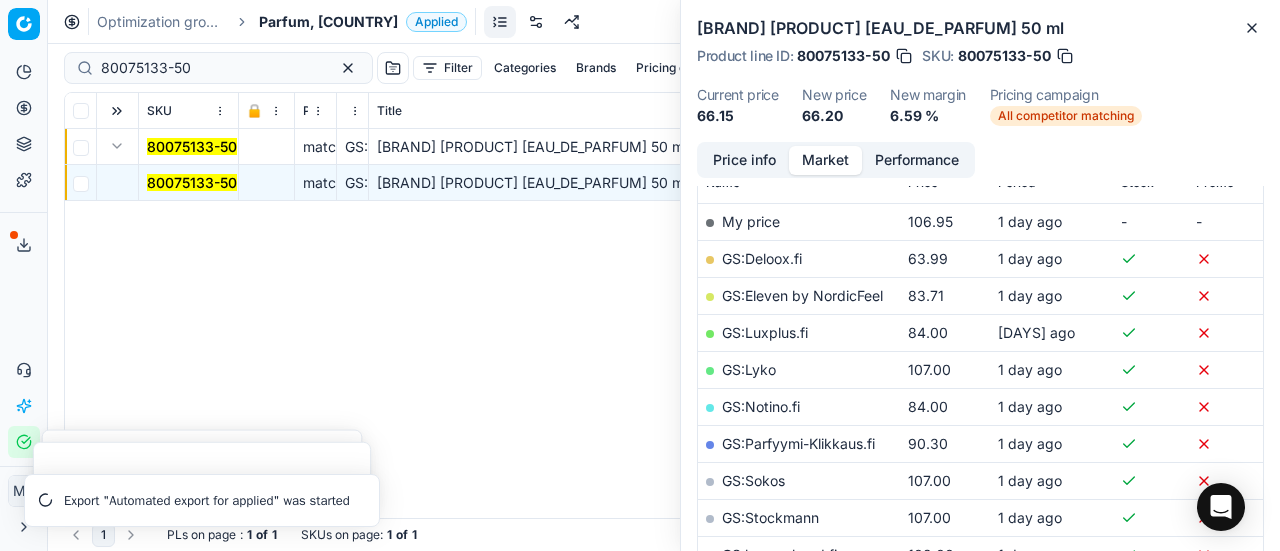 scroll, scrollTop: 300, scrollLeft: 0, axis: vertical 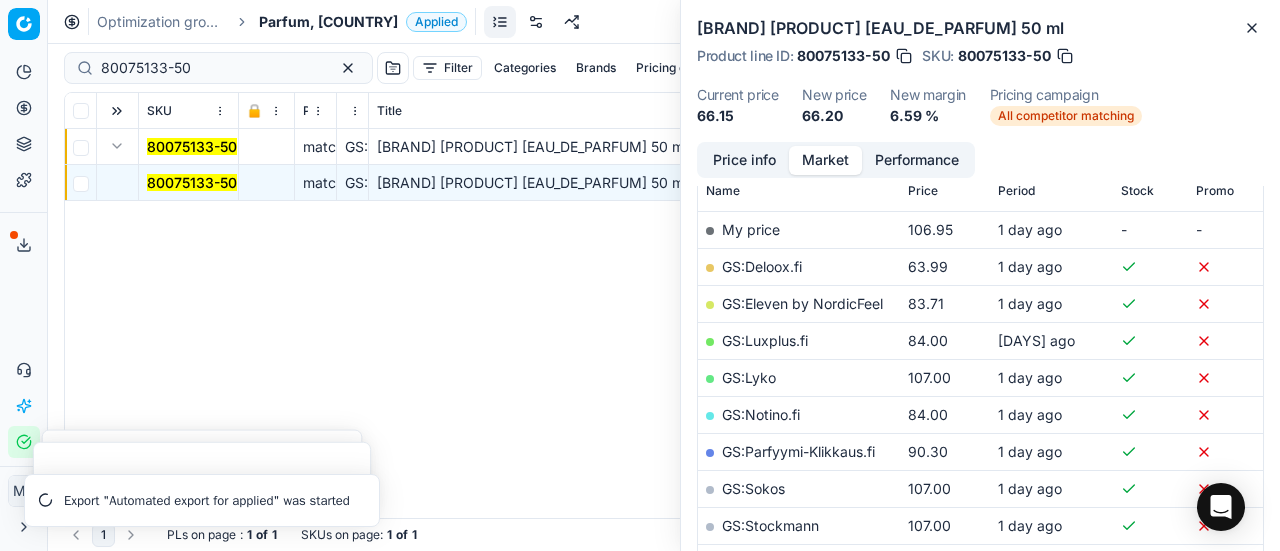 click on "Price info" at bounding box center [744, 160] 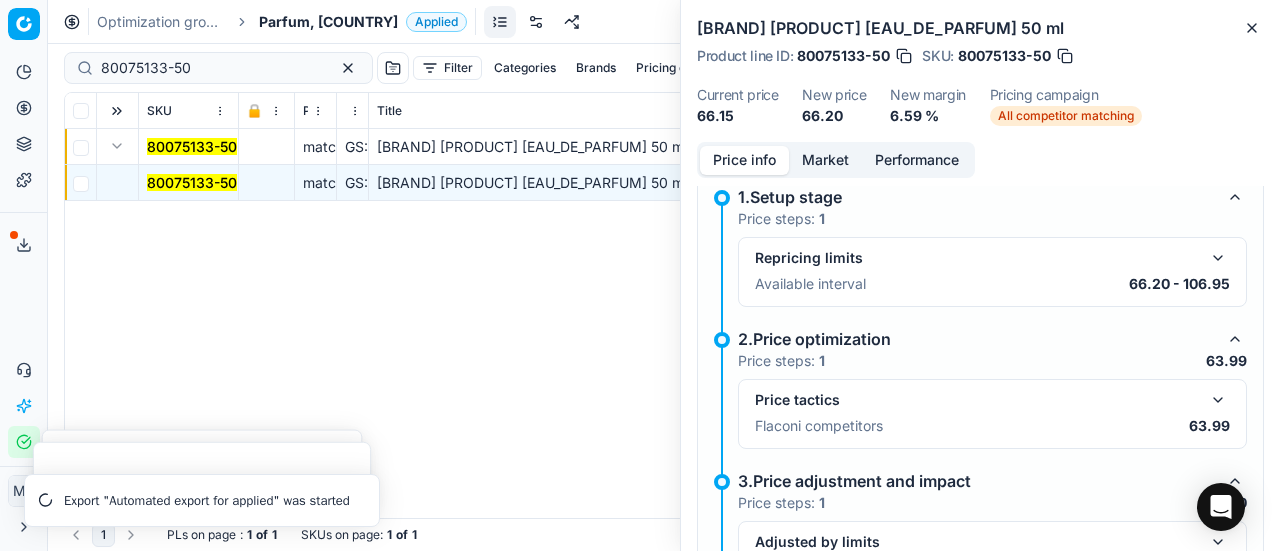 click at bounding box center (1218, 400) 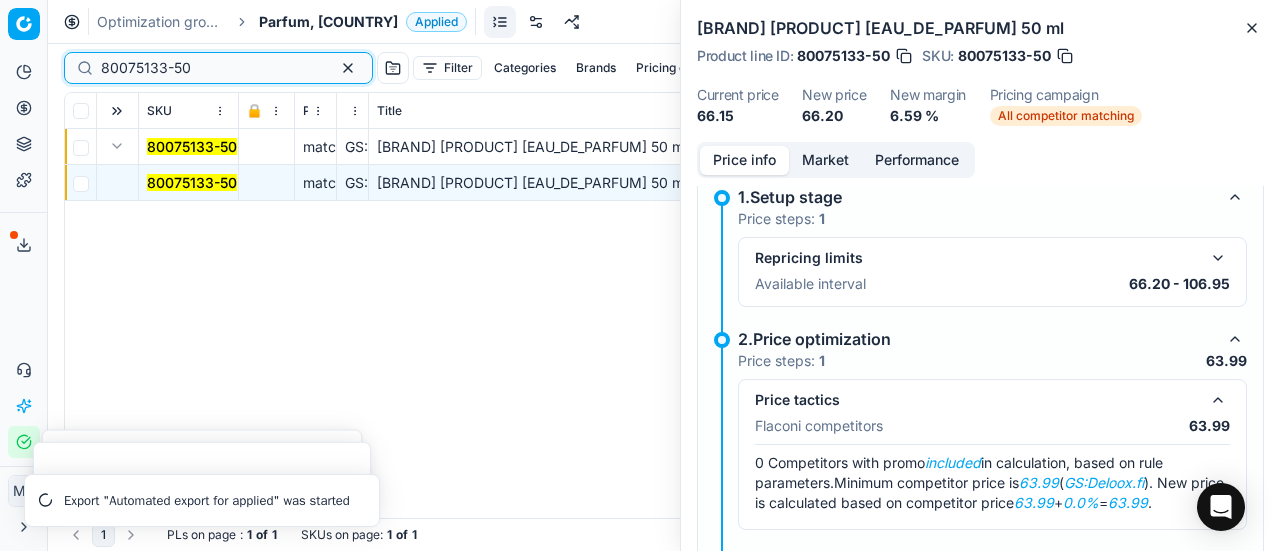 drag, startPoint x: 164, startPoint y: 84, endPoint x: 0, endPoint y: 92, distance: 164.195 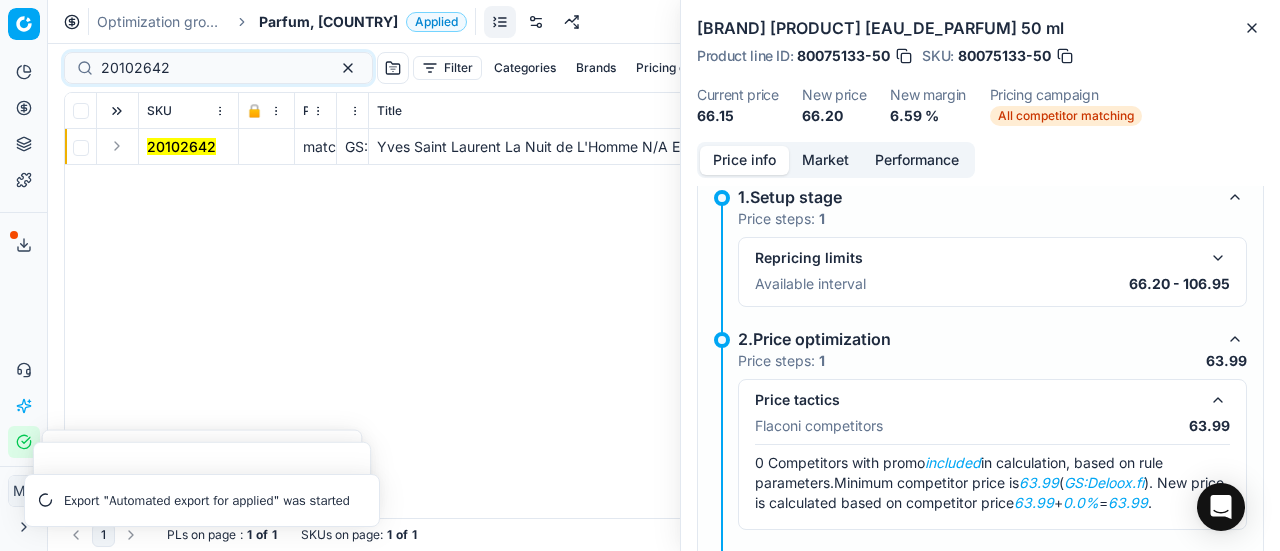 click at bounding box center [117, 146] 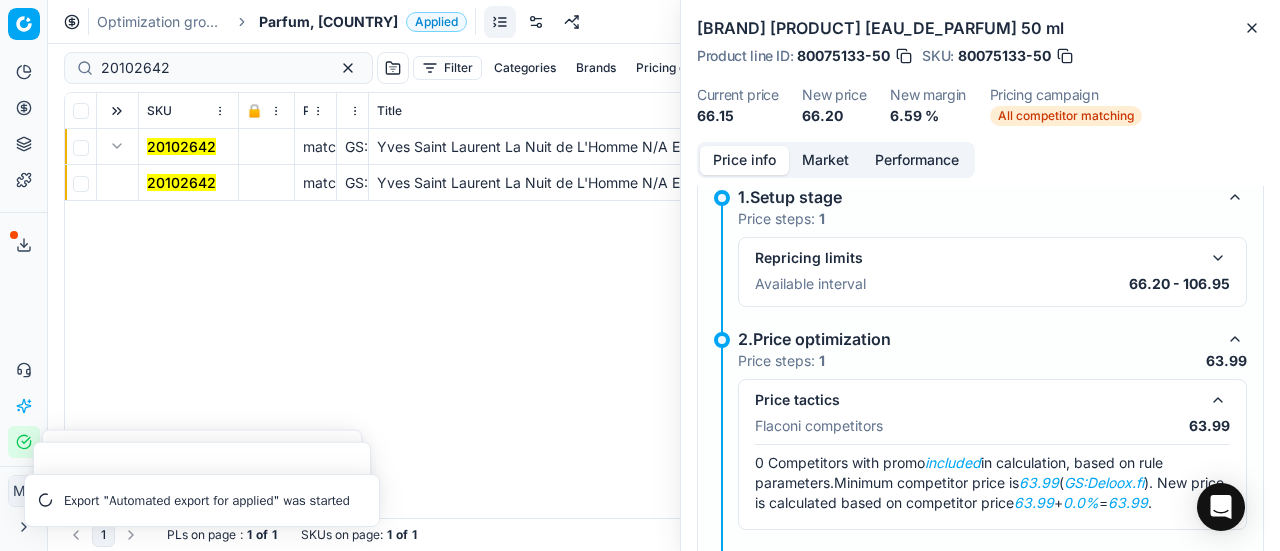 click on "20102642" at bounding box center (181, 182) 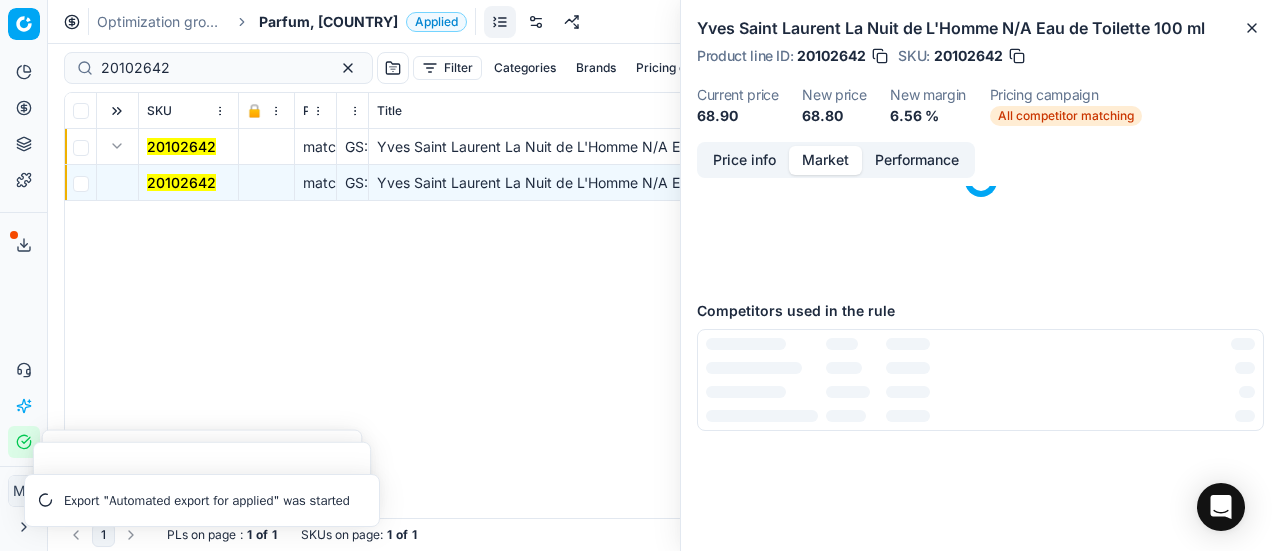 scroll, scrollTop: 0, scrollLeft: 0, axis: both 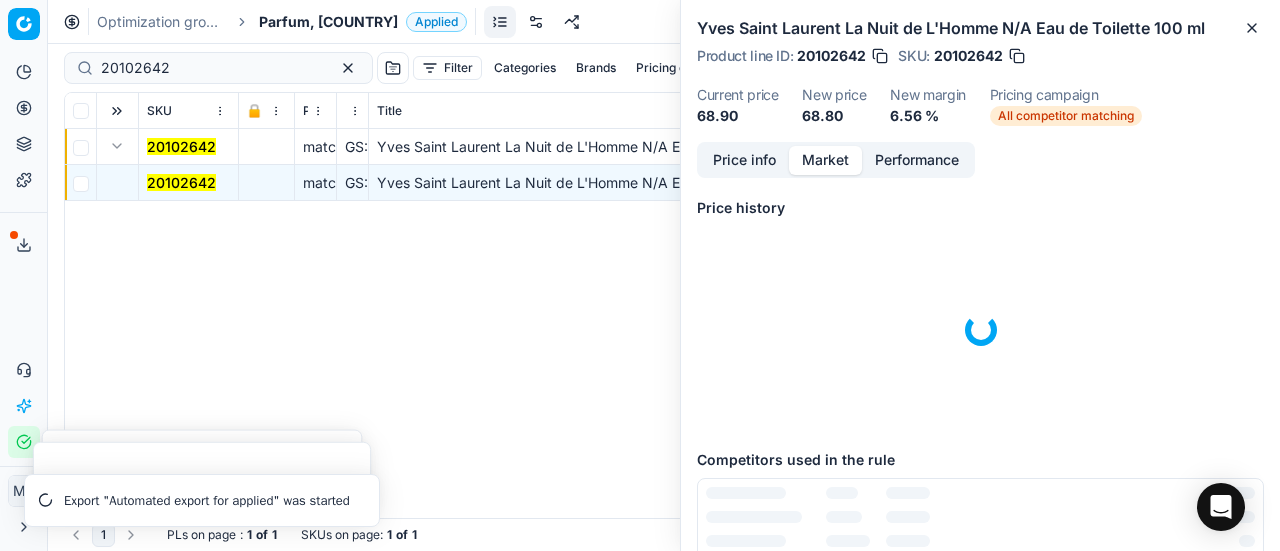 click on "Market" at bounding box center (825, 160) 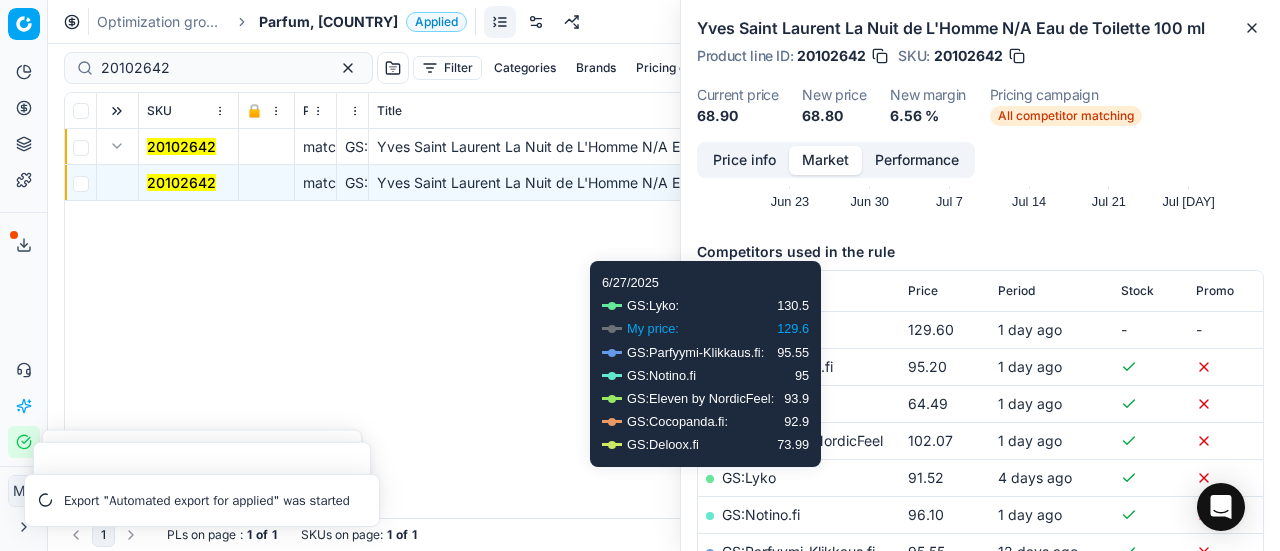 scroll, scrollTop: 400, scrollLeft: 0, axis: vertical 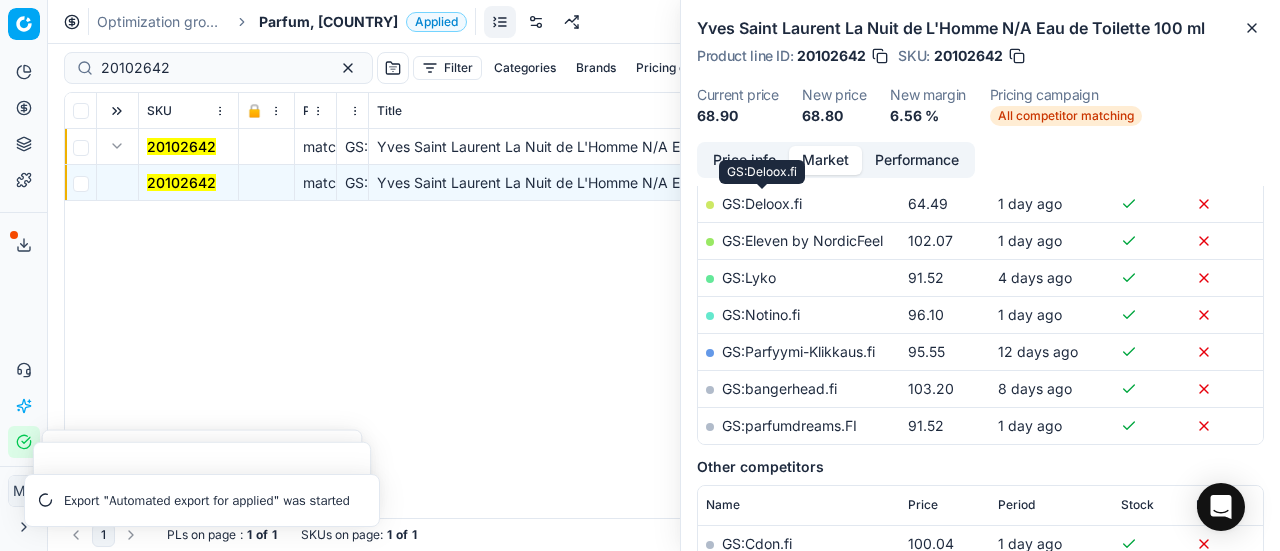 click on "GS:Deloox.fi" at bounding box center [762, 203] 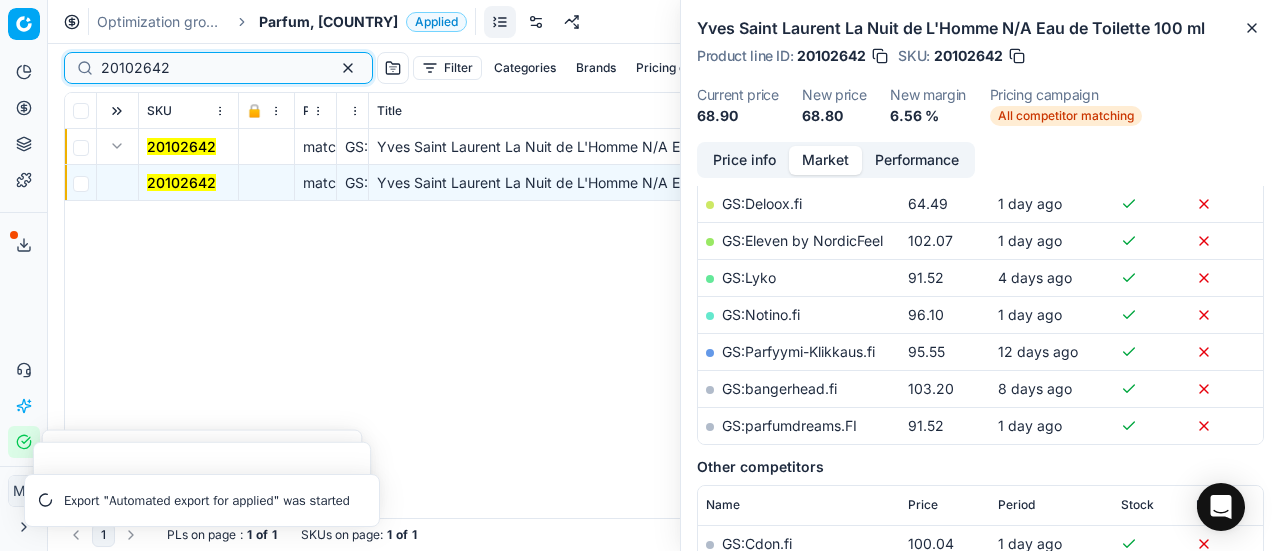 drag, startPoint x: 195, startPoint y: 67, endPoint x: 0, endPoint y: 65, distance: 195.01025 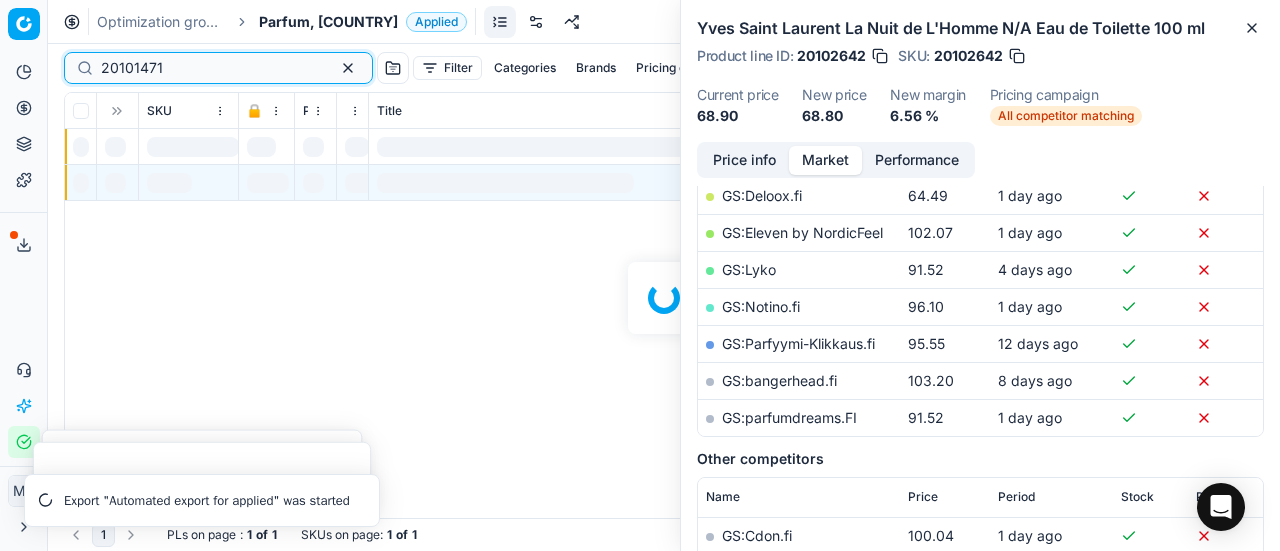 scroll, scrollTop: 400, scrollLeft: 0, axis: vertical 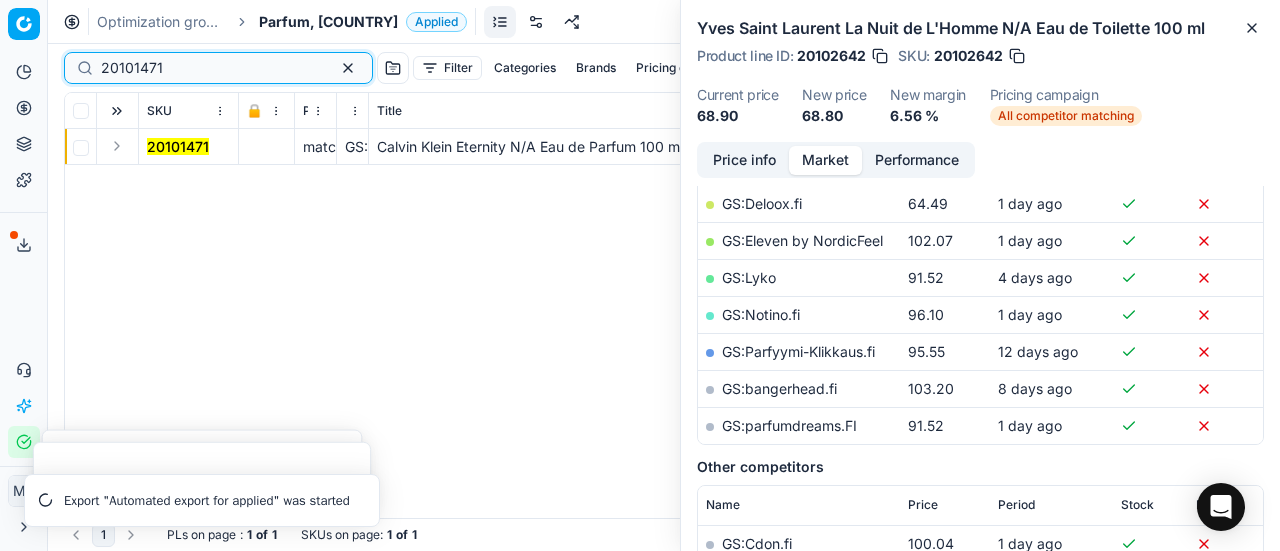 type on "20101471" 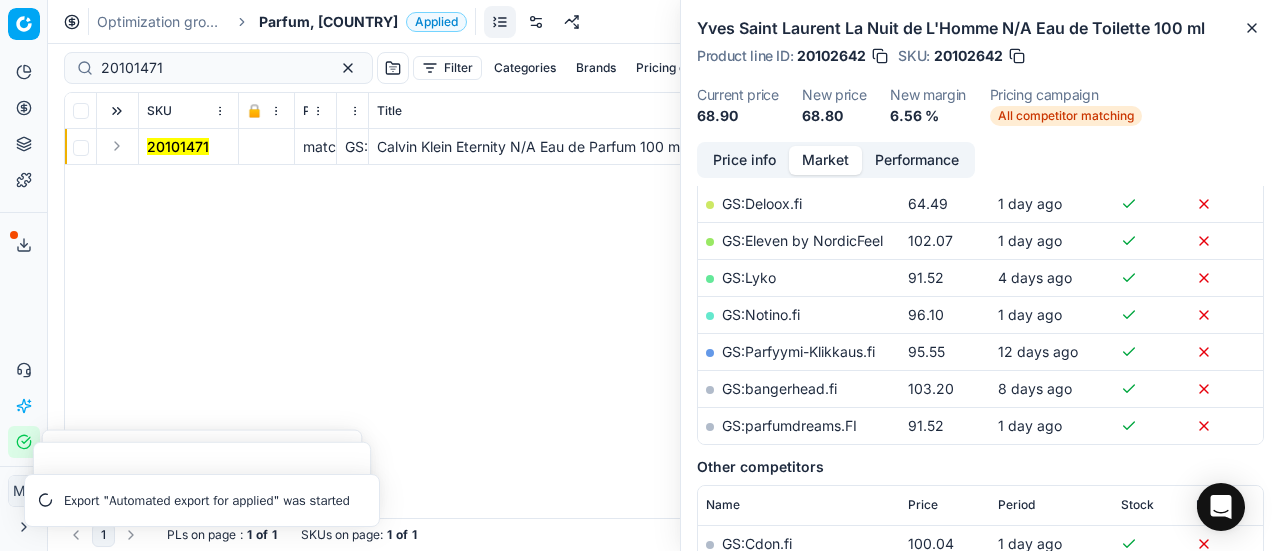 click at bounding box center [118, 147] 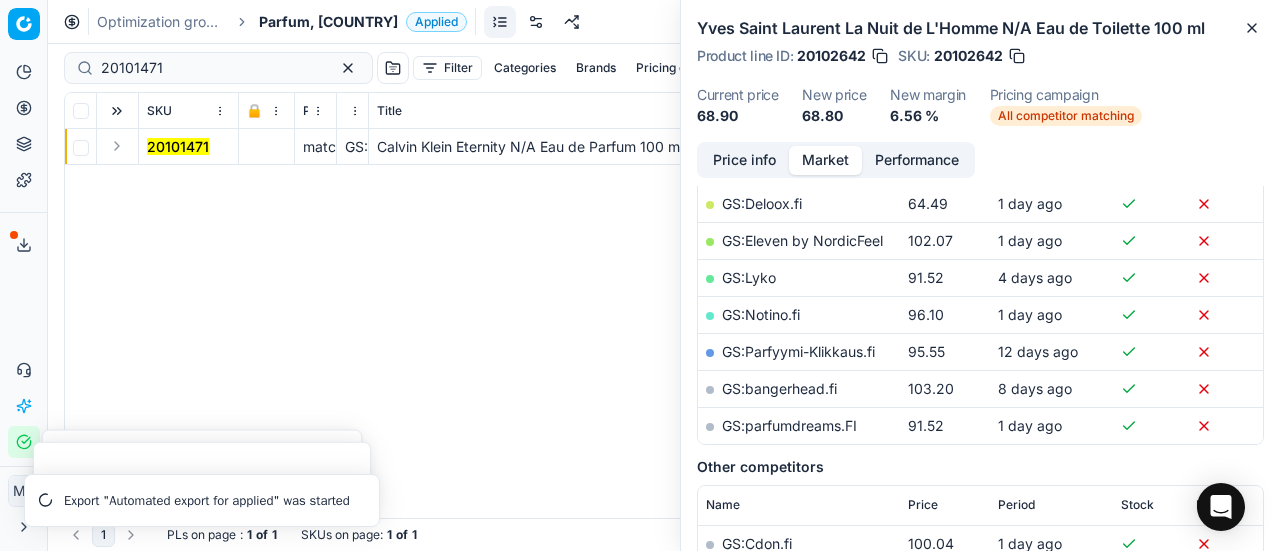 click at bounding box center [117, 146] 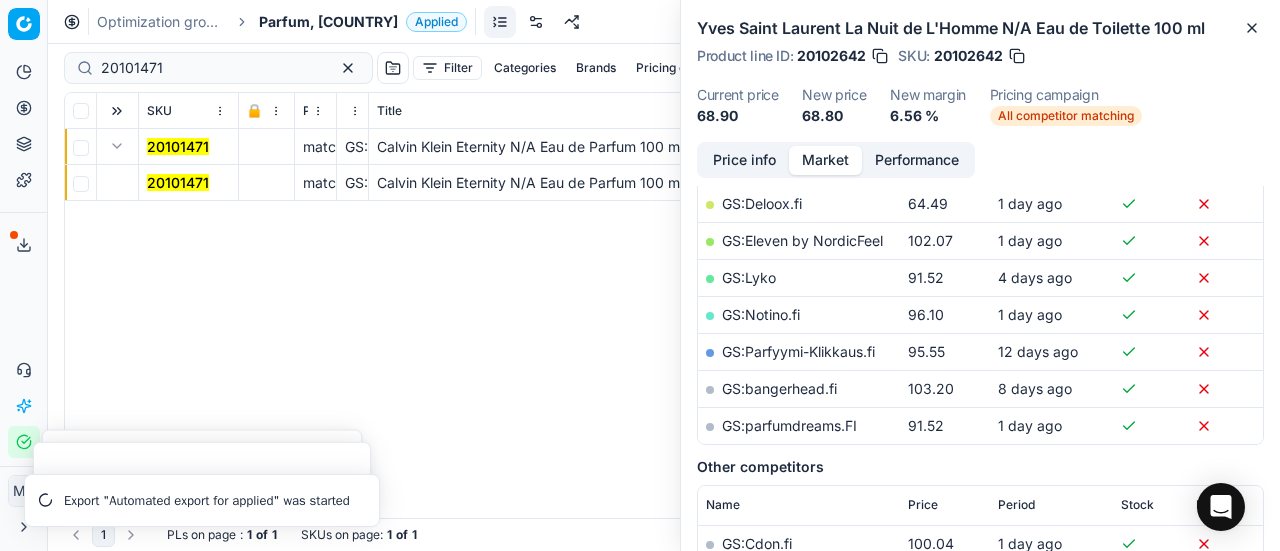 click on "20101471" at bounding box center (178, 182) 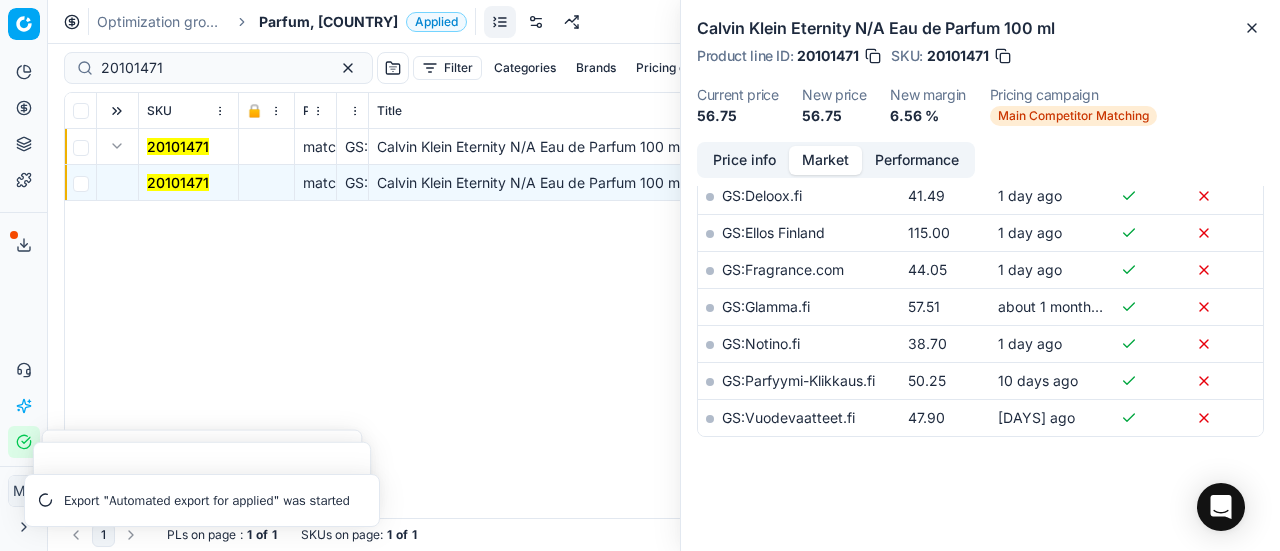 scroll, scrollTop: 300, scrollLeft: 0, axis: vertical 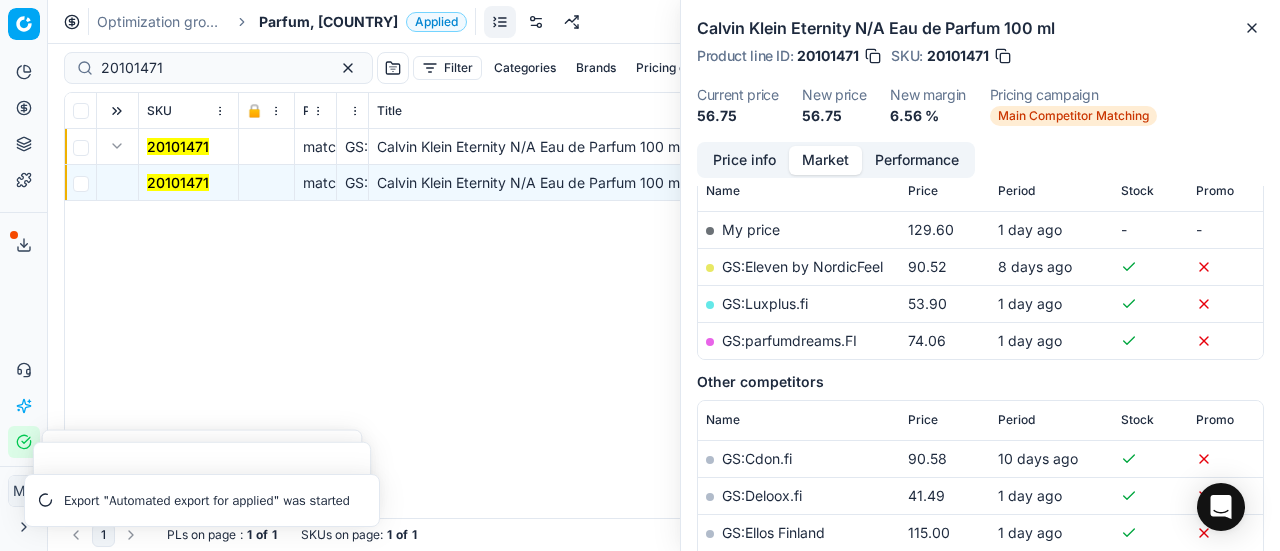 click on "GS:Luxplus.fi" at bounding box center (765, 303) 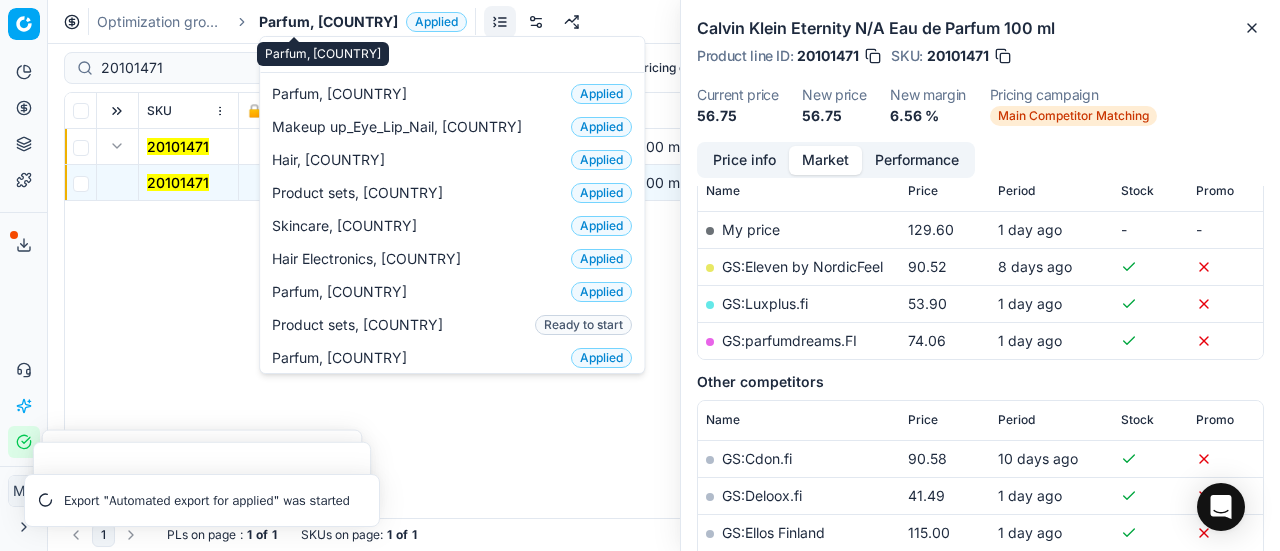 scroll, scrollTop: 0, scrollLeft: 0, axis: both 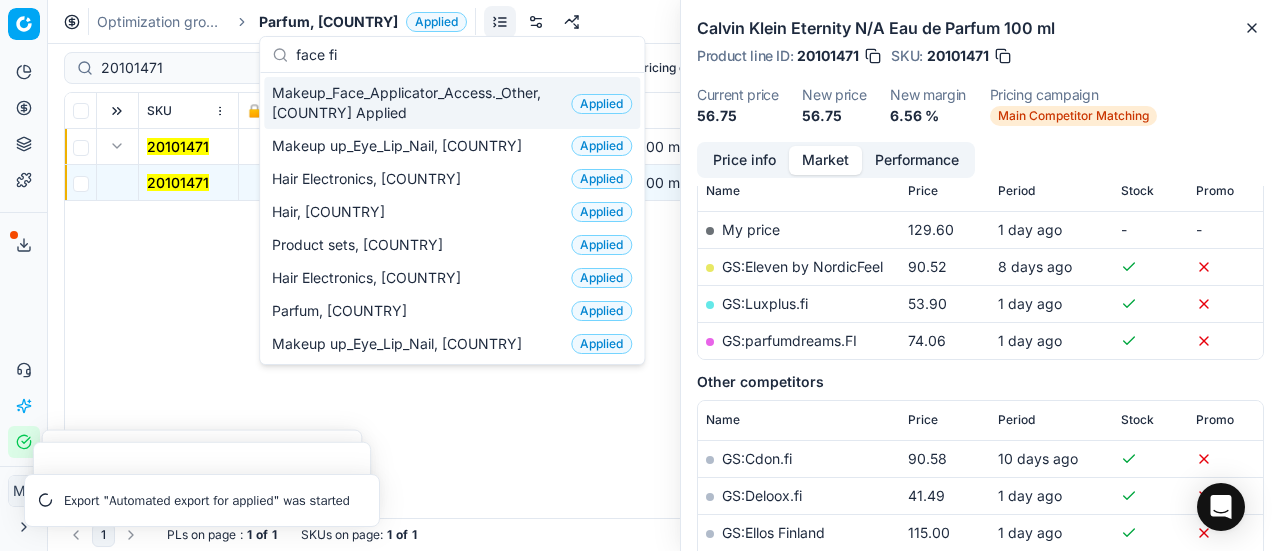 type on "face fi" 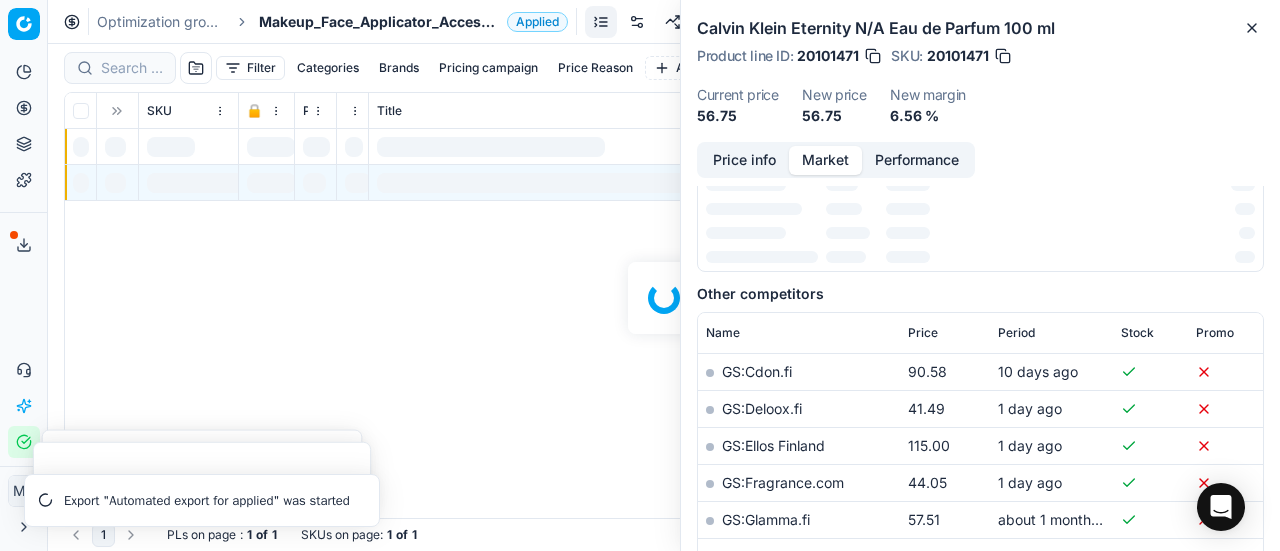 scroll, scrollTop: 300, scrollLeft: 0, axis: vertical 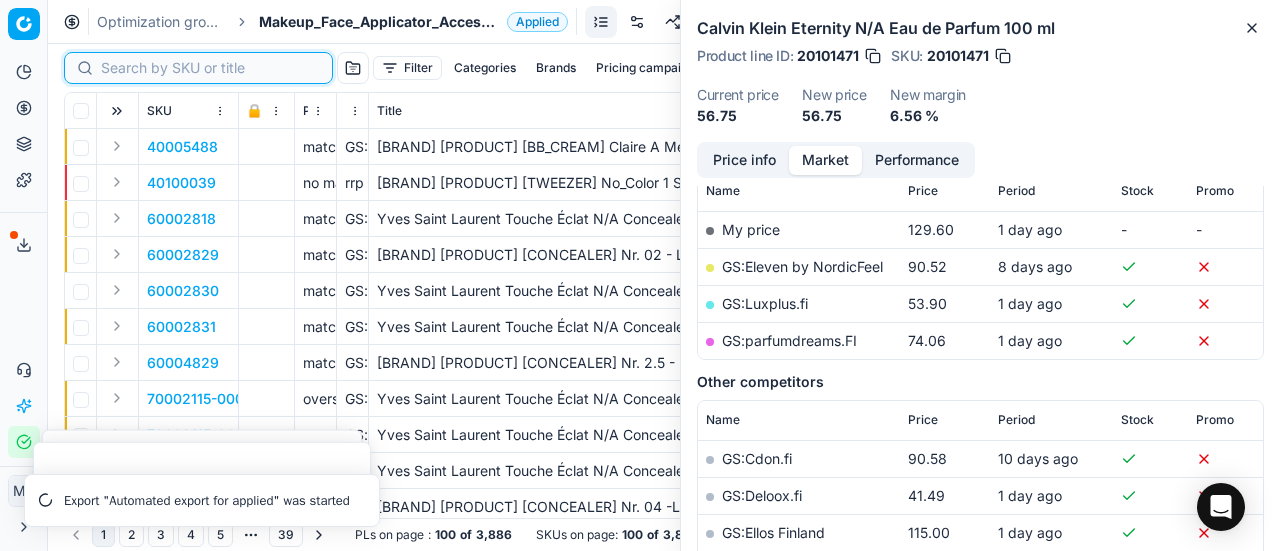 click at bounding box center (210, 68) 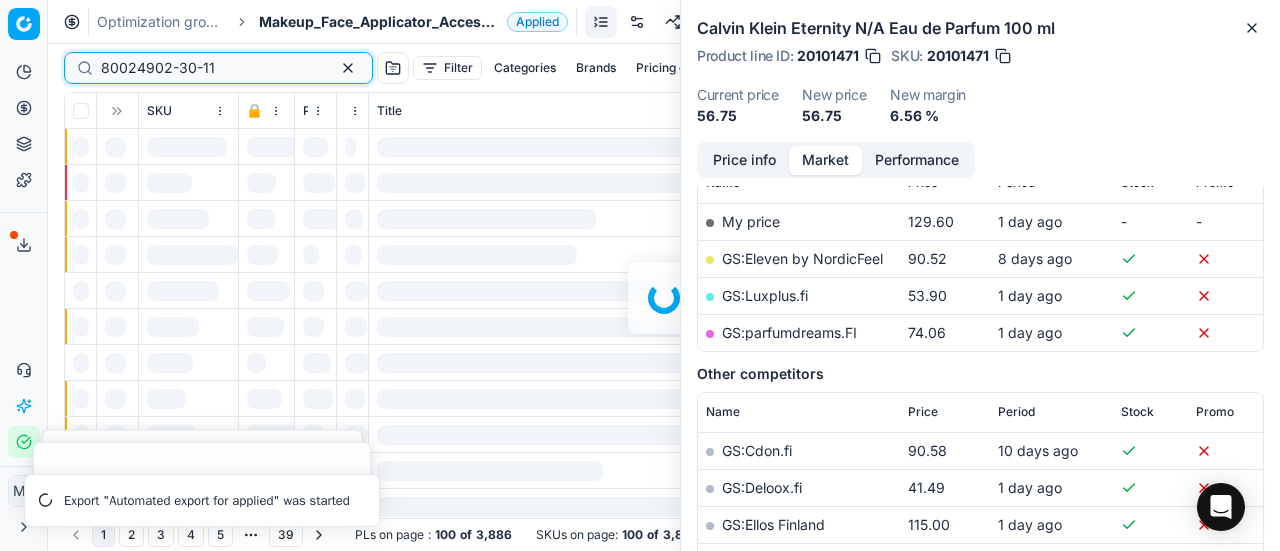 scroll, scrollTop: 300, scrollLeft: 0, axis: vertical 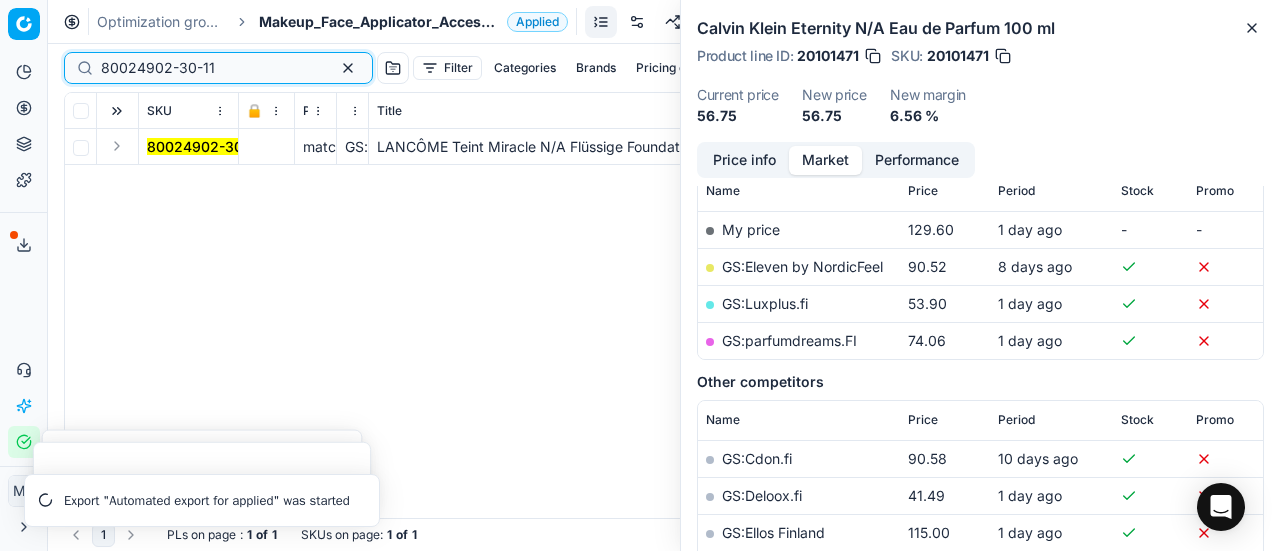 type on "80024902-30-11" 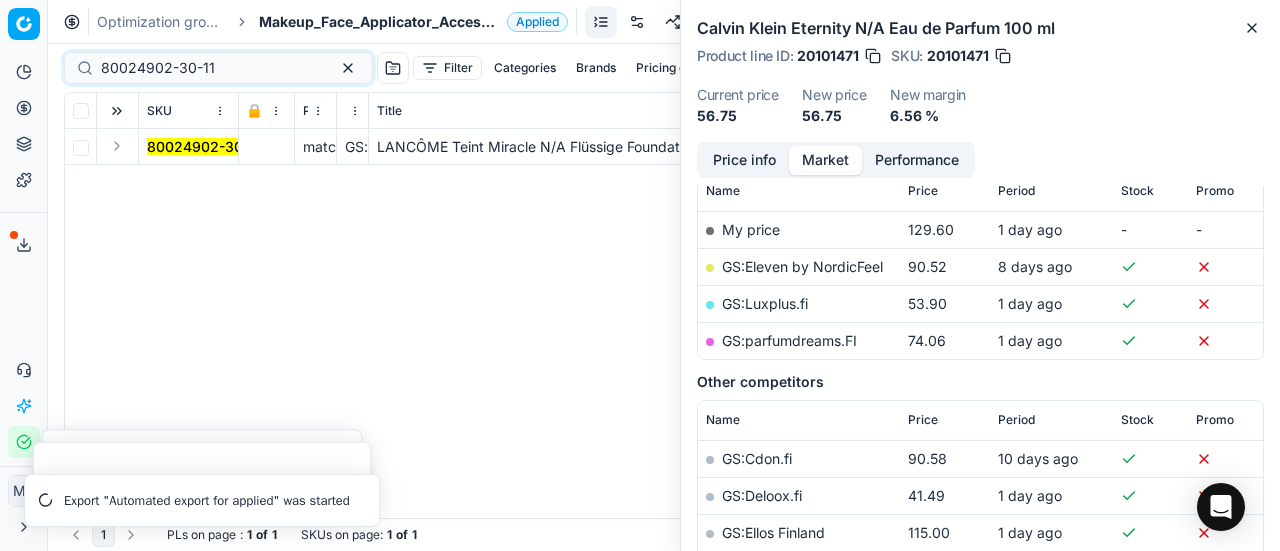 click at bounding box center (117, 146) 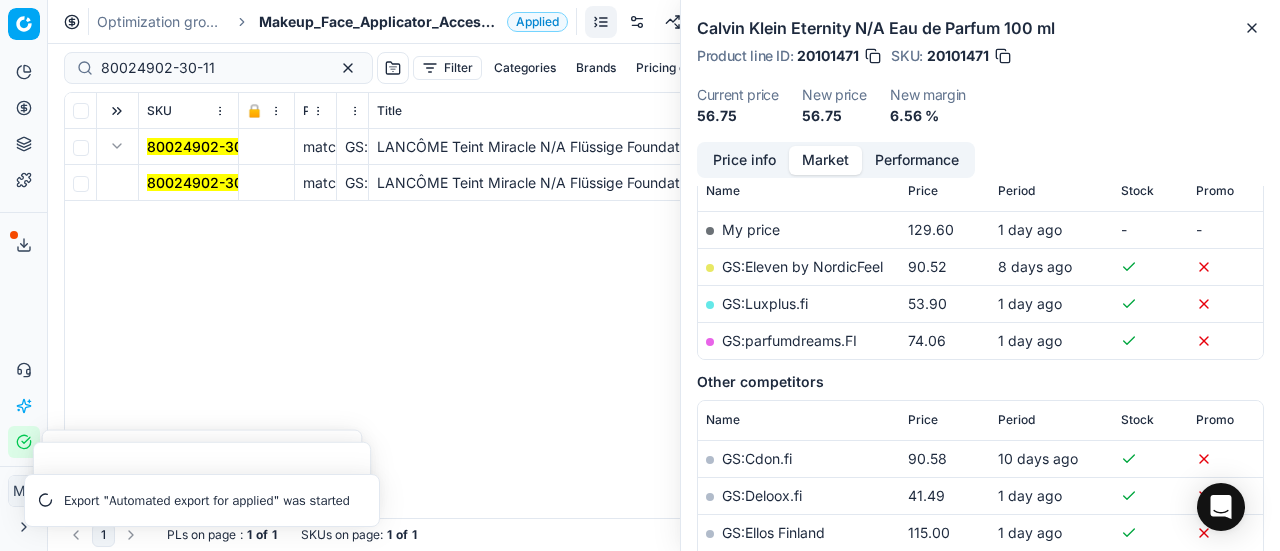 click on "80024902-30-11" at bounding box center [204, 182] 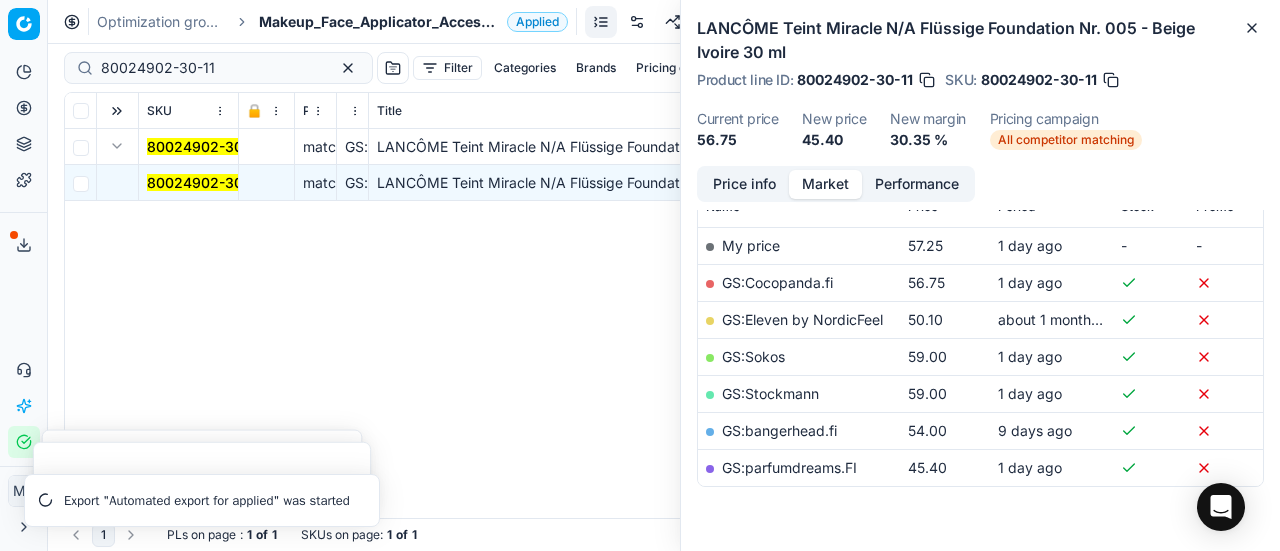 scroll, scrollTop: 300, scrollLeft: 0, axis: vertical 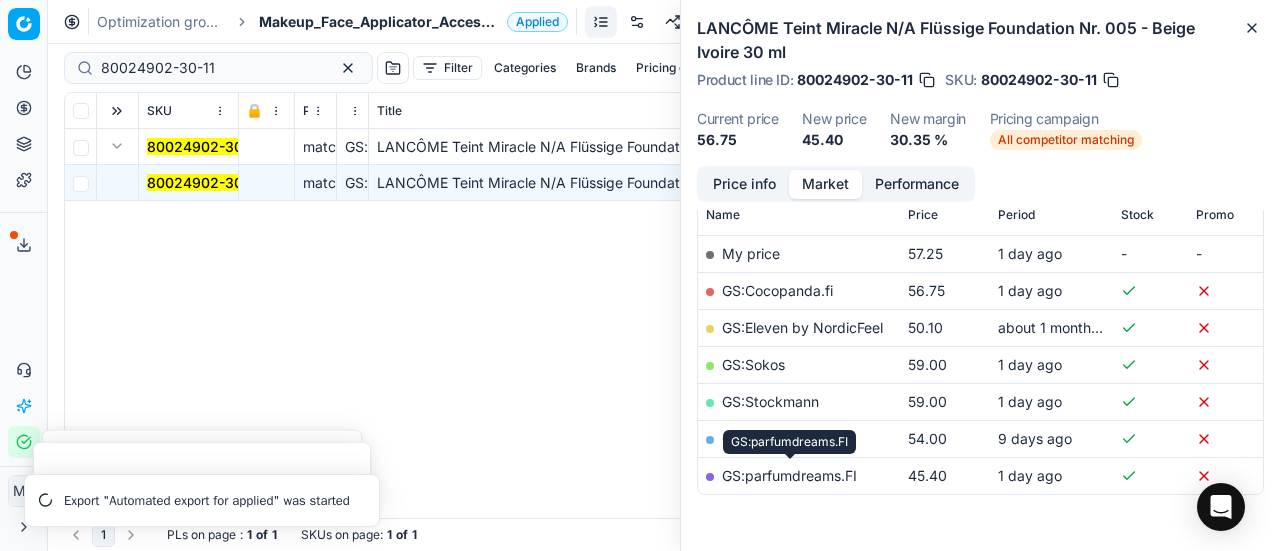 click on "GS:parfumdreams.FI" at bounding box center [789, 475] 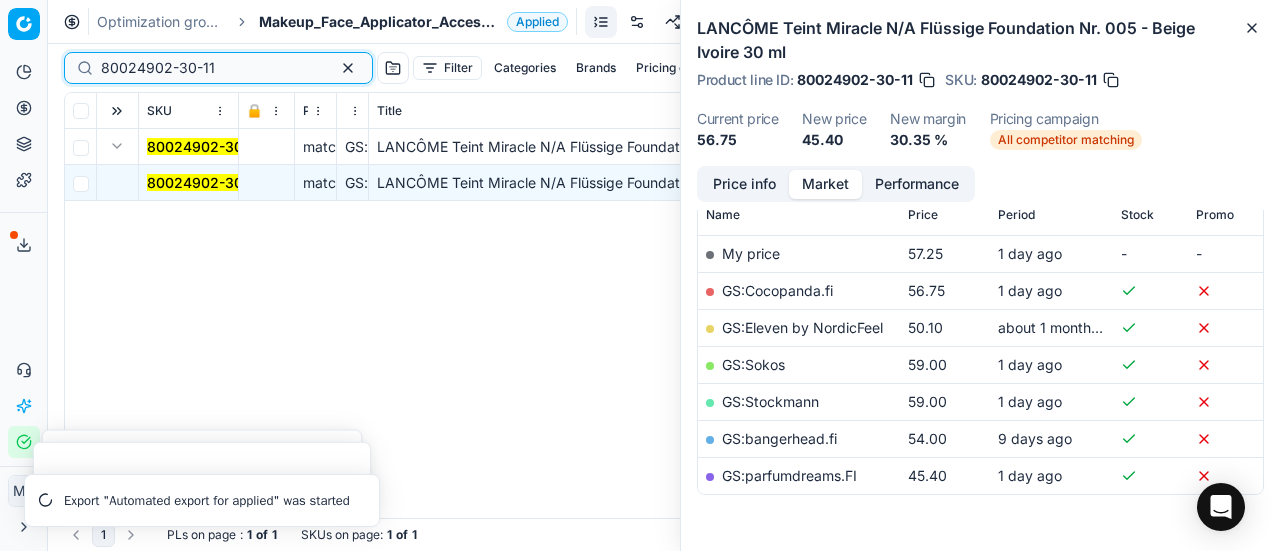 drag, startPoint x: 226, startPoint y: 66, endPoint x: 0, endPoint y: 77, distance: 226.26755 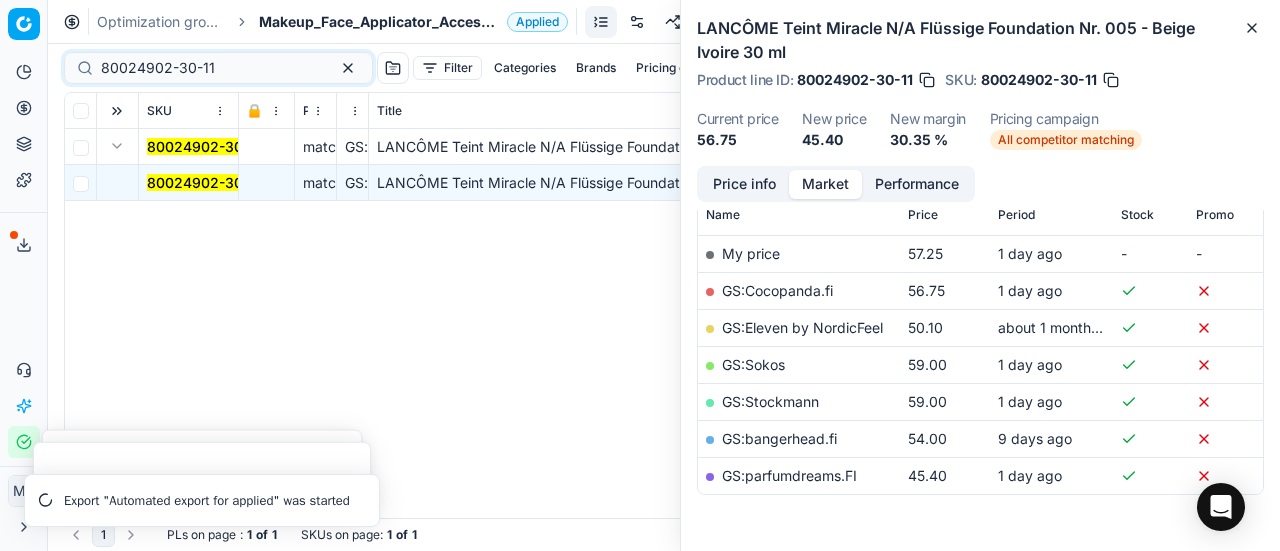 click on "Makeup_Face_Applicator_Access._Other, FI" at bounding box center [379, 22] 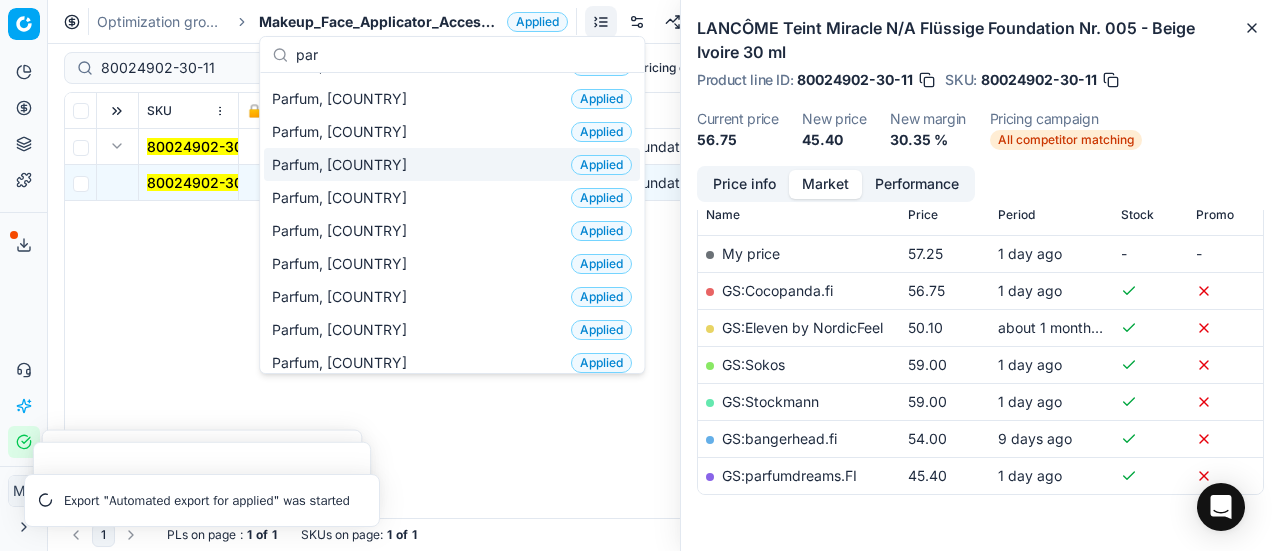 scroll, scrollTop: 200, scrollLeft: 0, axis: vertical 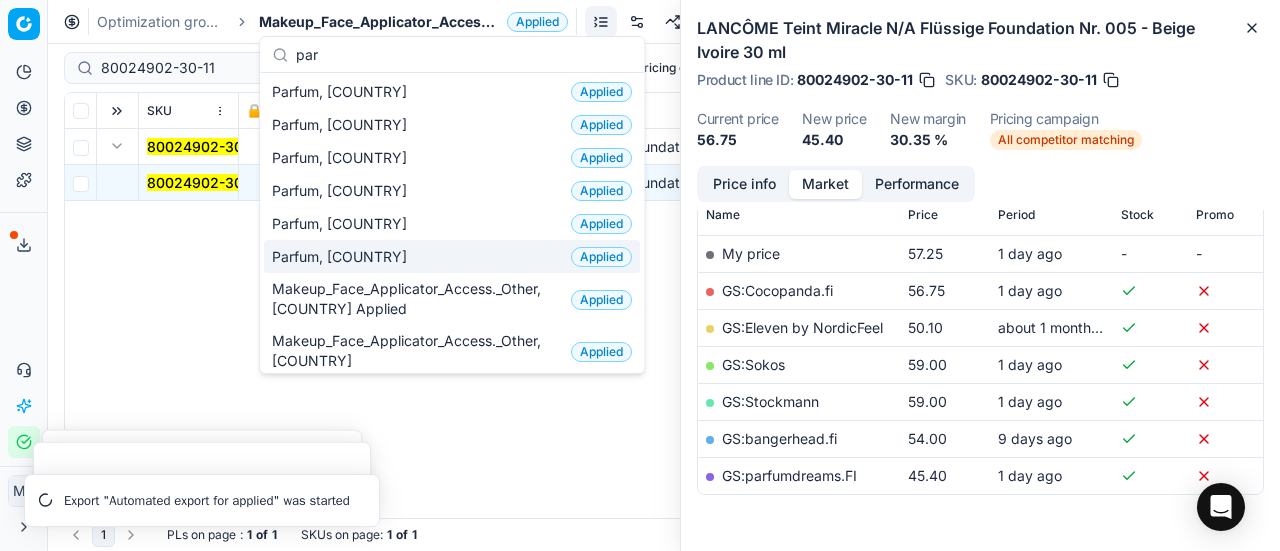 type on "par" 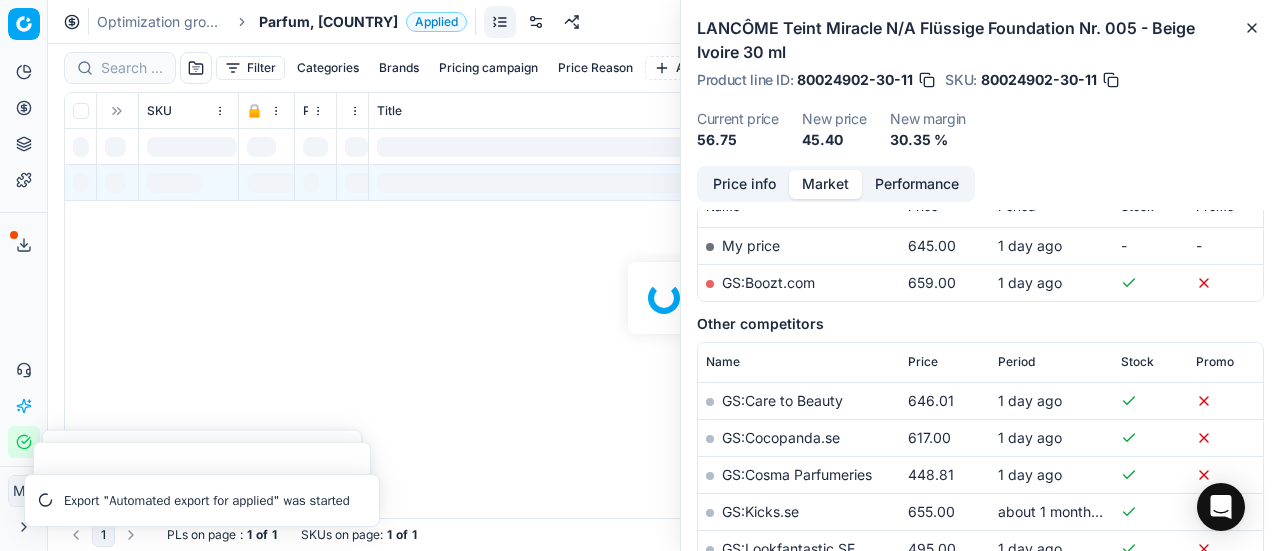 scroll, scrollTop: 300, scrollLeft: 0, axis: vertical 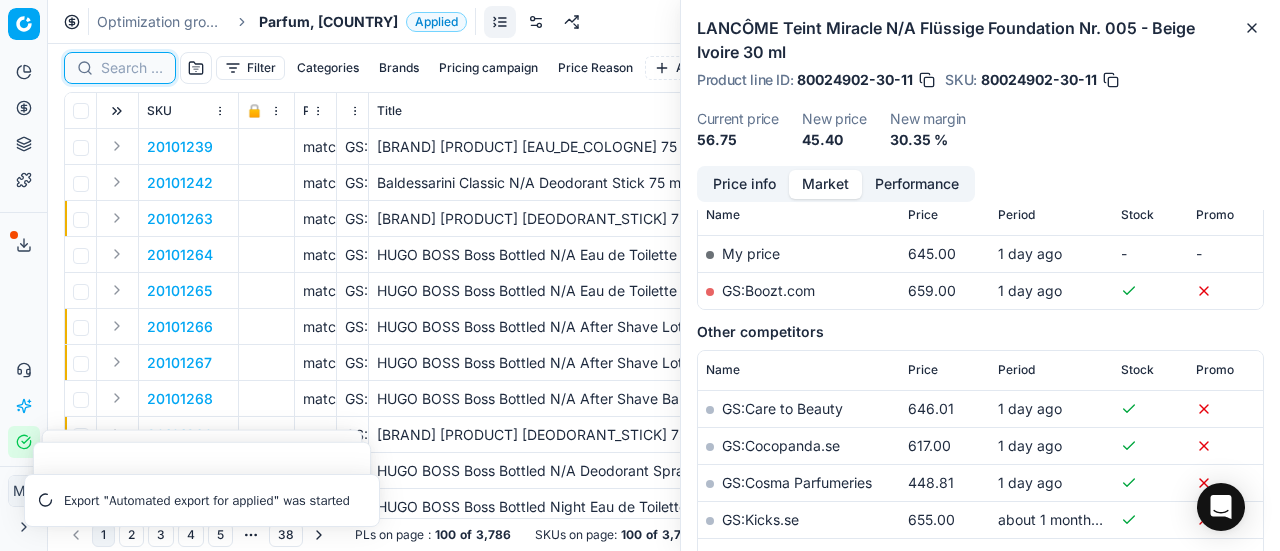 click at bounding box center [132, 68] 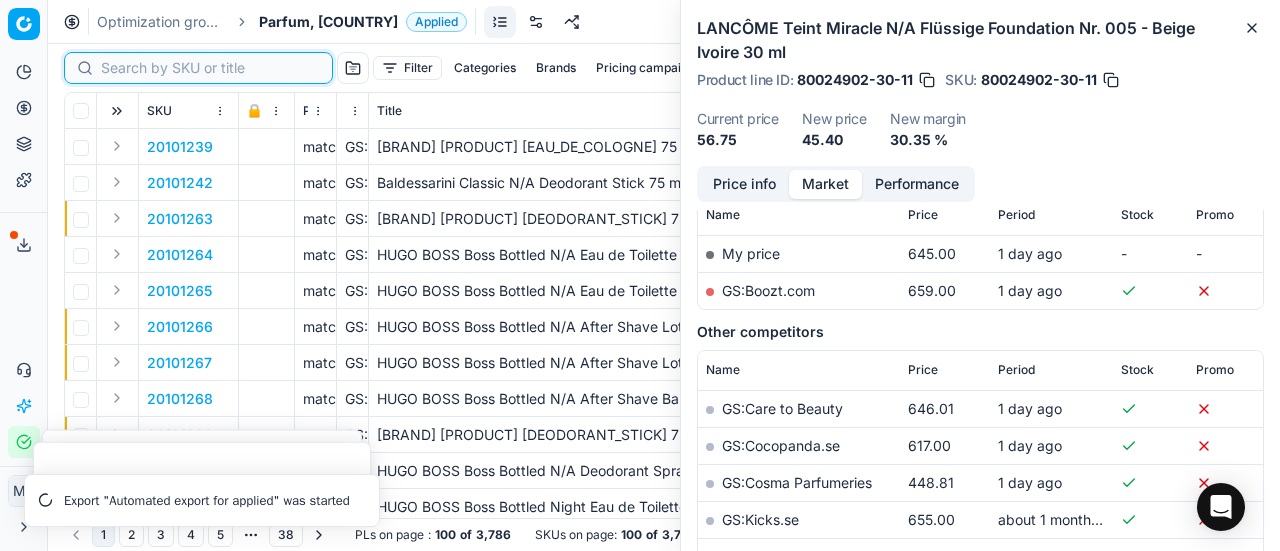 paste on "80012031-150" 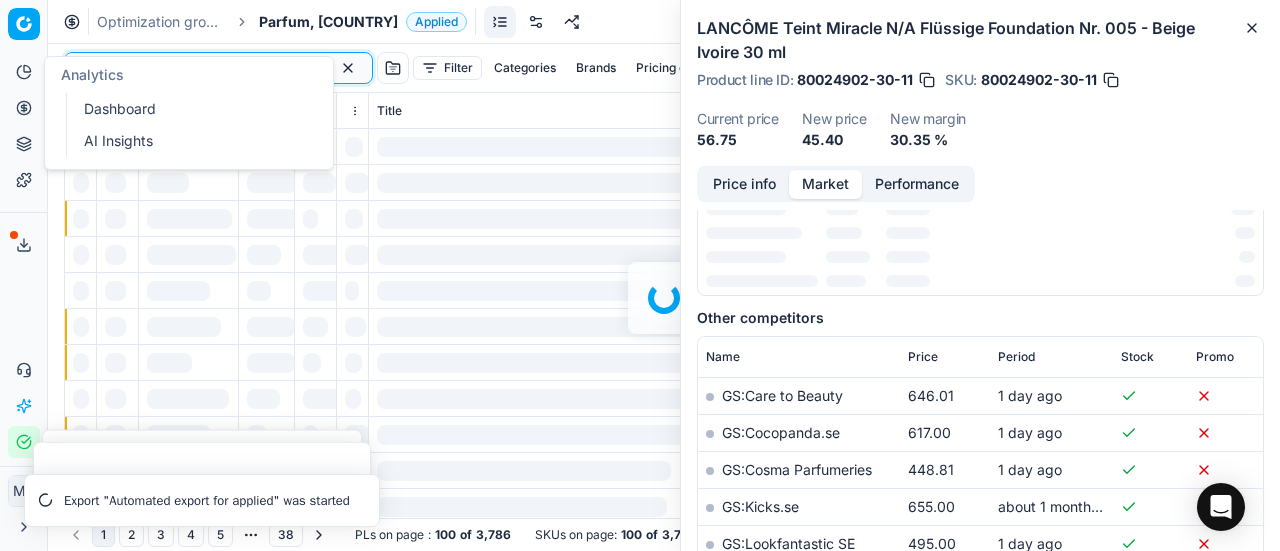 scroll, scrollTop: 300, scrollLeft: 0, axis: vertical 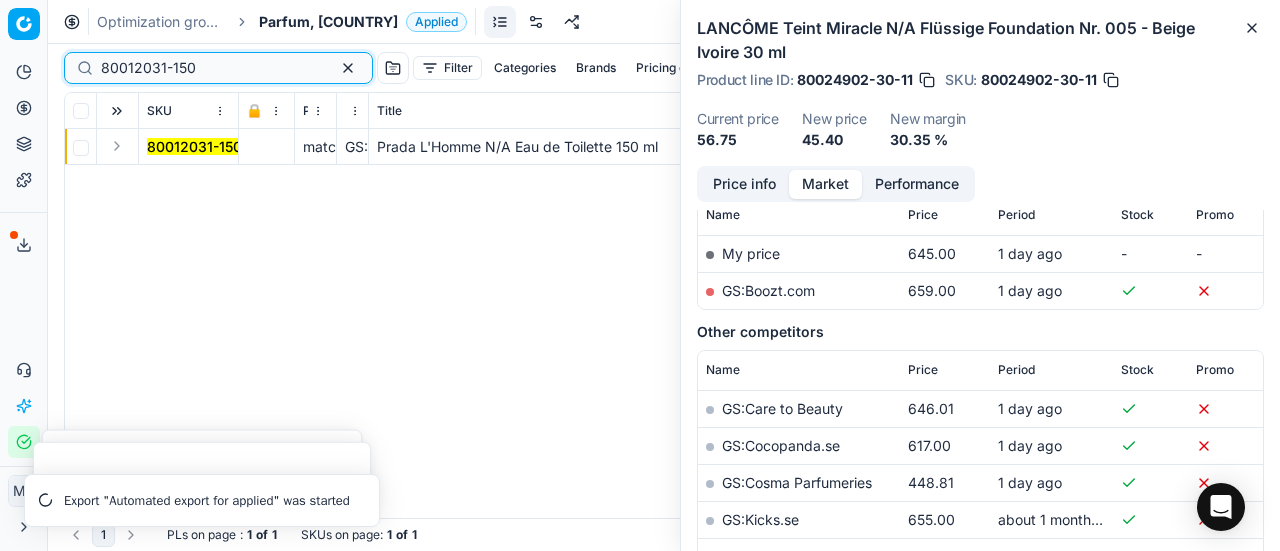 type on "80012031-150" 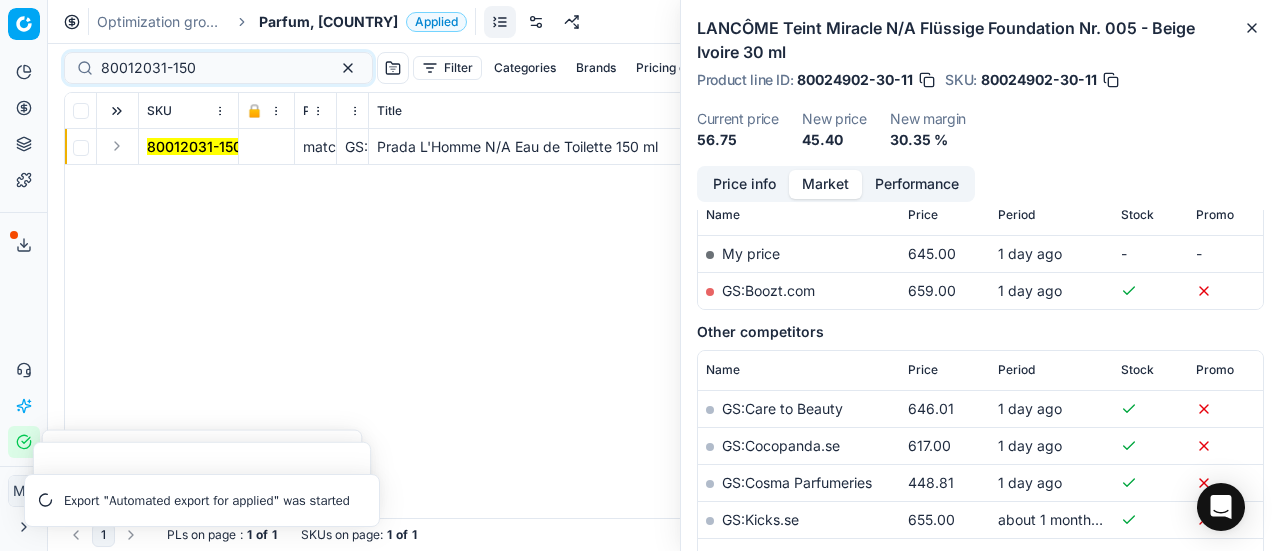 click at bounding box center [117, 146] 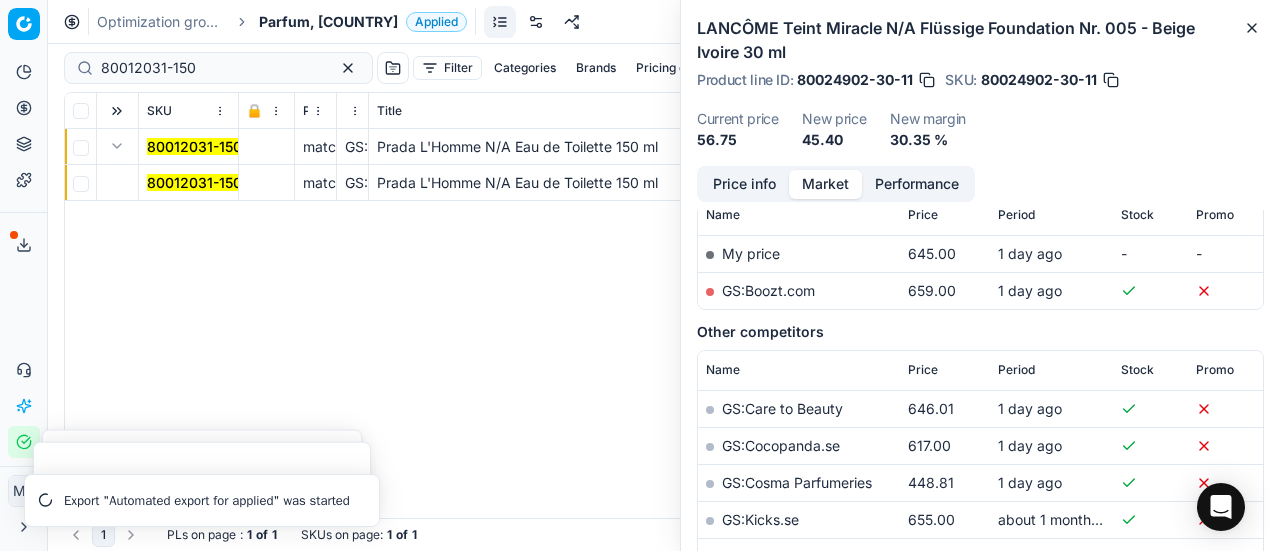 click on "80012031-150" at bounding box center [194, 182] 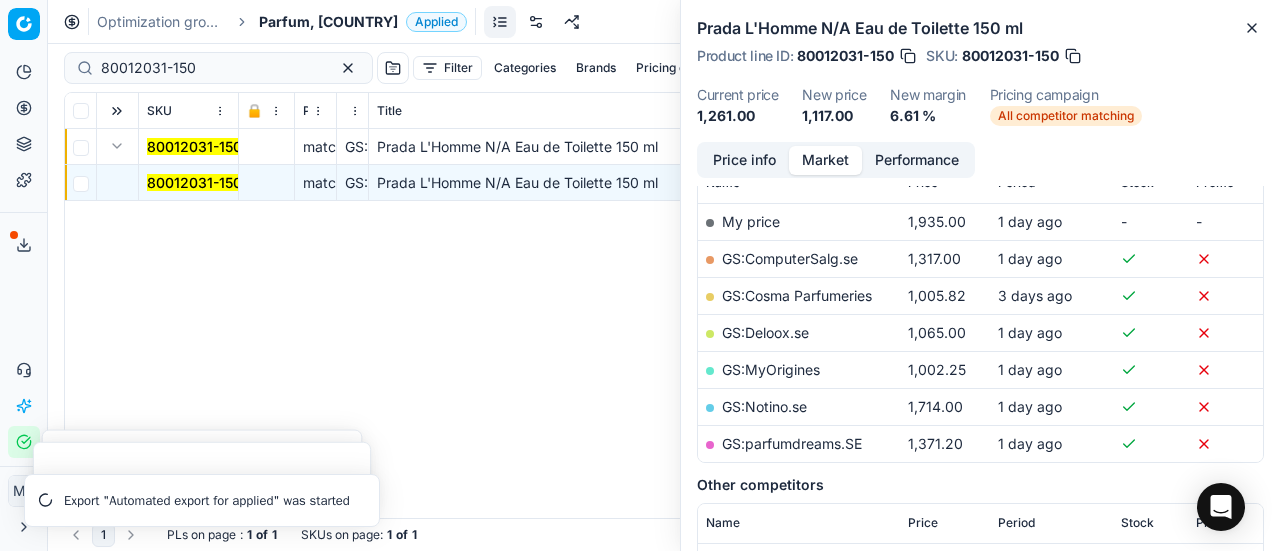scroll, scrollTop: 300, scrollLeft: 0, axis: vertical 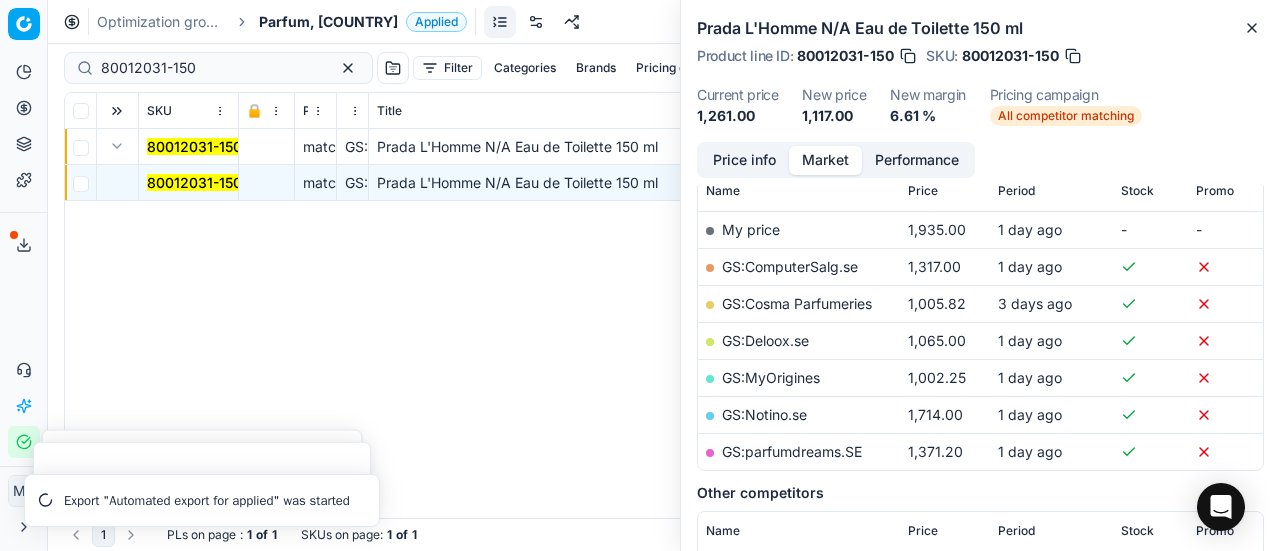 click on "GS:Deloox.se" at bounding box center [765, 340] 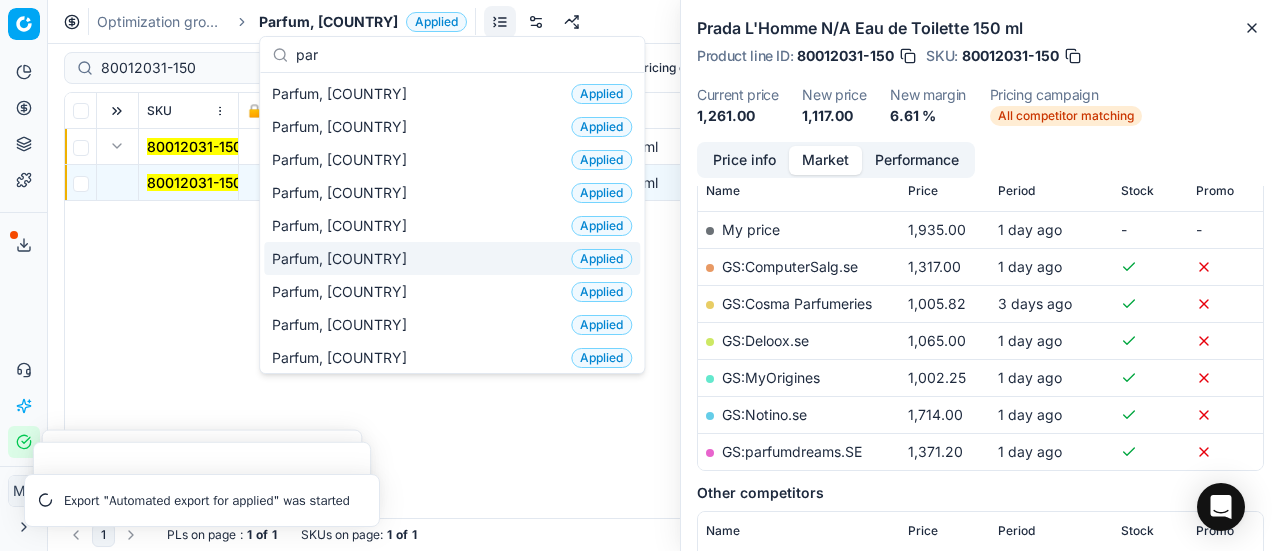 type on "par" 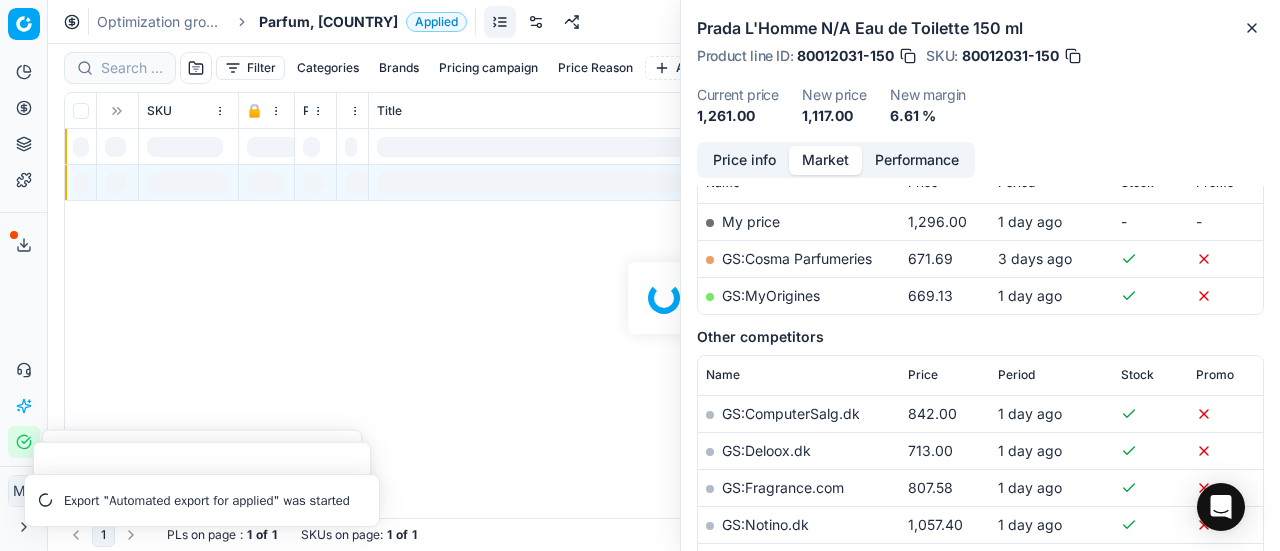 scroll, scrollTop: 300, scrollLeft: 0, axis: vertical 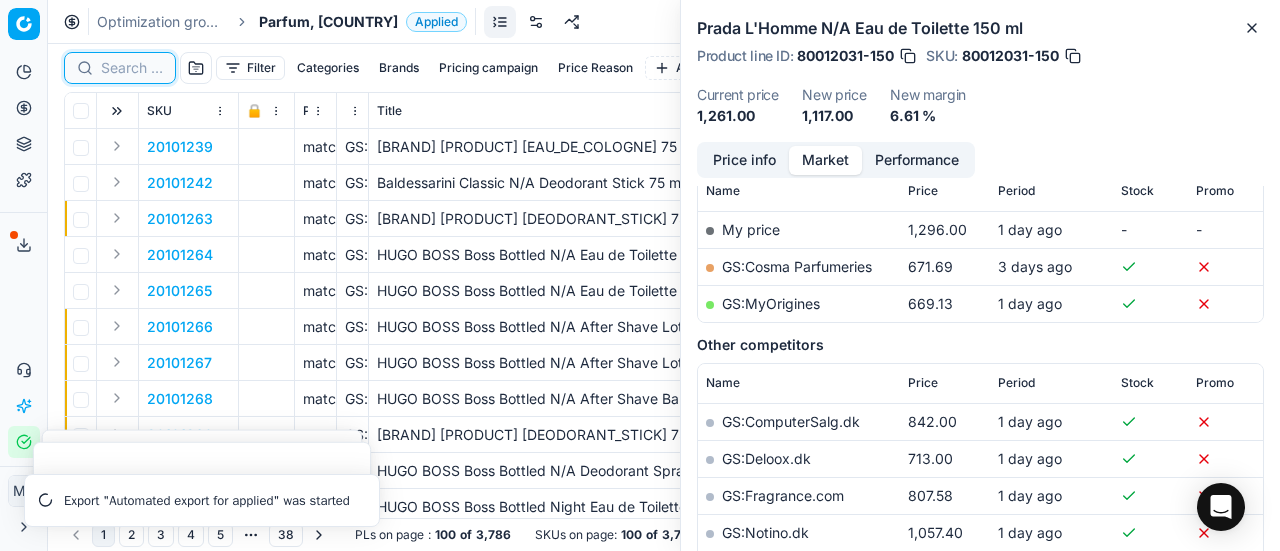 click at bounding box center [132, 68] 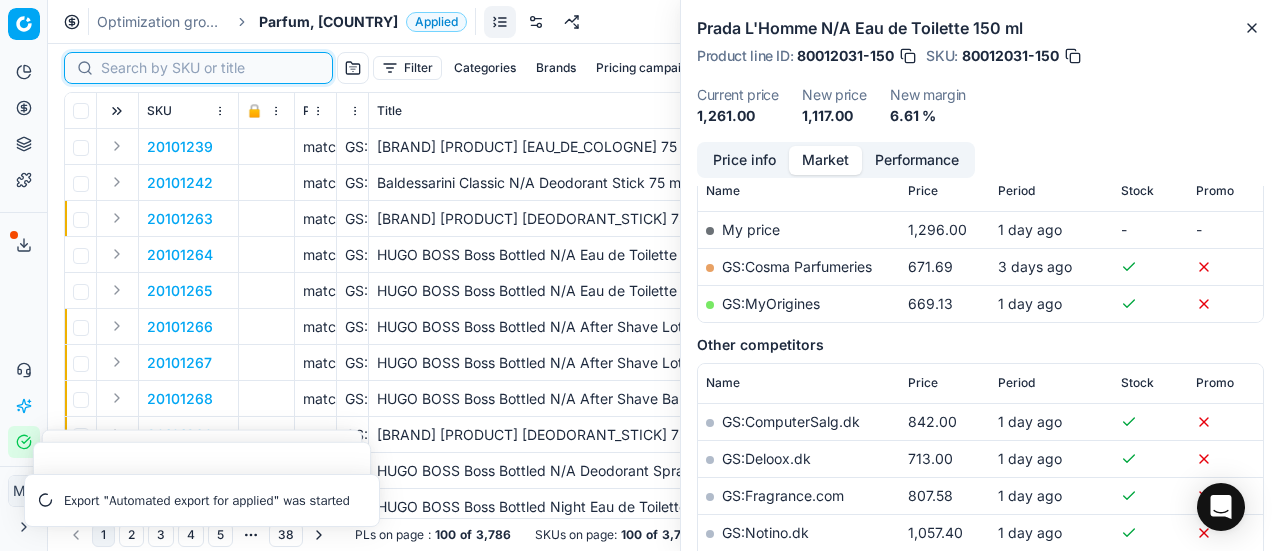 paste on "40002109" 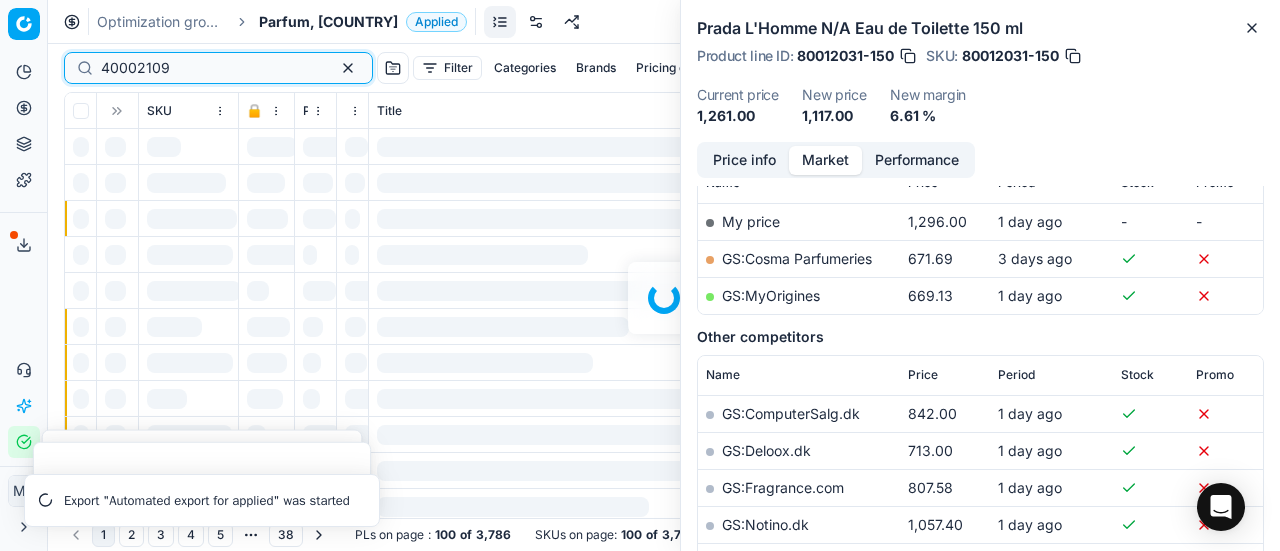 scroll, scrollTop: 300, scrollLeft: 0, axis: vertical 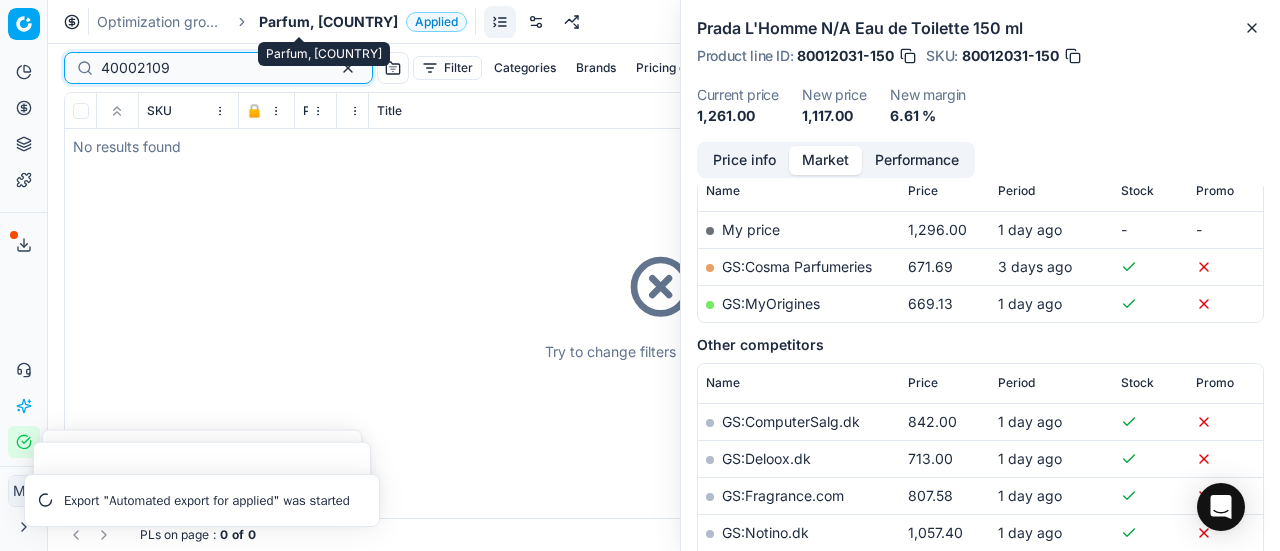 type on "40002109" 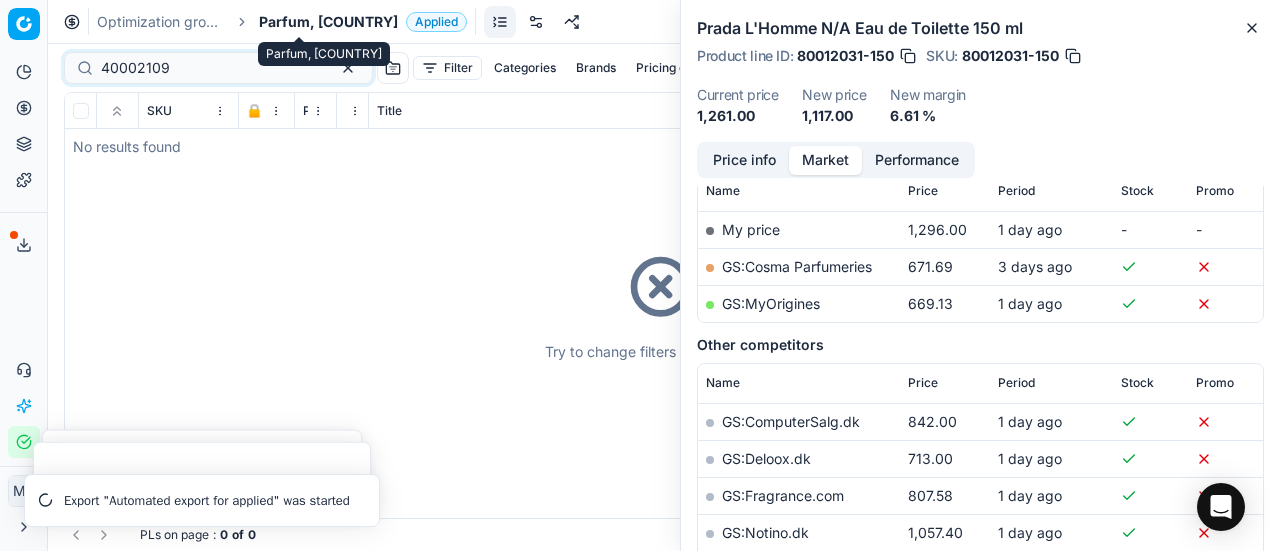 click on "Parfum, DK" at bounding box center (328, 22) 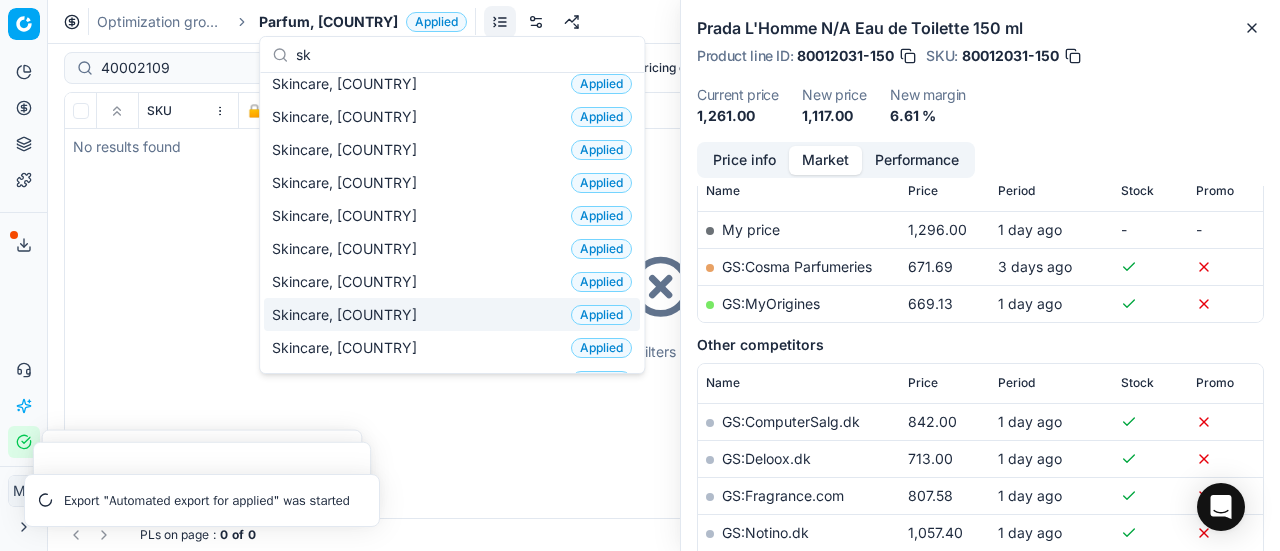 scroll, scrollTop: 0, scrollLeft: 0, axis: both 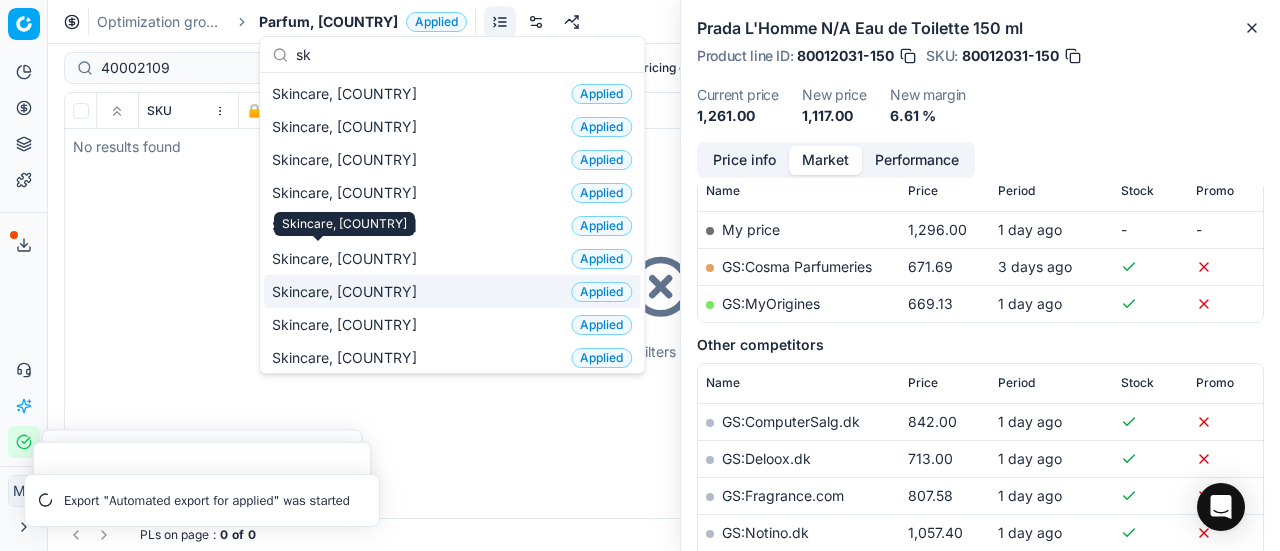 type on "sk" 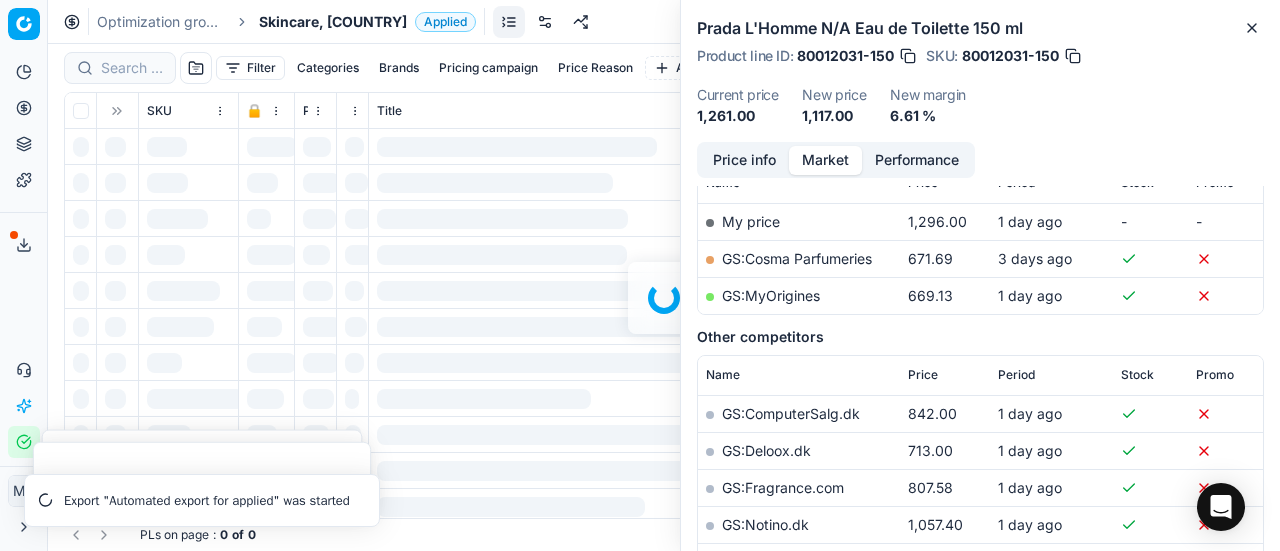 scroll, scrollTop: 300, scrollLeft: 0, axis: vertical 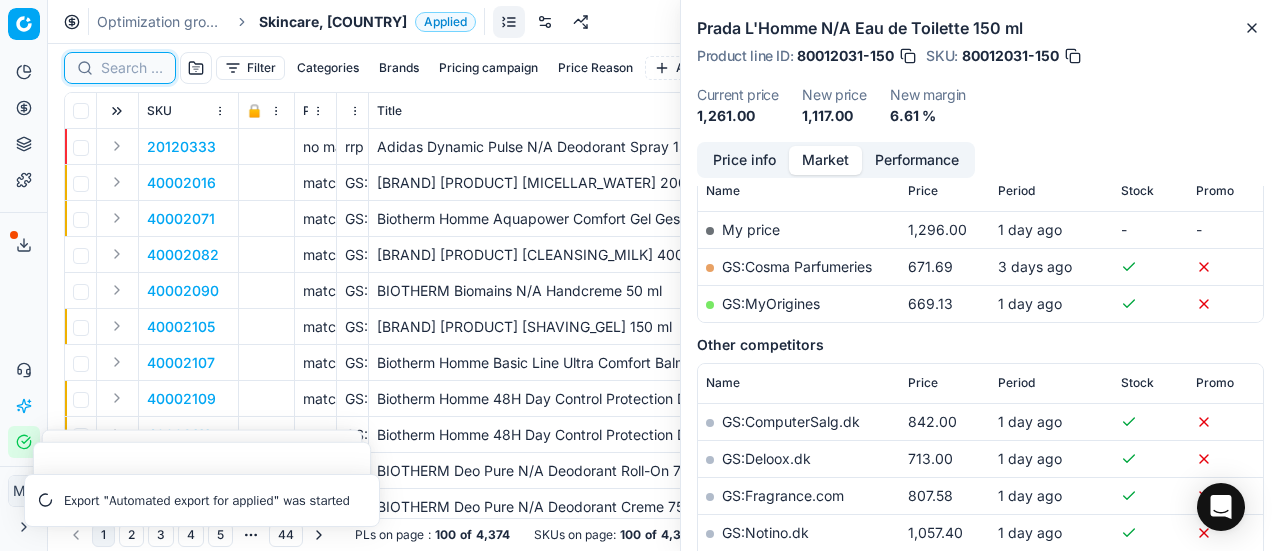click at bounding box center [132, 68] 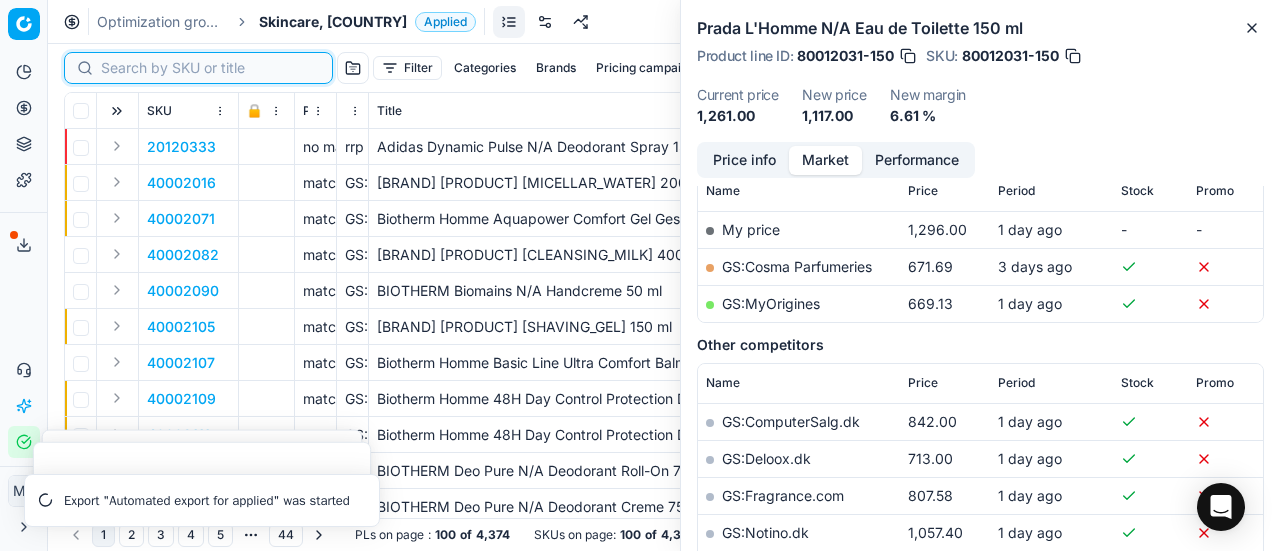 paste on "40002109" 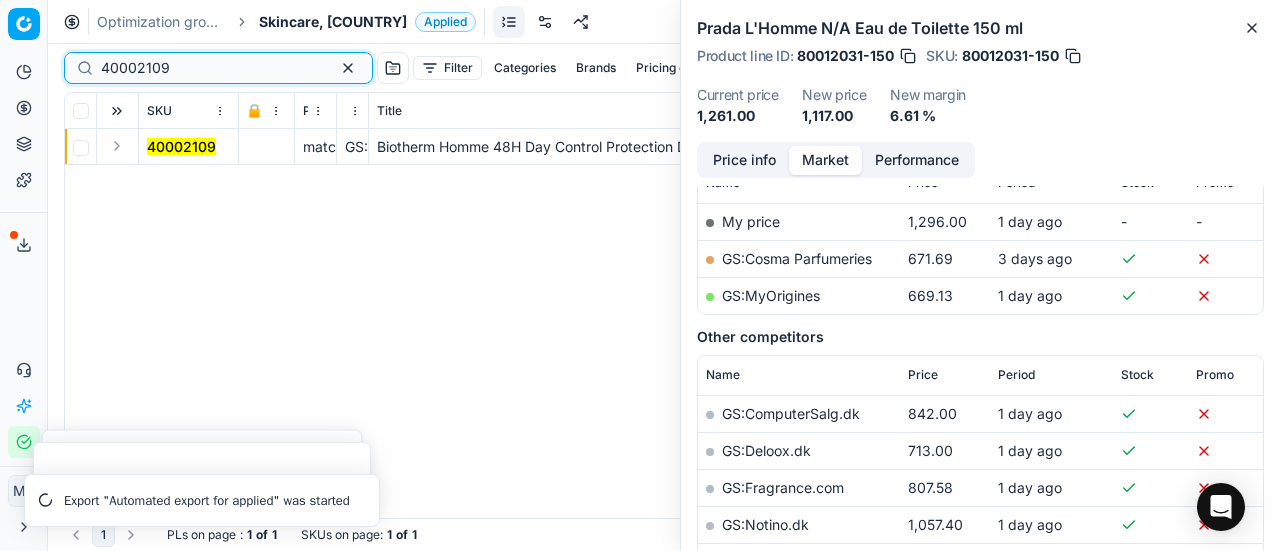 scroll, scrollTop: 300, scrollLeft: 0, axis: vertical 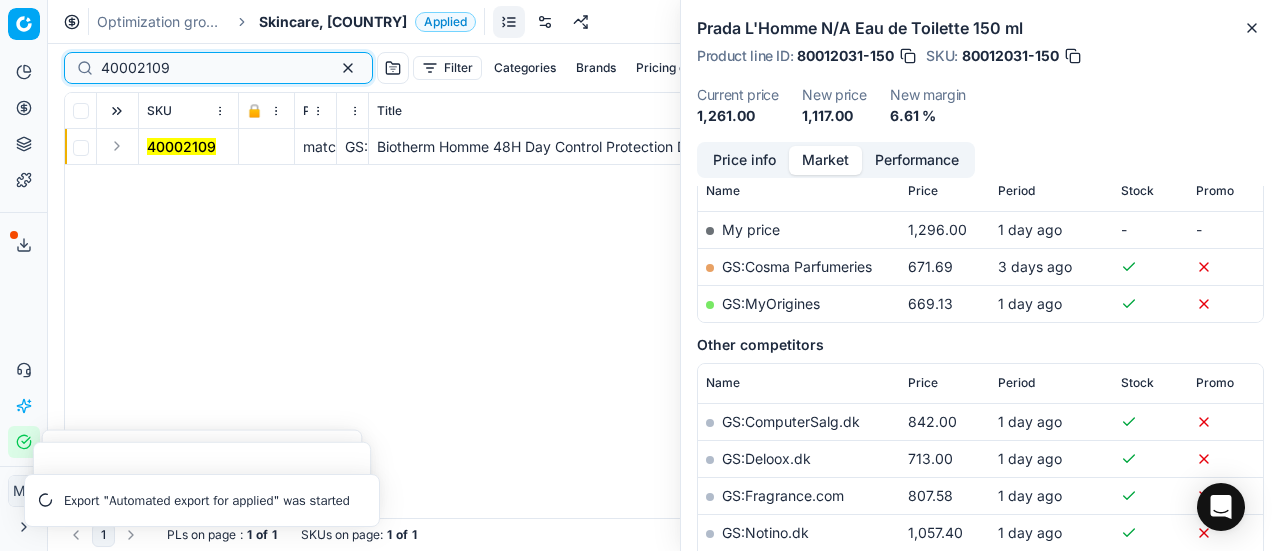 type on "40002109" 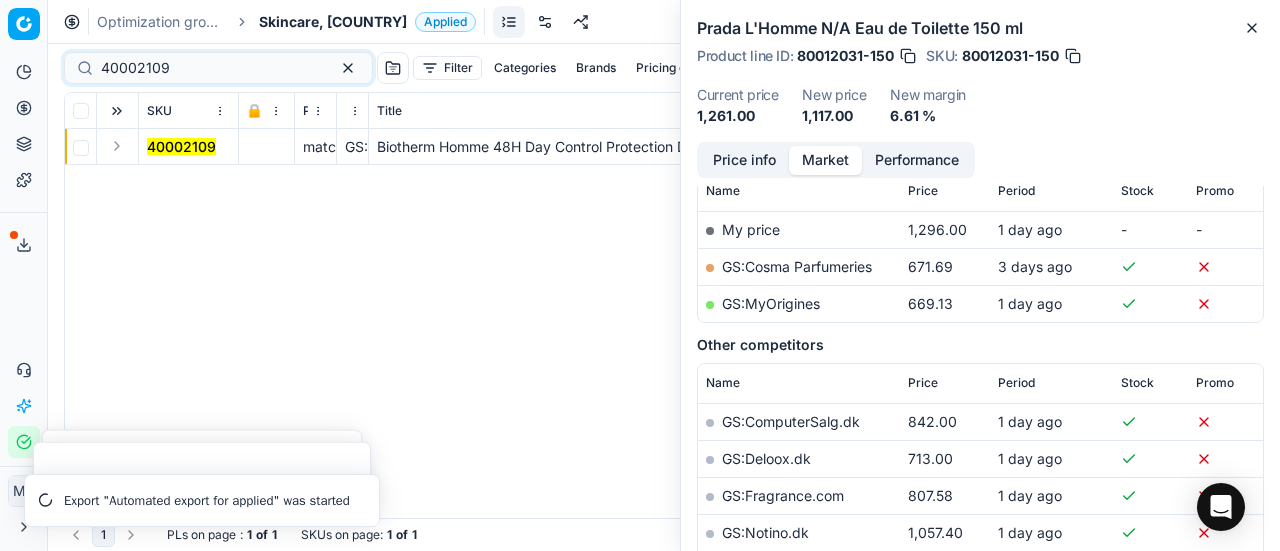 click at bounding box center [117, 146] 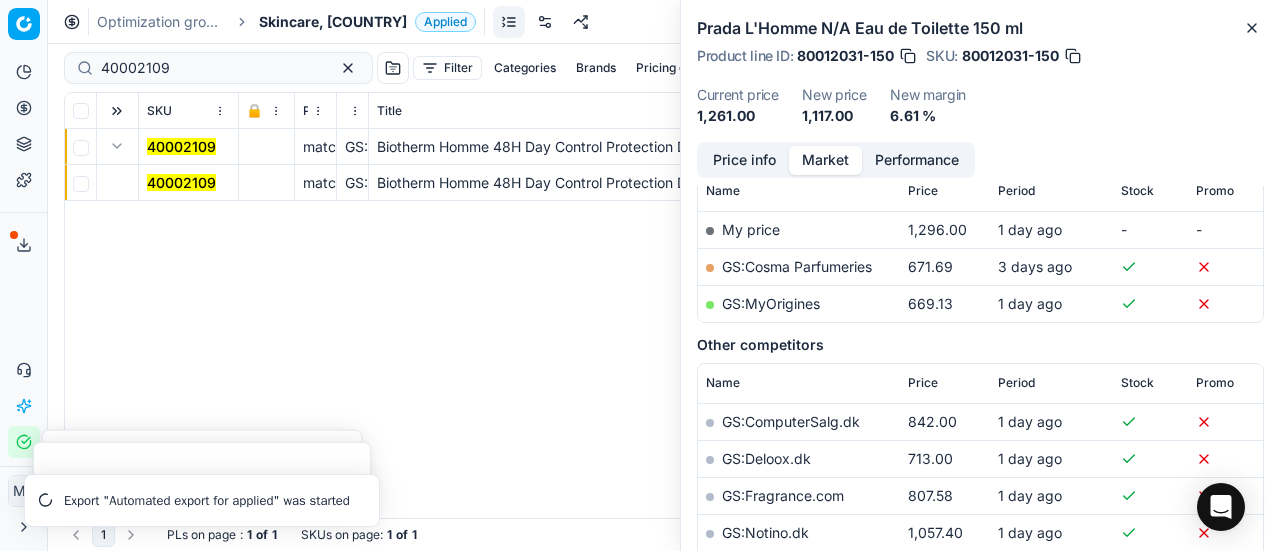 click on "40002109" at bounding box center (181, 182) 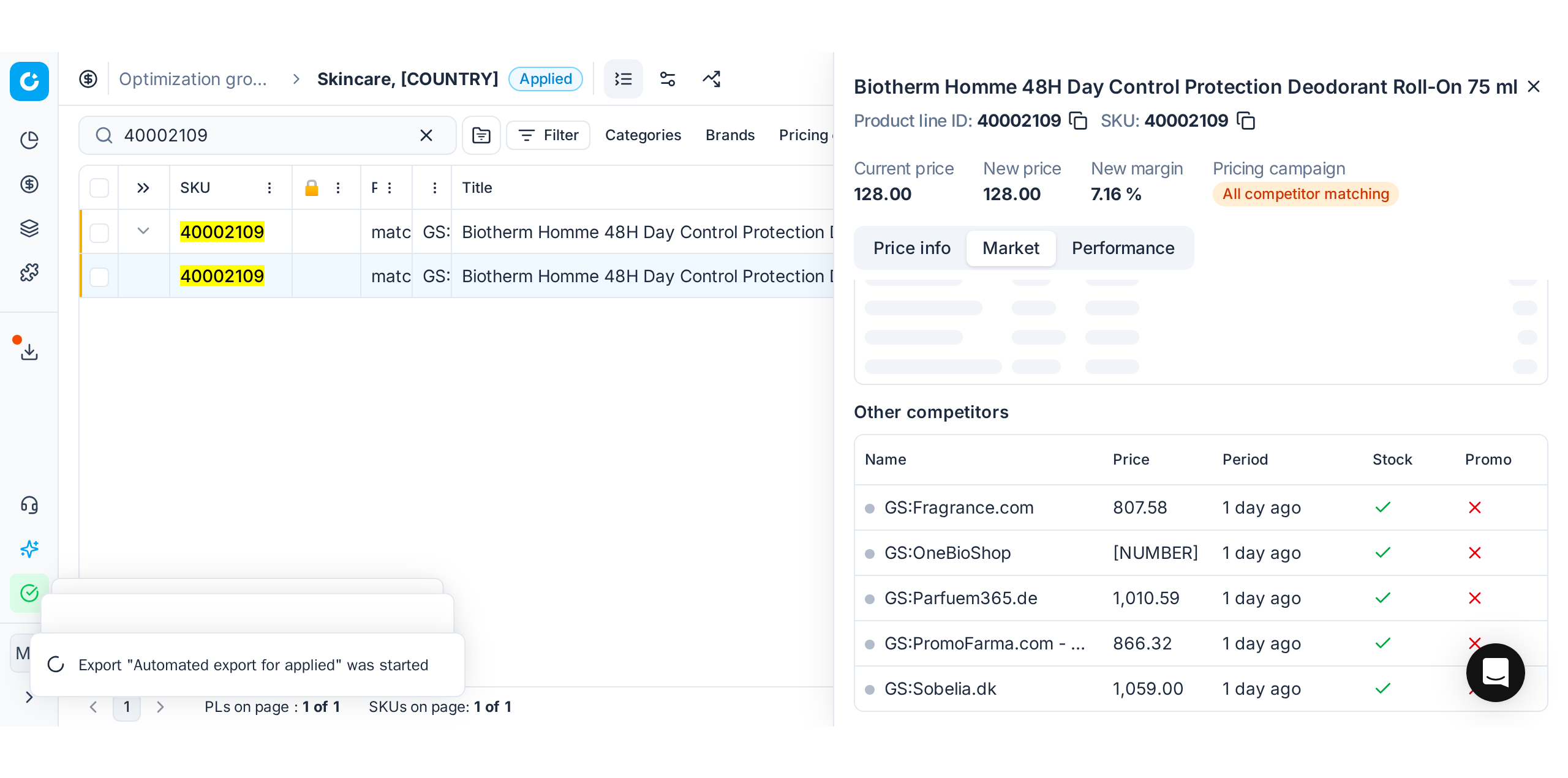 scroll, scrollTop: 184, scrollLeft: 0, axis: vertical 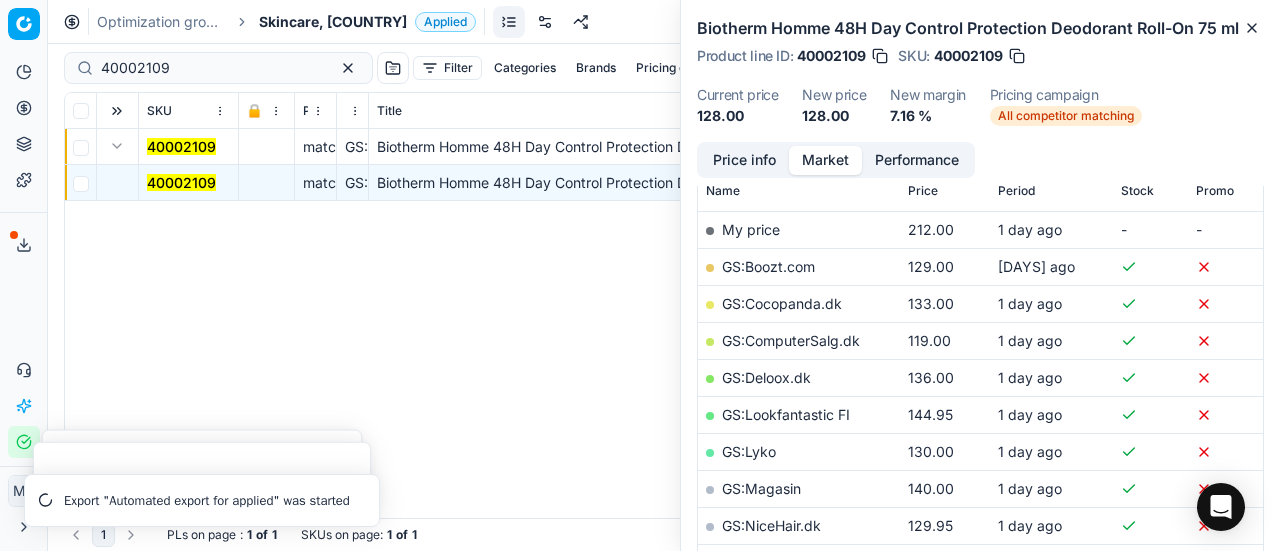 click on "GS:ComputerSalg.dk" at bounding box center (791, 340) 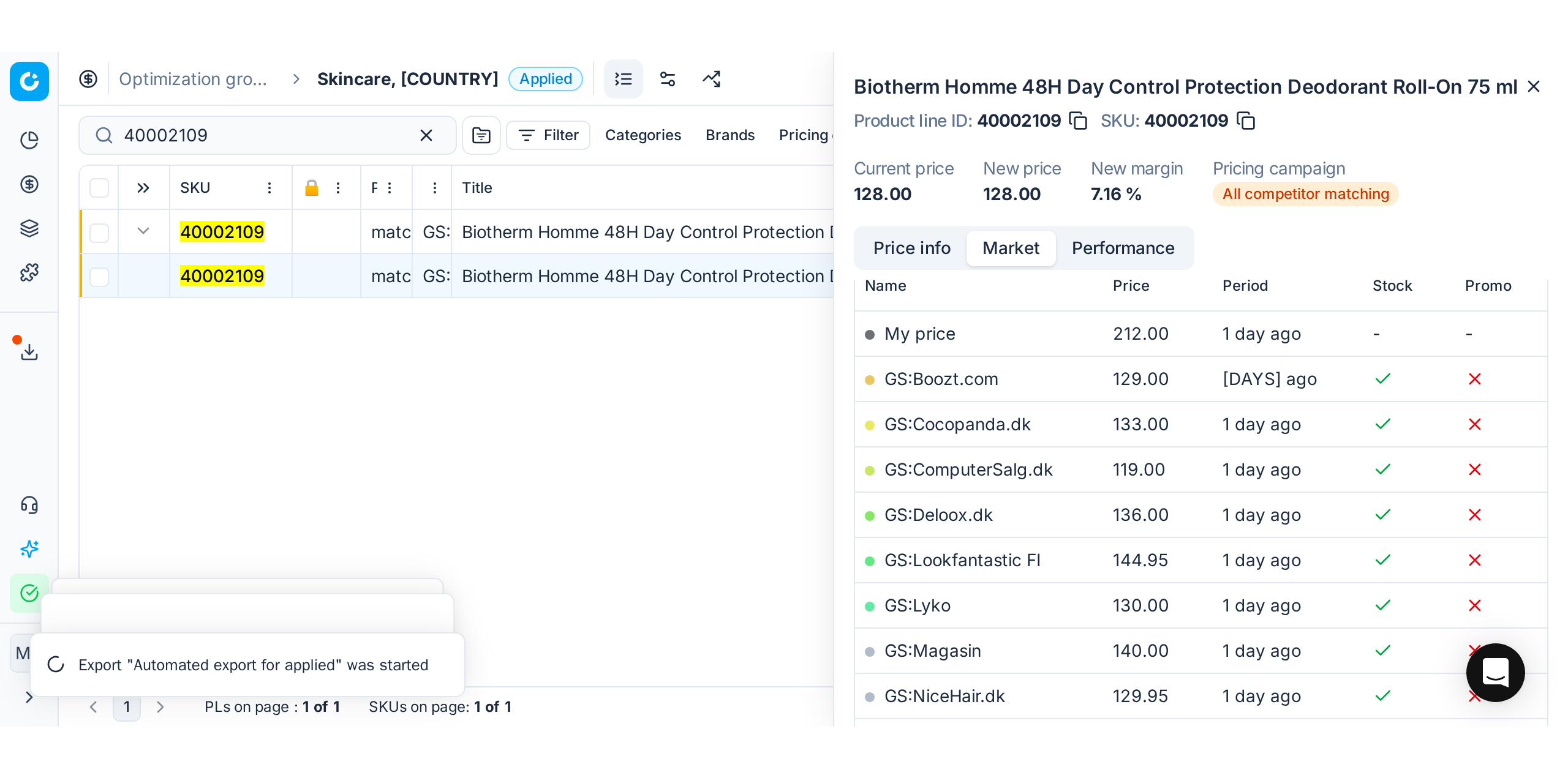 scroll, scrollTop: 184, scrollLeft: 0, axis: vertical 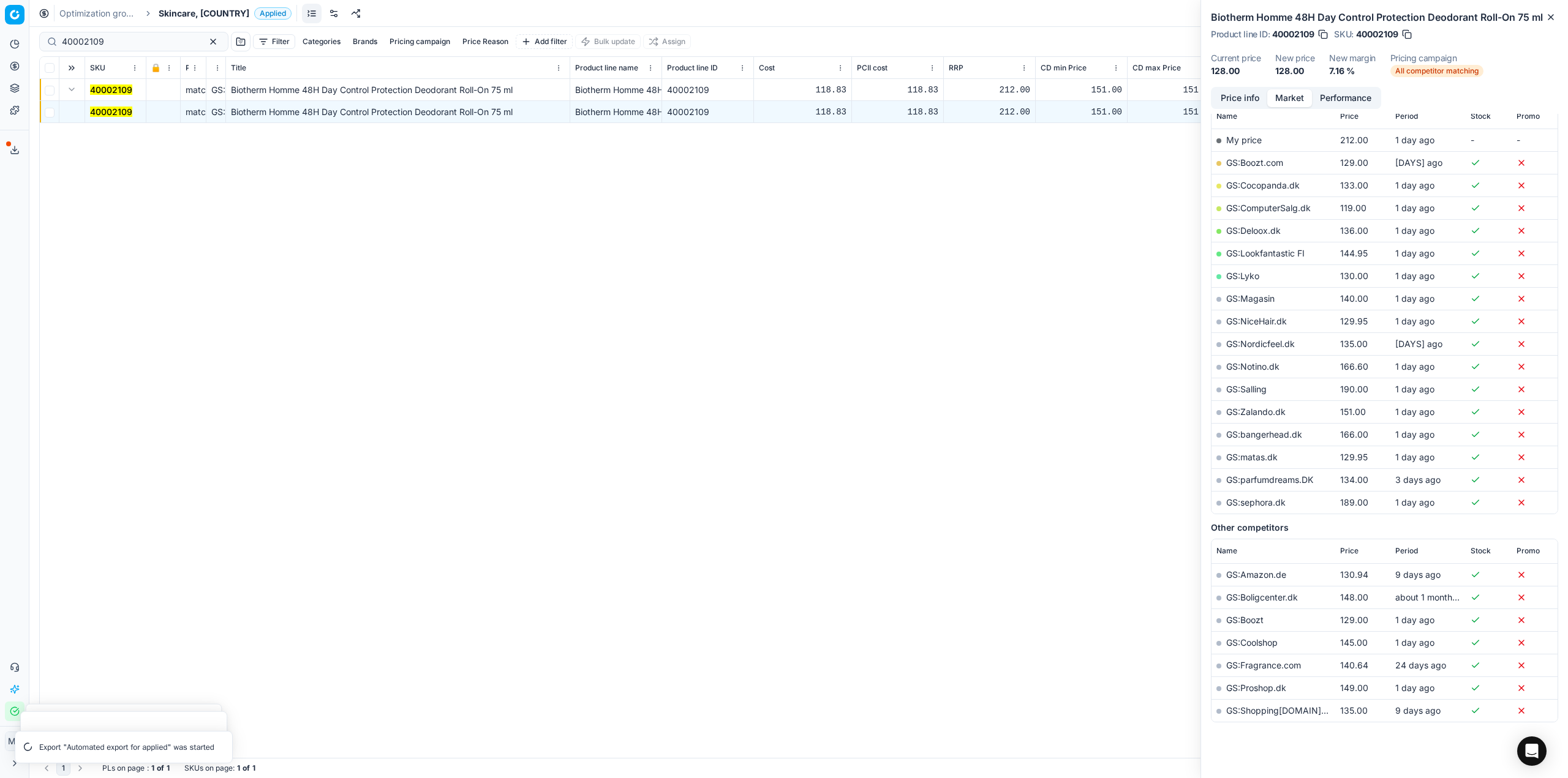 click on "Optimization groups" at bounding box center [99, 13] 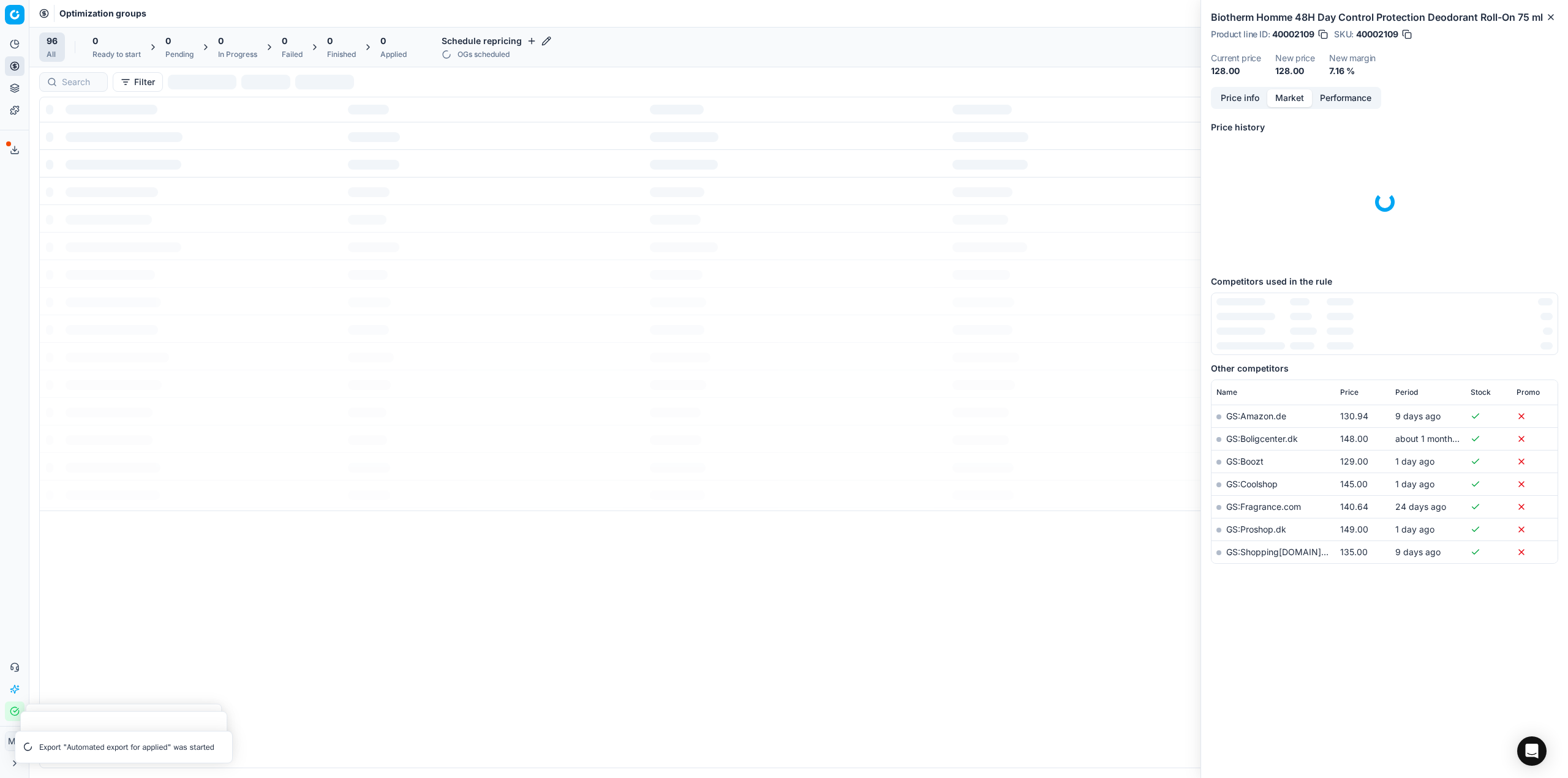 scroll, scrollTop: 0, scrollLeft: 0, axis: both 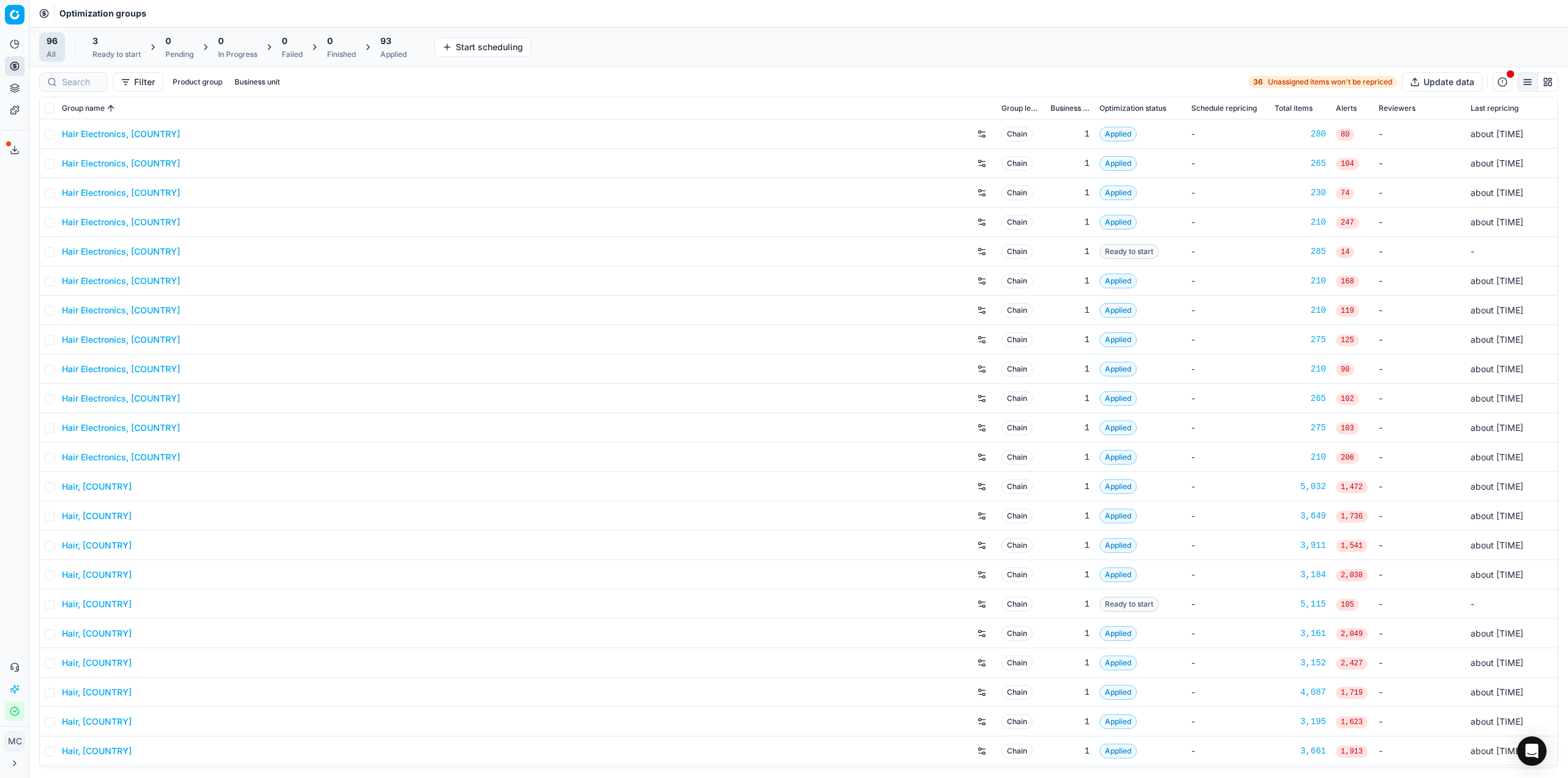 click on "3" at bounding box center (95, 41) 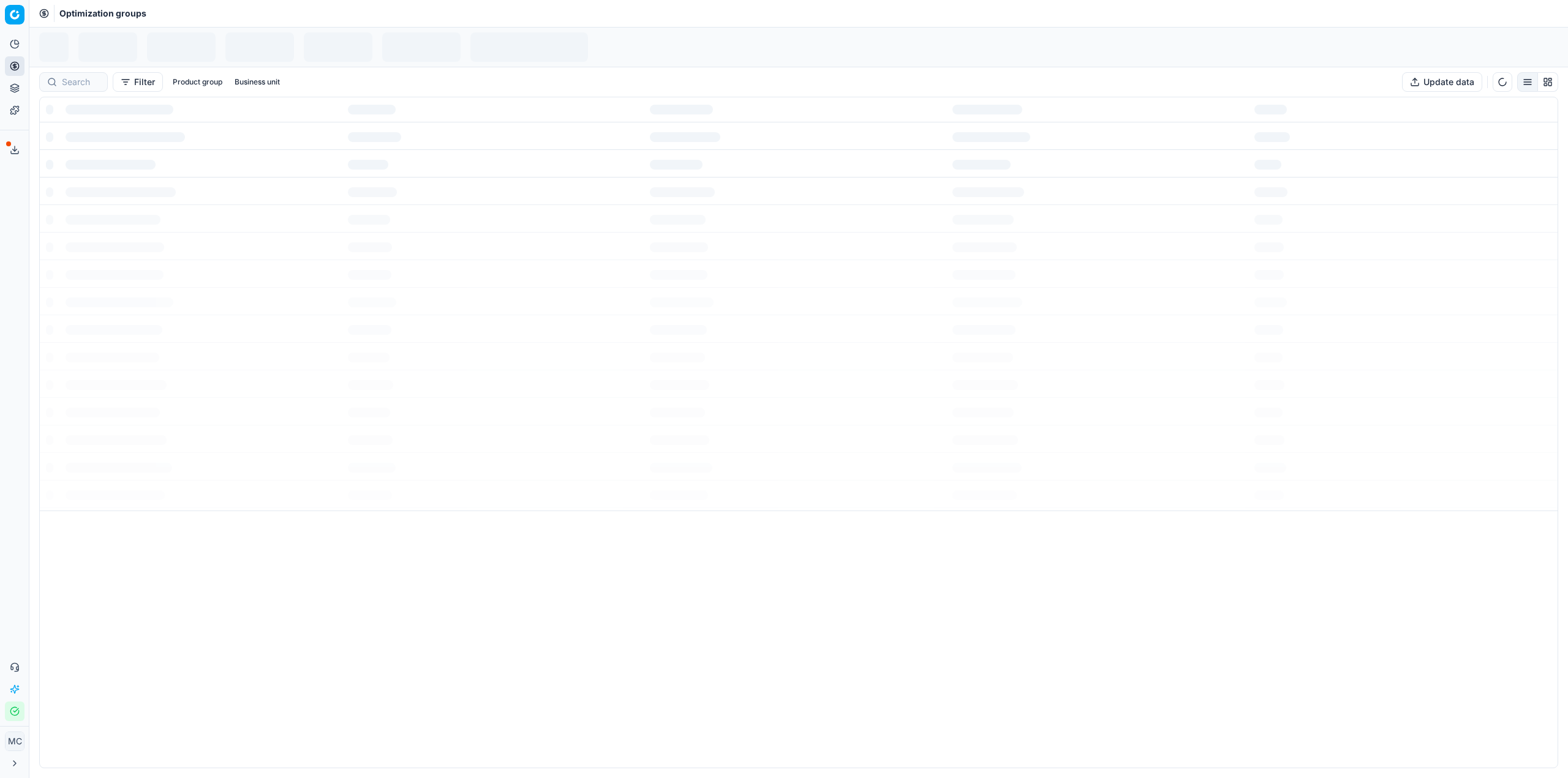 scroll, scrollTop: 0, scrollLeft: 0, axis: both 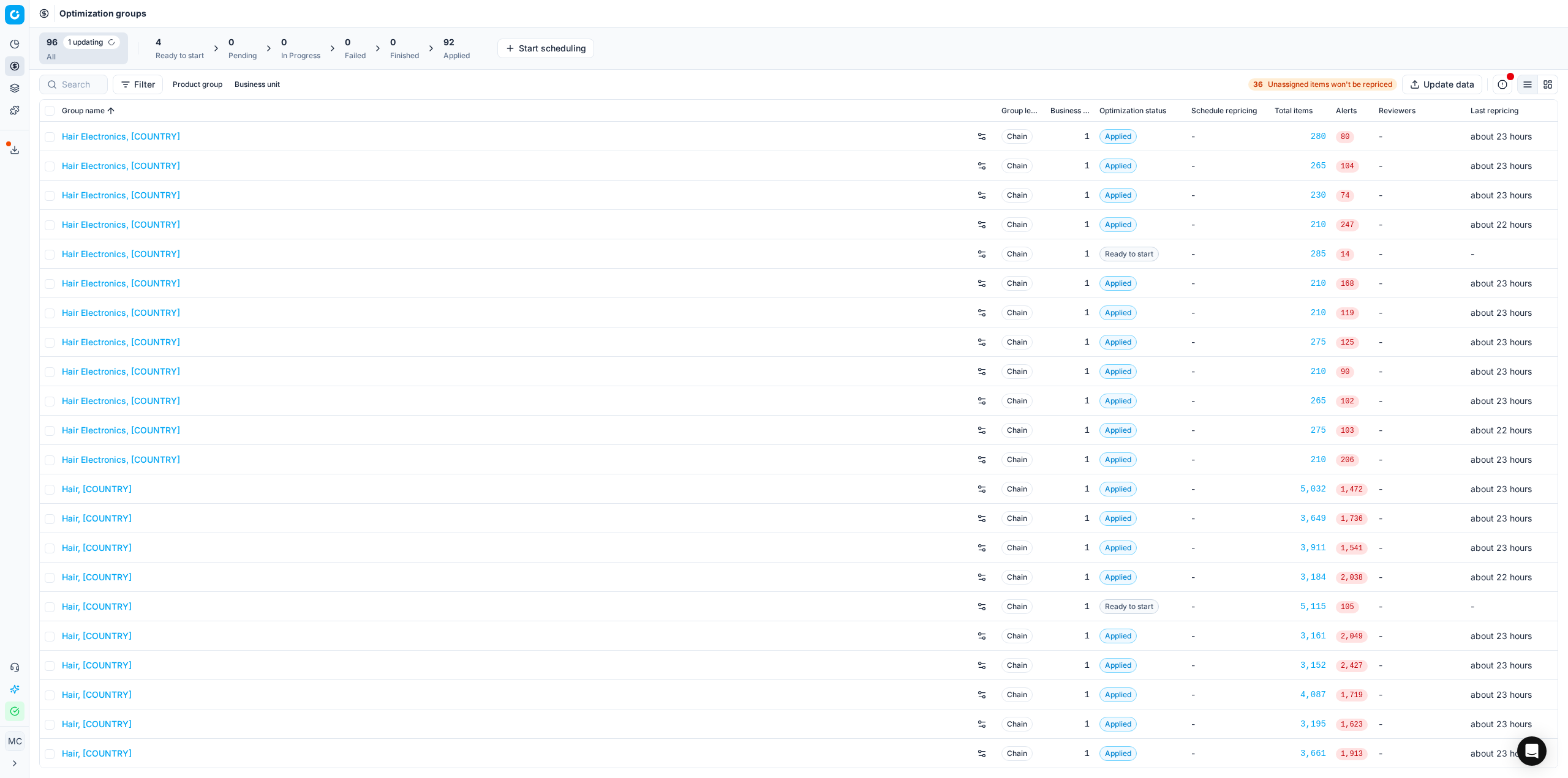 click on "4" at bounding box center [179, 42] 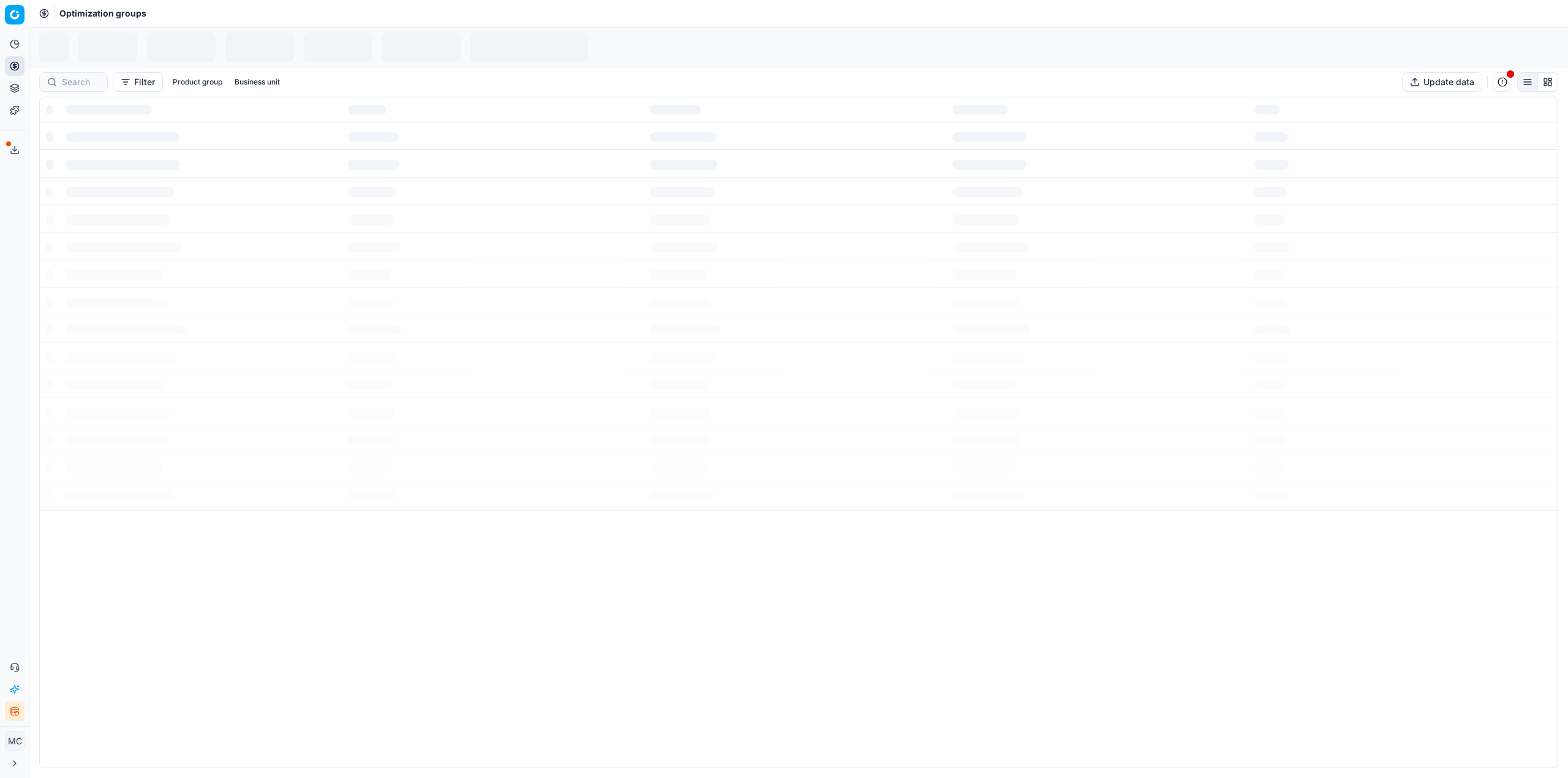 scroll, scrollTop: 0, scrollLeft: 0, axis: both 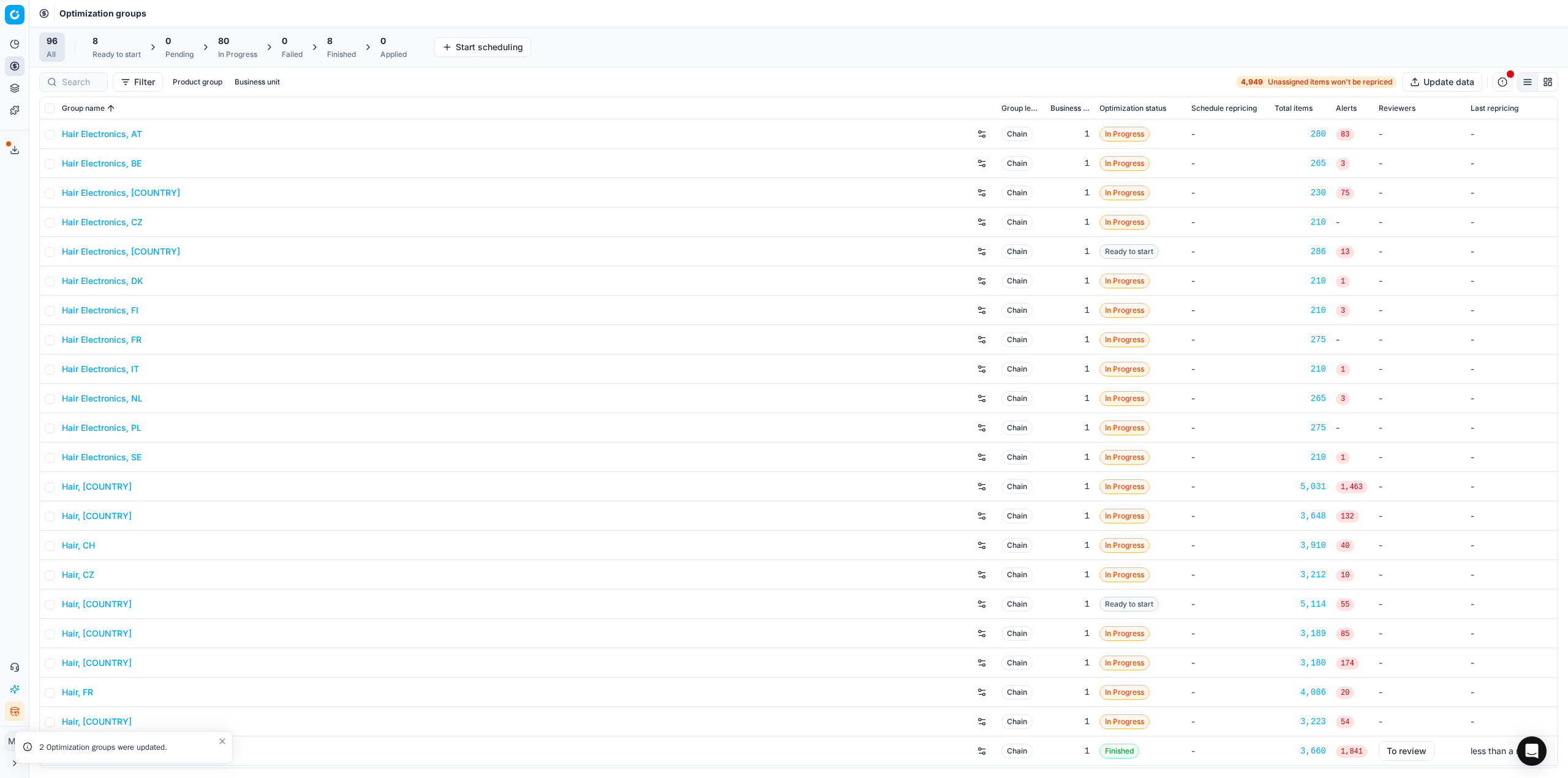 click on "Analytics Pricing Product portfolio Templates Export service 17 Contact support   AI Pricing Assistant Integration status" at bounding box center [14, 378] 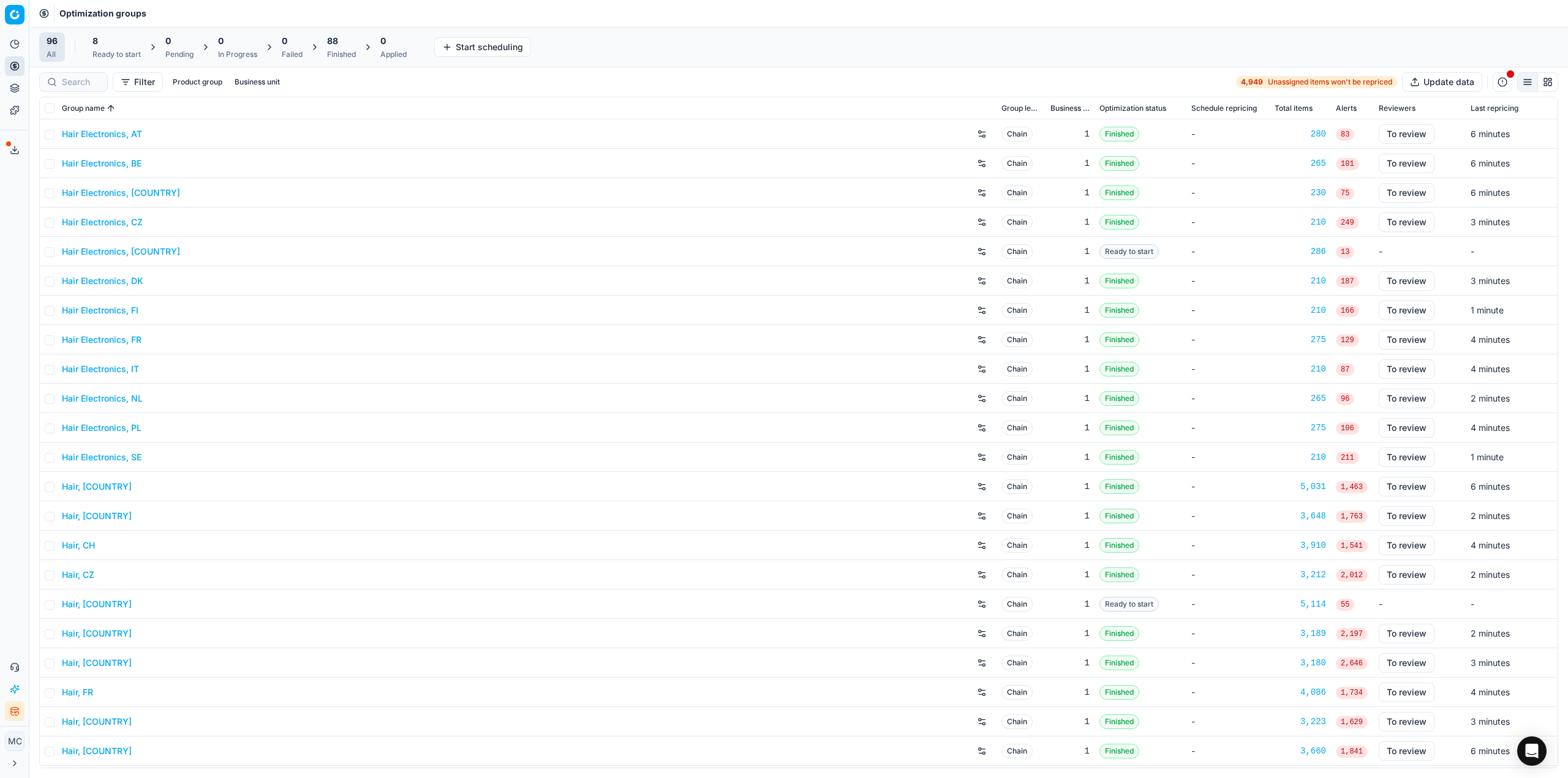 click on "88 Finished" at bounding box center [341, 47] 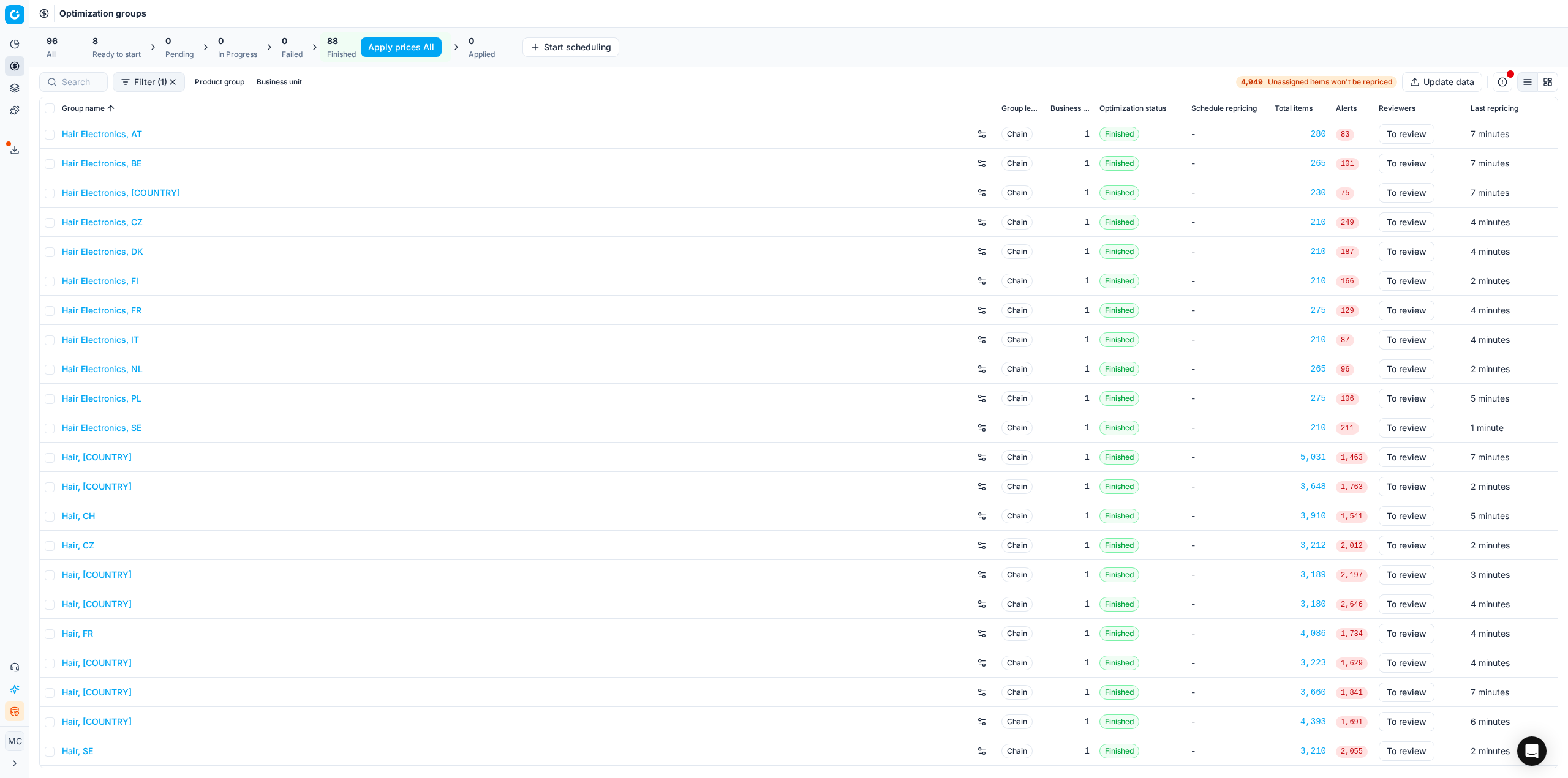 click on "Apply prices   All" at bounding box center (401, 47) 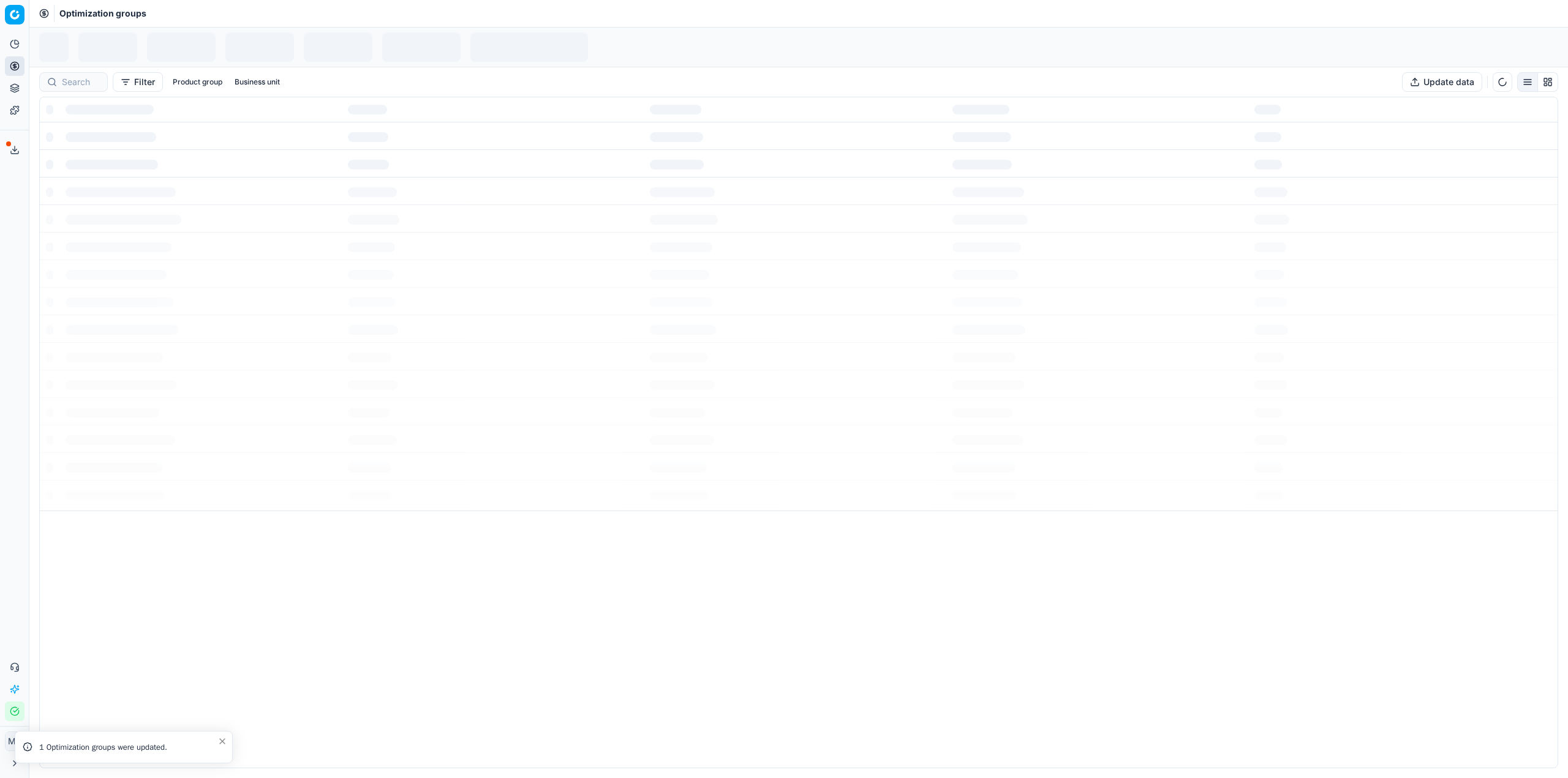 scroll, scrollTop: 0, scrollLeft: 0, axis: both 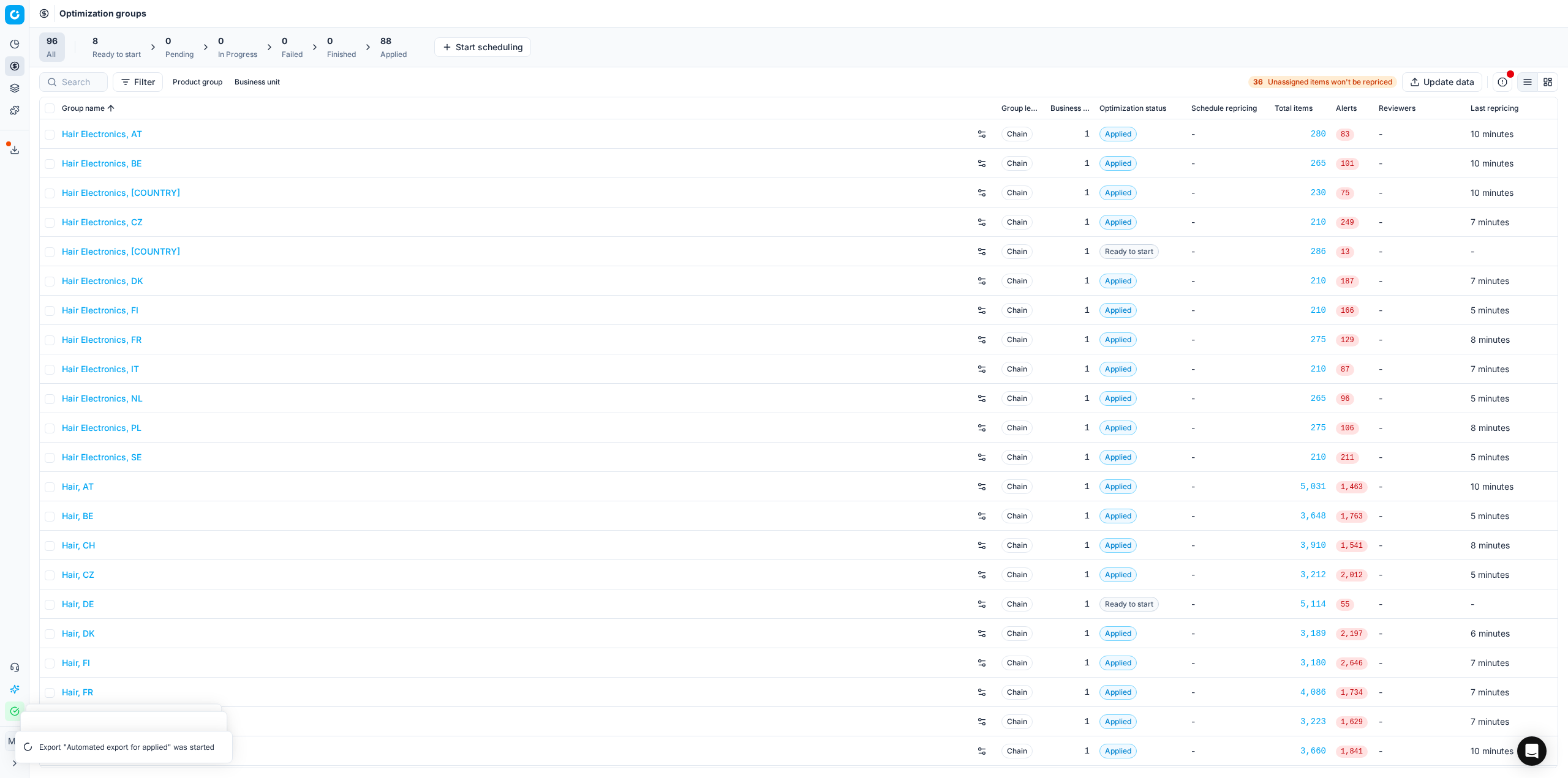 click on "Applied" at bounding box center [393, 54] 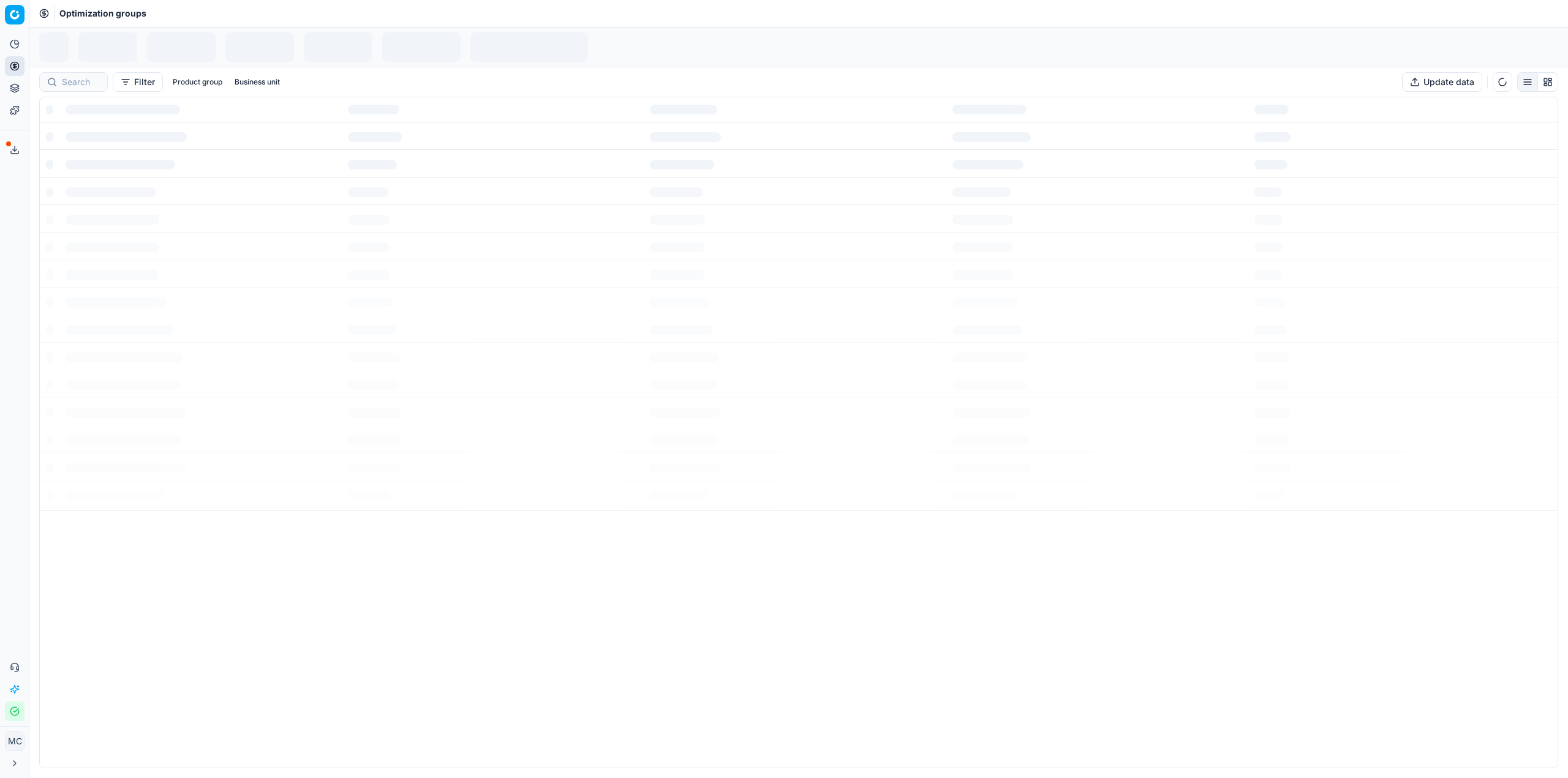 scroll, scrollTop: 0, scrollLeft: 0, axis: both 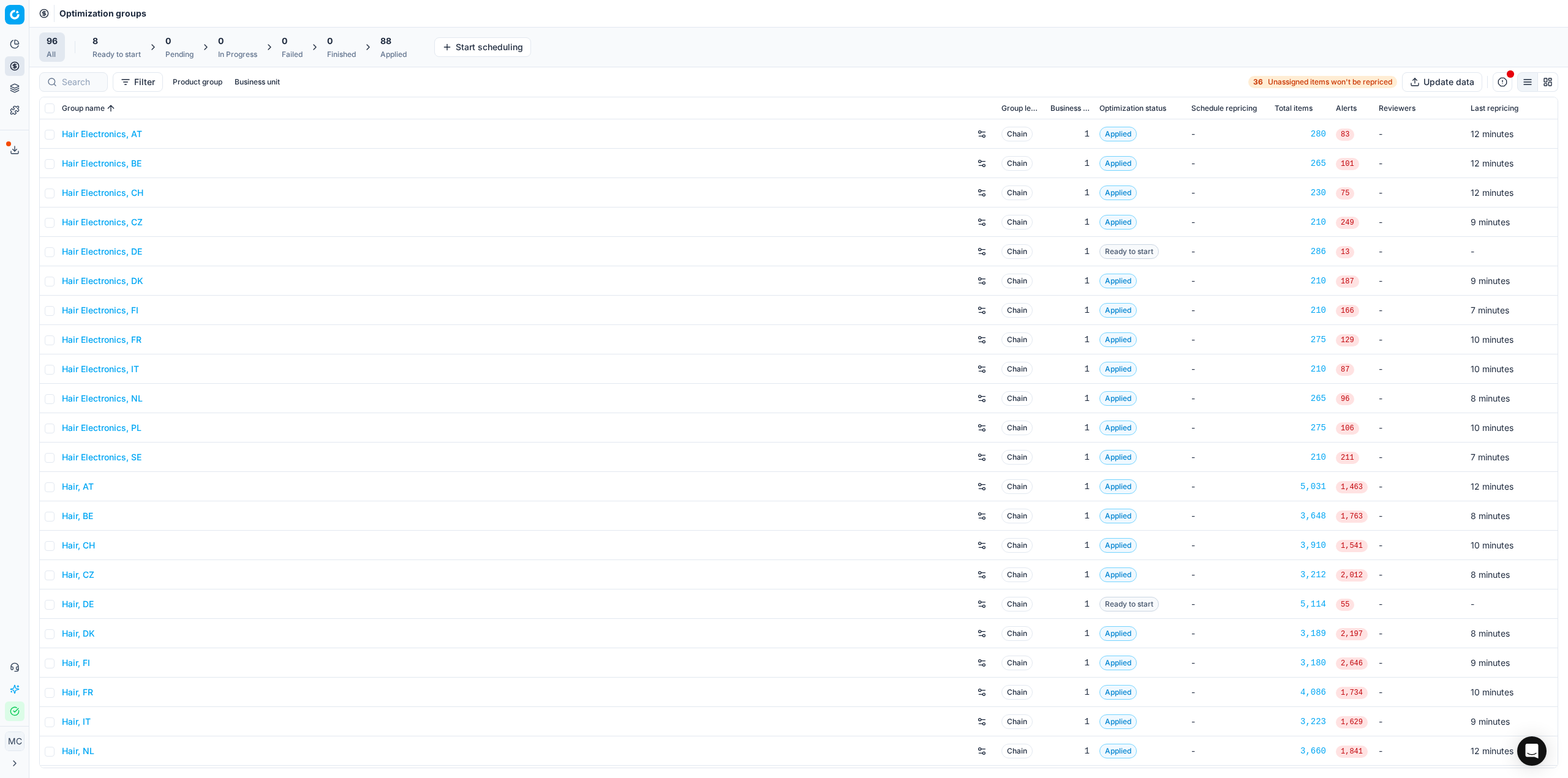 click on "8 Ready to start" at bounding box center (116, 47) 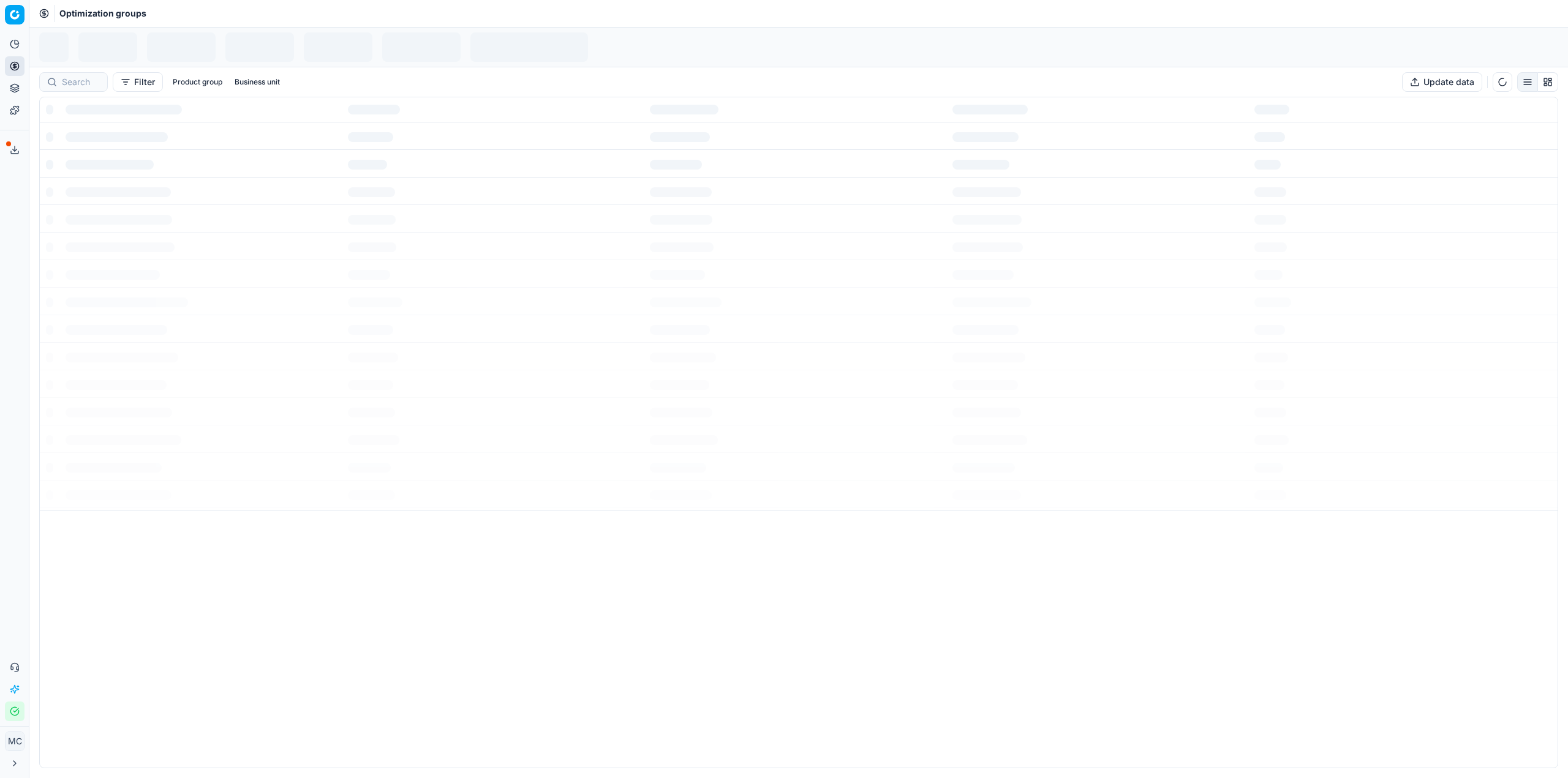 scroll, scrollTop: 0, scrollLeft: 0, axis: both 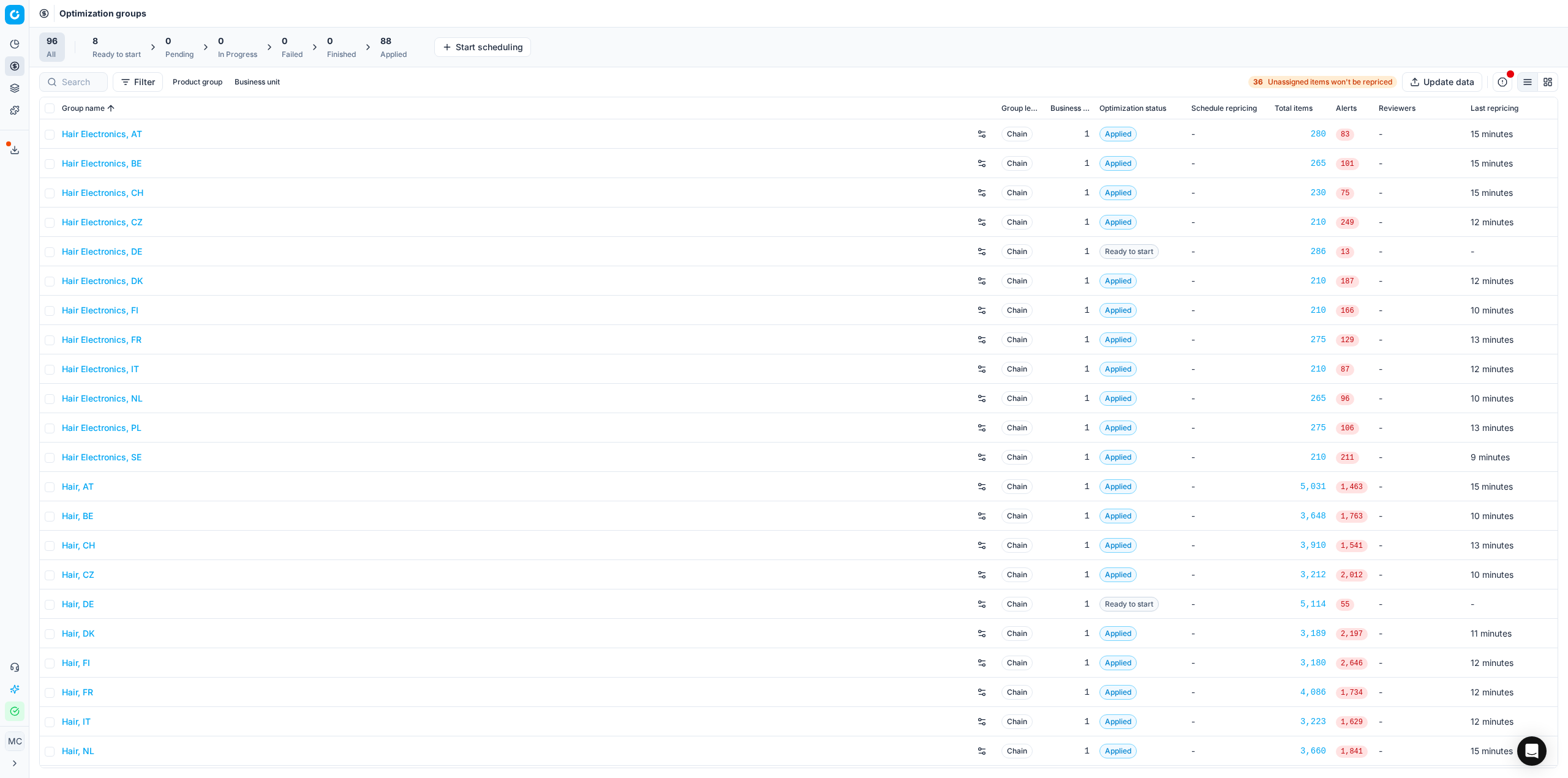 click on "88 Applied" at bounding box center (393, 47) 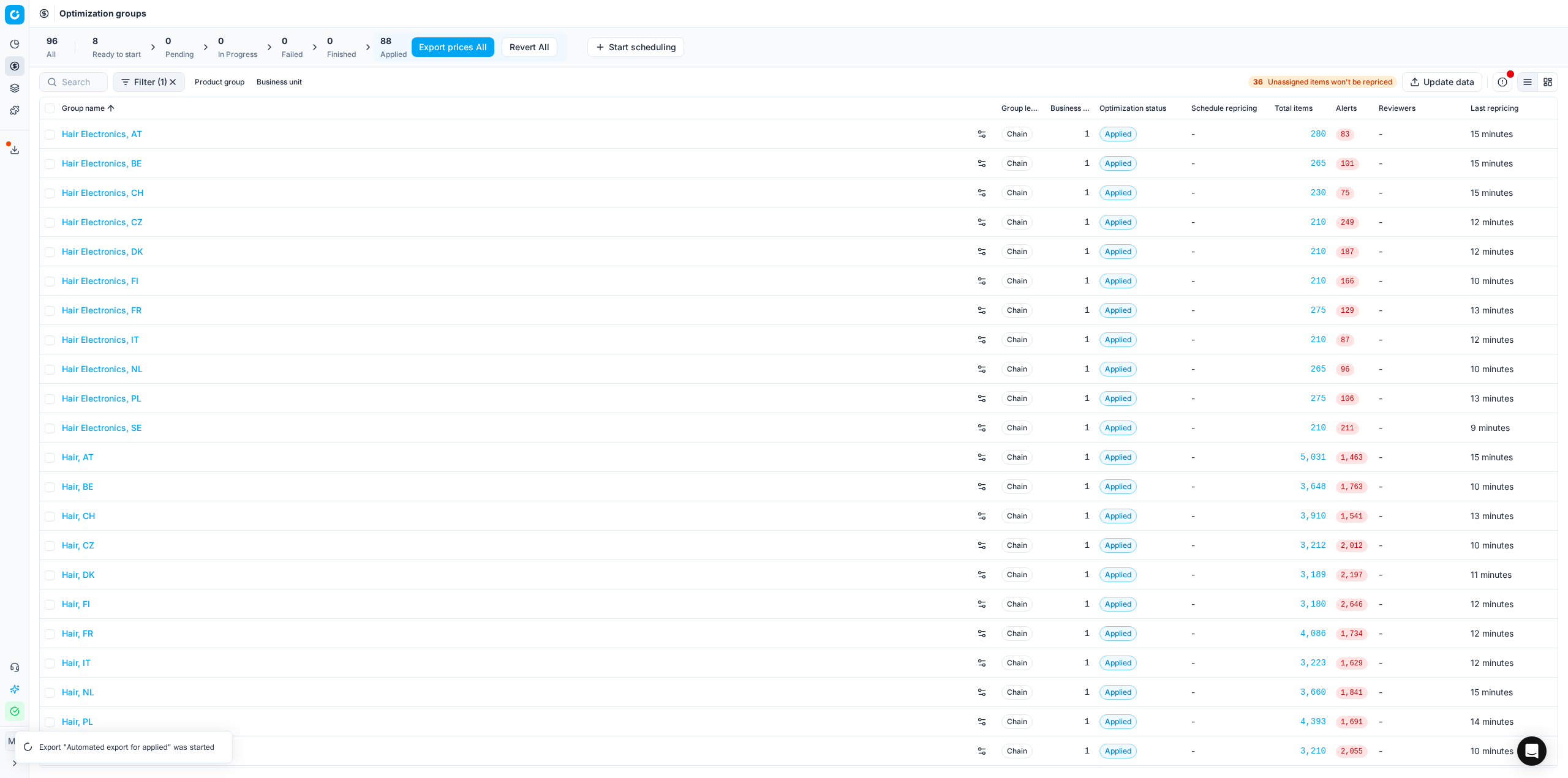click at bounding box center (9, 144) 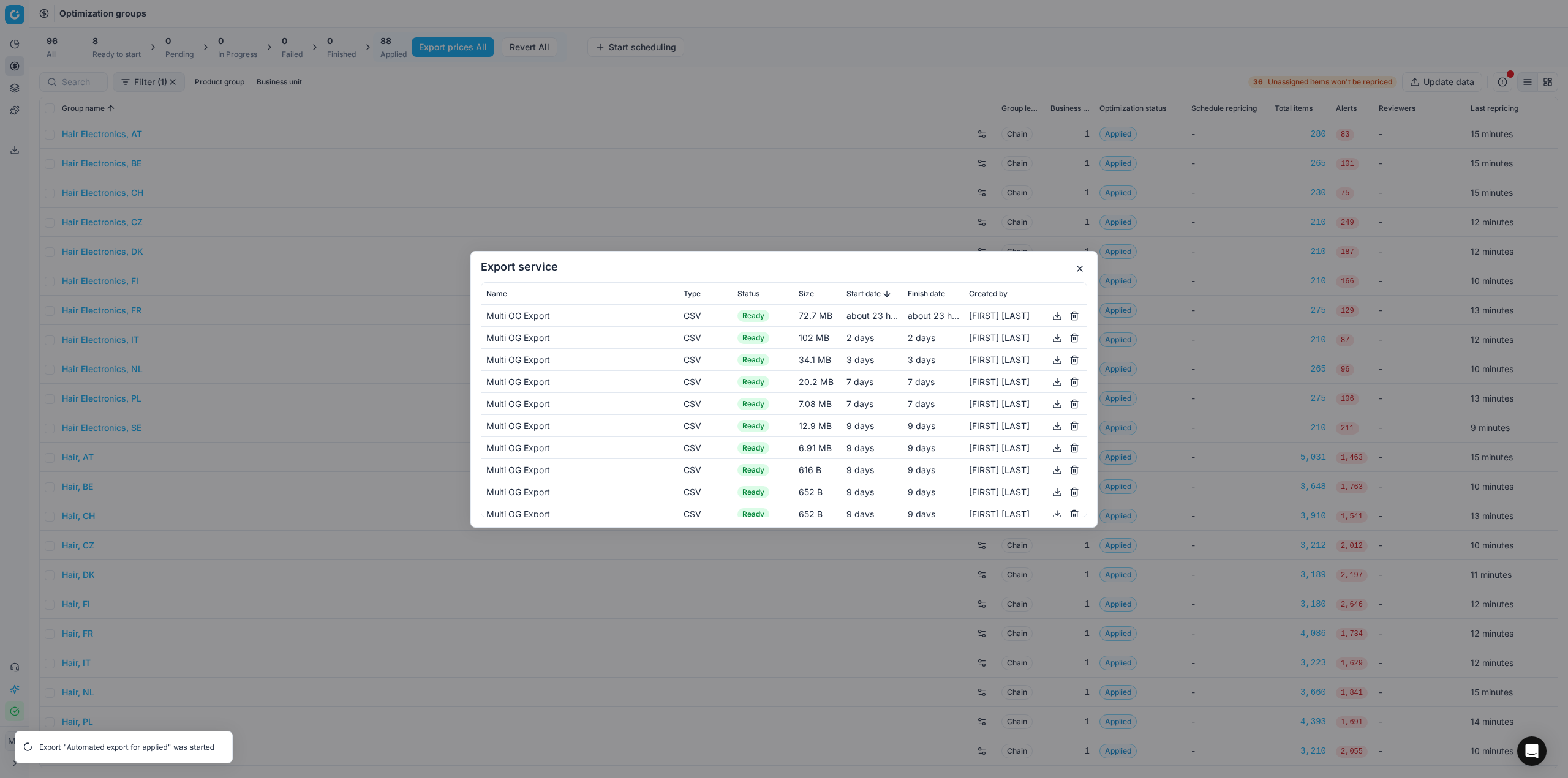click on "Export service Name Type Status Size Start date Finish date Created by Multi OG Export CSV Ready 72.7 MB about 23 hours about 23 hours [FIRST] [LAST] Multi OG Export CSV Ready 102 MB 2 days 2 days [FIRST] [LAST] Multi OG Export CSV Ready 34.1 MB 3 days 3 days [FIRST] [LAST] Multi OG Export CSV Ready 20.2 MB 7 days 7 days [FIRST] [LAST] Multi OG Export CSV Ready 7.08 MB 7 days 7 days [FIRST] [LAST] Multi OG Export CSV Ready 12.9 MB 9 days 9 days [FIRST] [LAST] Multi OG Export CSV Ready 6.91 MB 9 days 9 days [FIRST] [LAST] Multi OG Export CSV Ready 616 B 9 days 9 days [FIRST] [LAST] Multi OG Export CSV Ready 652 B 9 days 9 days [FIRST] [LAST] Multi OG Export CSV Ready 652 B 9 days 9 days [FIRST] [LAST] Multi OG Export CSV Ready 99.6 MB 10 days 10 days [FIRST] [LAST] Multi OG Export CSV Ready 101 MB 11 days 11 days [FIRST] [LAST] Multi OG Export CSV Ready 100 MB 17 days 17 days [FIRST] [LAST] Multi OG Export CSV Ready 99.3 MB 21 days 21 days [FIRST] [LAST] Multi OG Export CSV Ready 31.1 MB 22 days 22 days [FIRST] [LAST] Multi OG Export CSV Ready 97.2 MB 24 days 24 days" at bounding box center [784, 389] 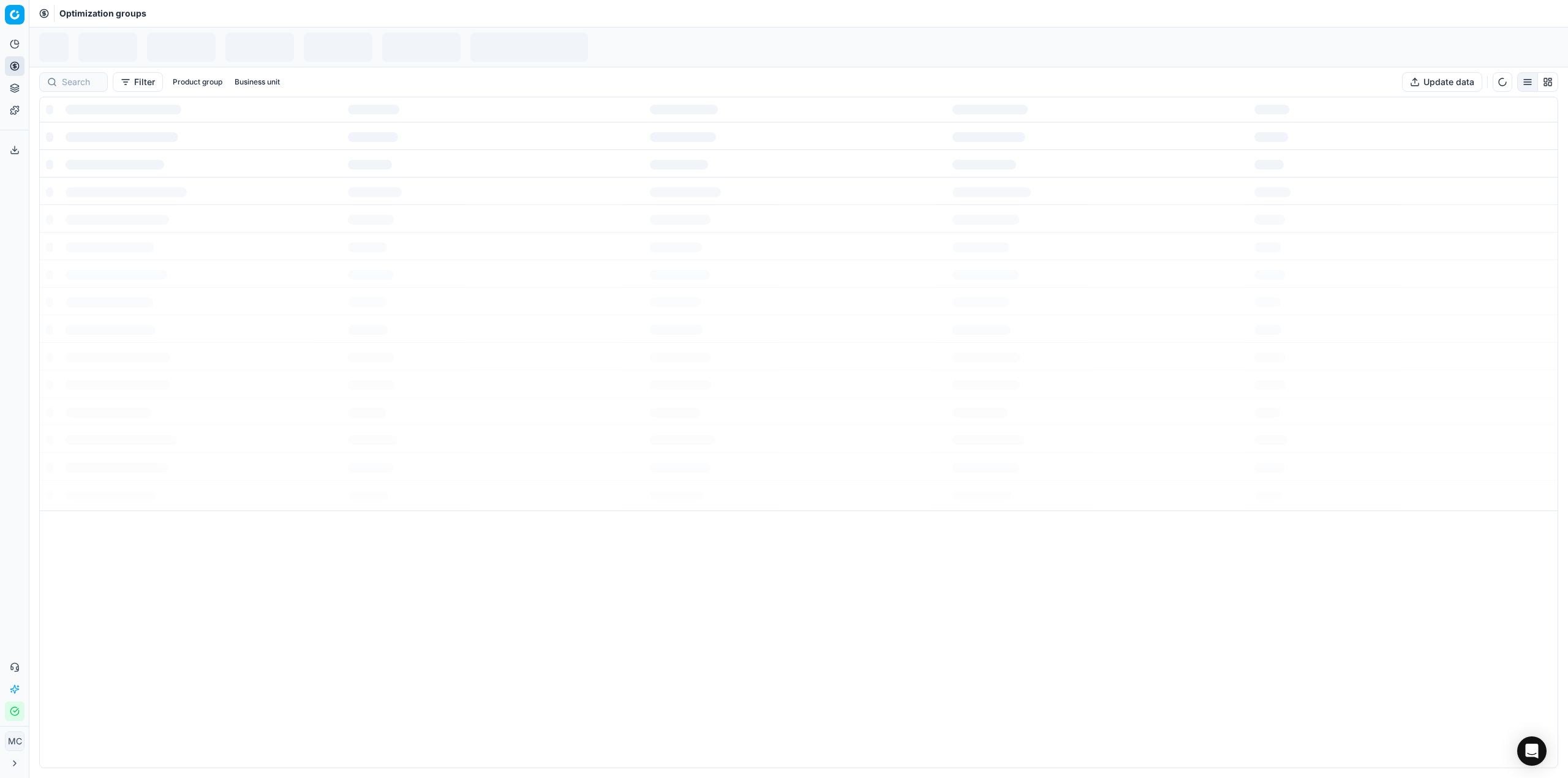 scroll, scrollTop: 0, scrollLeft: 0, axis: both 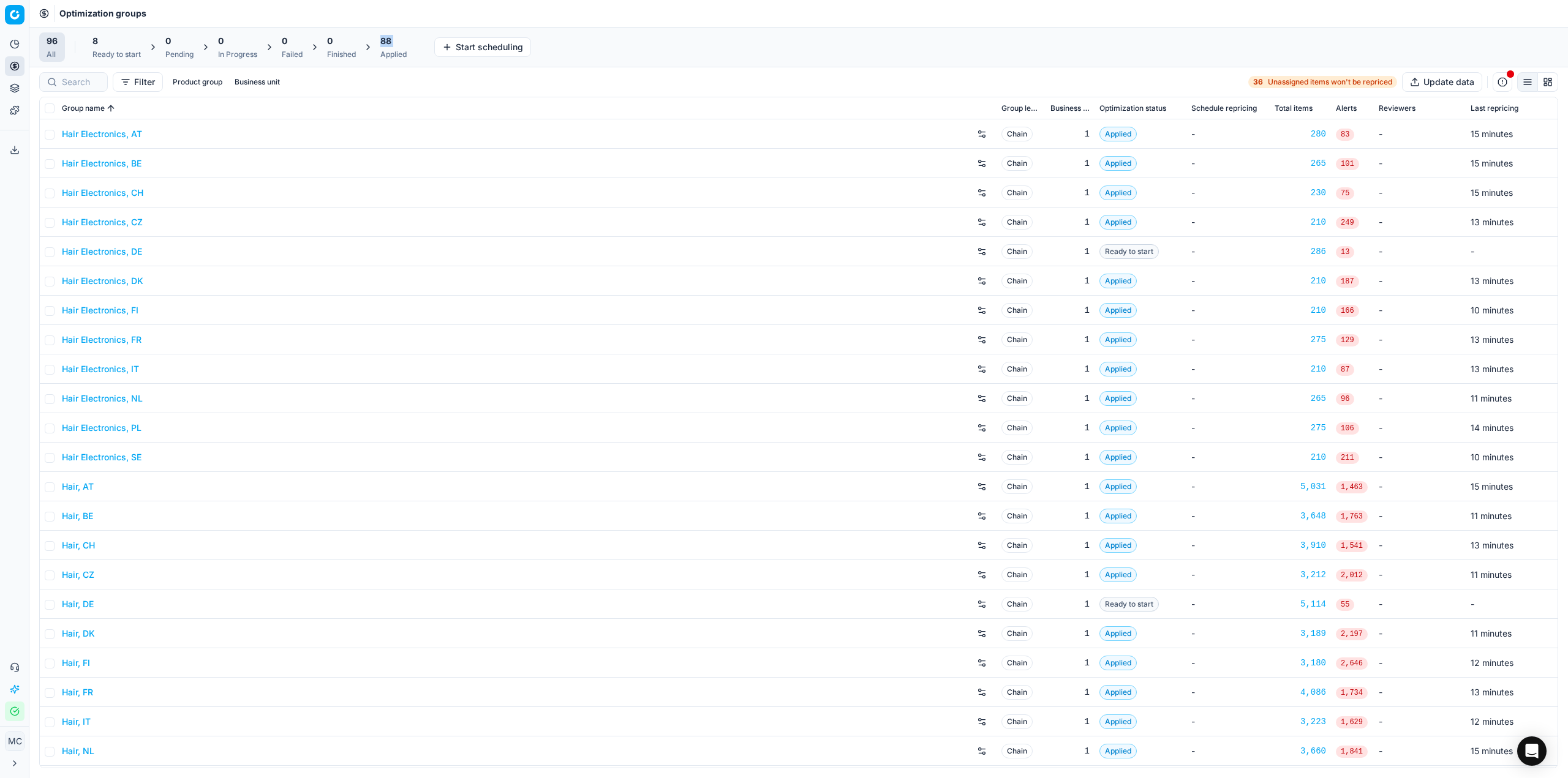 drag, startPoint x: 380, startPoint y: 46, endPoint x: 380, endPoint y: 53, distance: 7 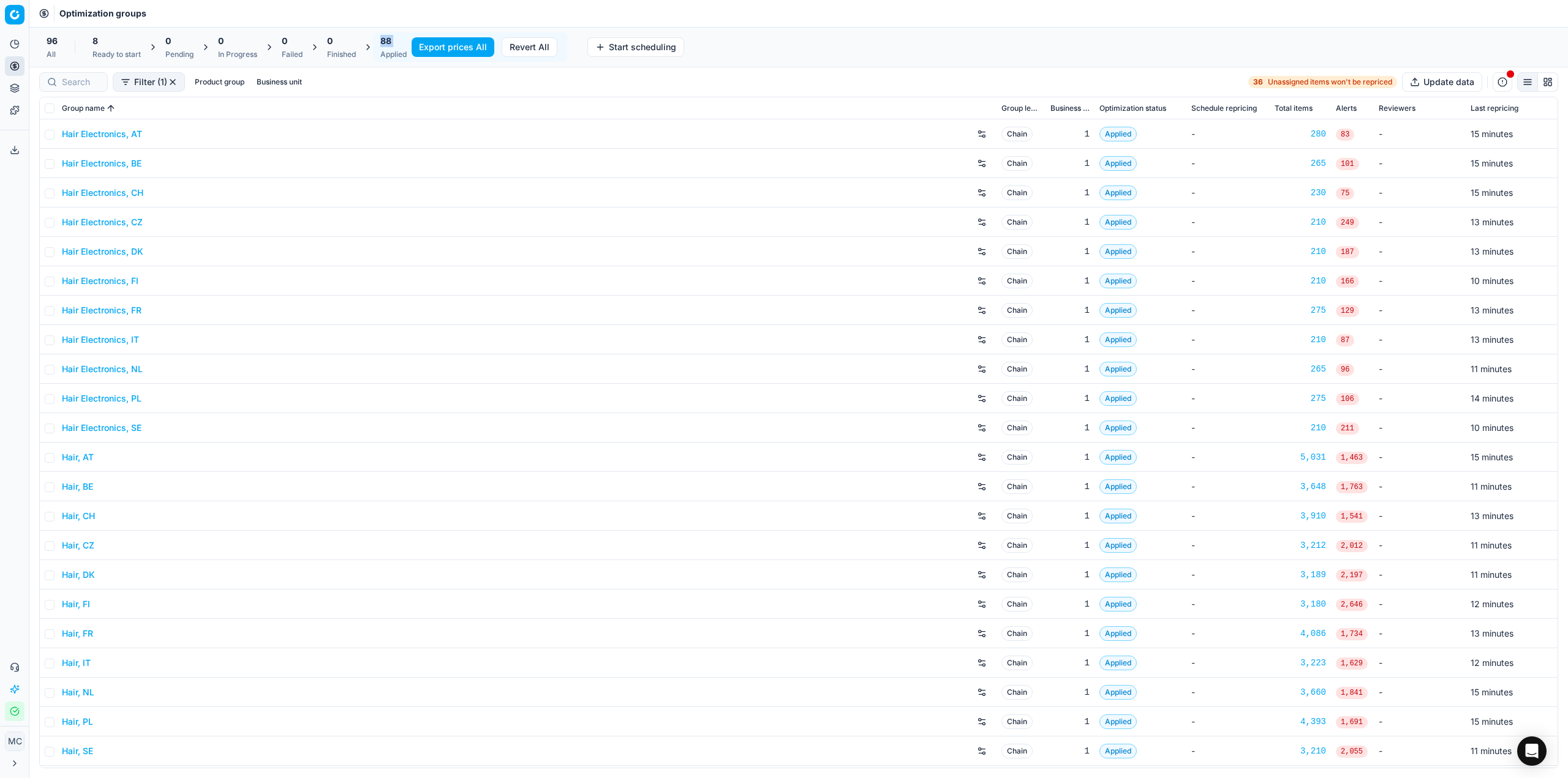 click on "Export prices   All" at bounding box center (453, 47) 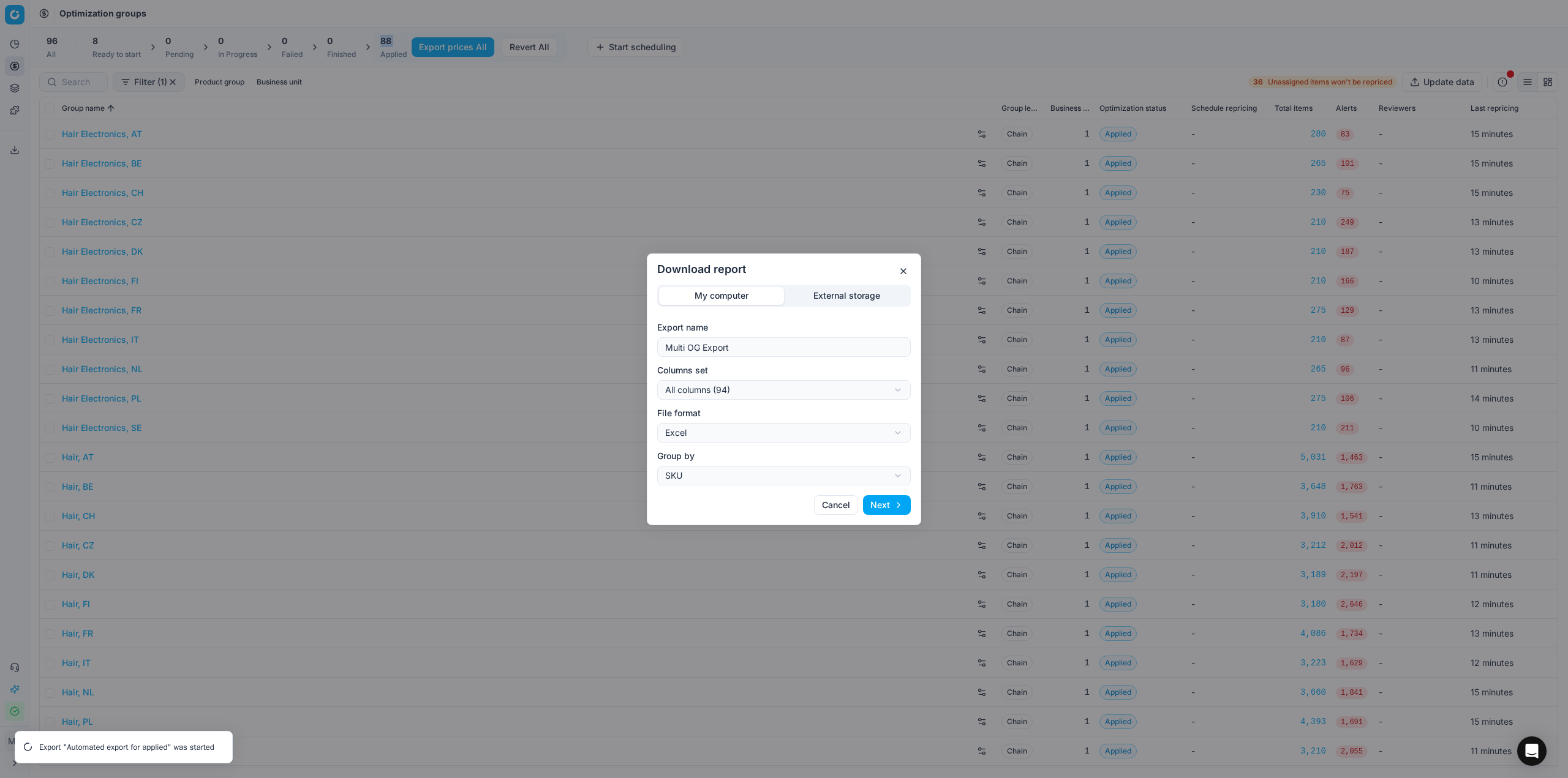 click on "Download report My computer External storage Export name Multi OG Export Columns set All columns (94) All columns (94) Current table state (91) My export template (45) All OG export (51) File format Excel Excel CSV Group by SKU SKU Product line Cancel Next" at bounding box center (784, 389) 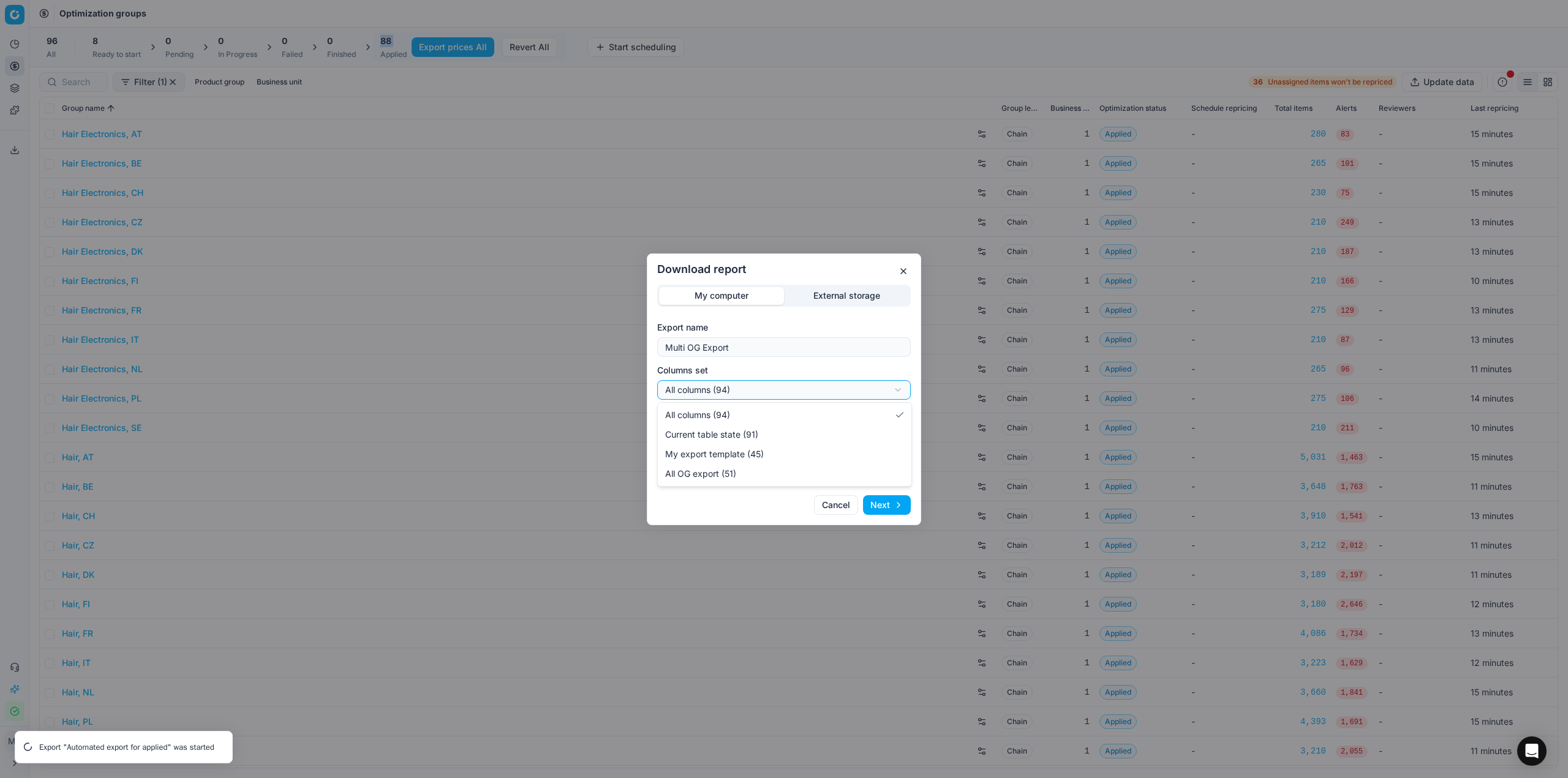 select on "custom" 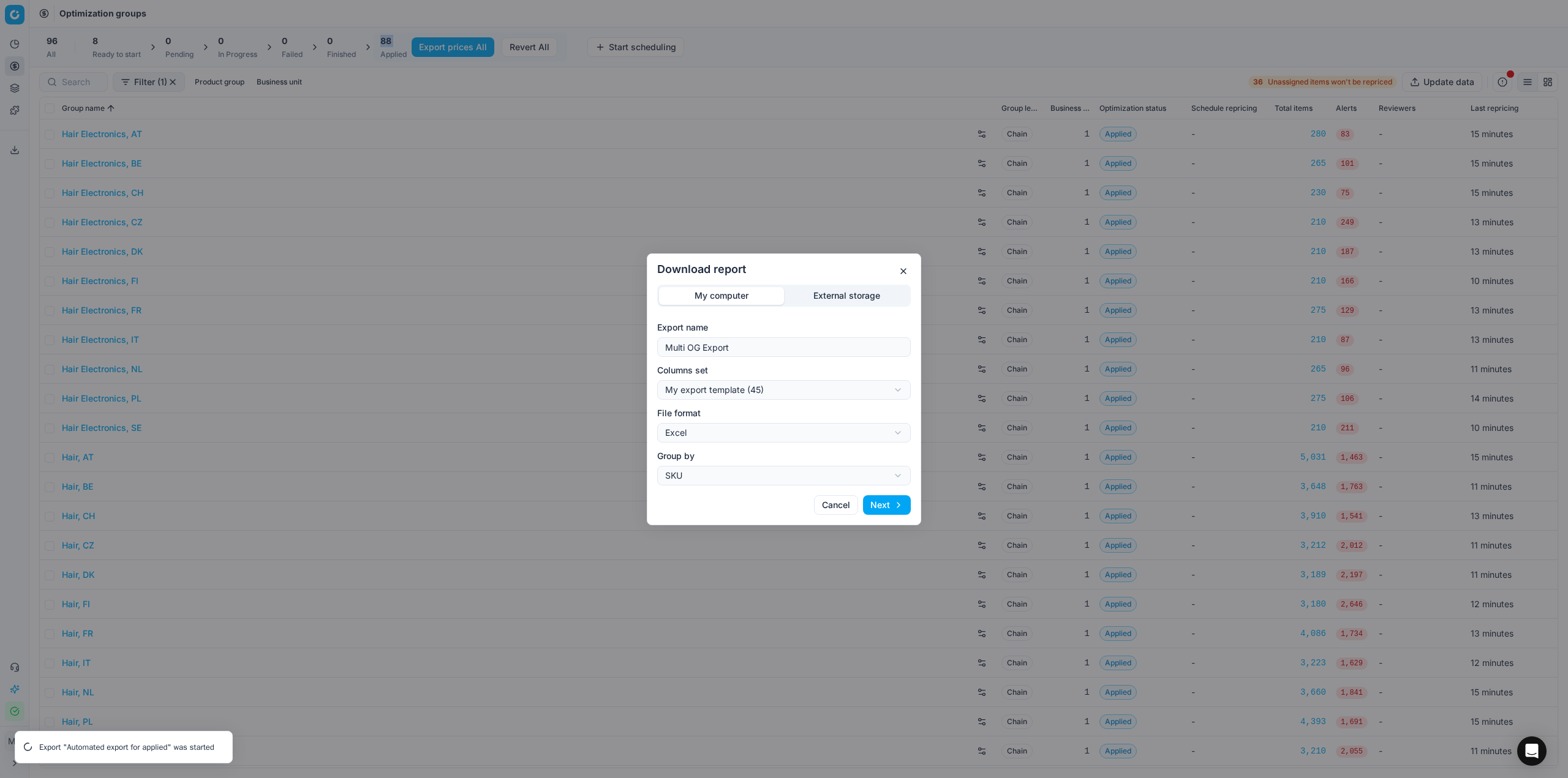 click on "Download report My computer External storage Export name Multi OG Export Columns set My export template (45) All columns (94) Current table state (91) My export template (45) All OG export (51) File format Excel Excel CSV Group by SKU SKU Product line Cancel Next" at bounding box center [784, 389] 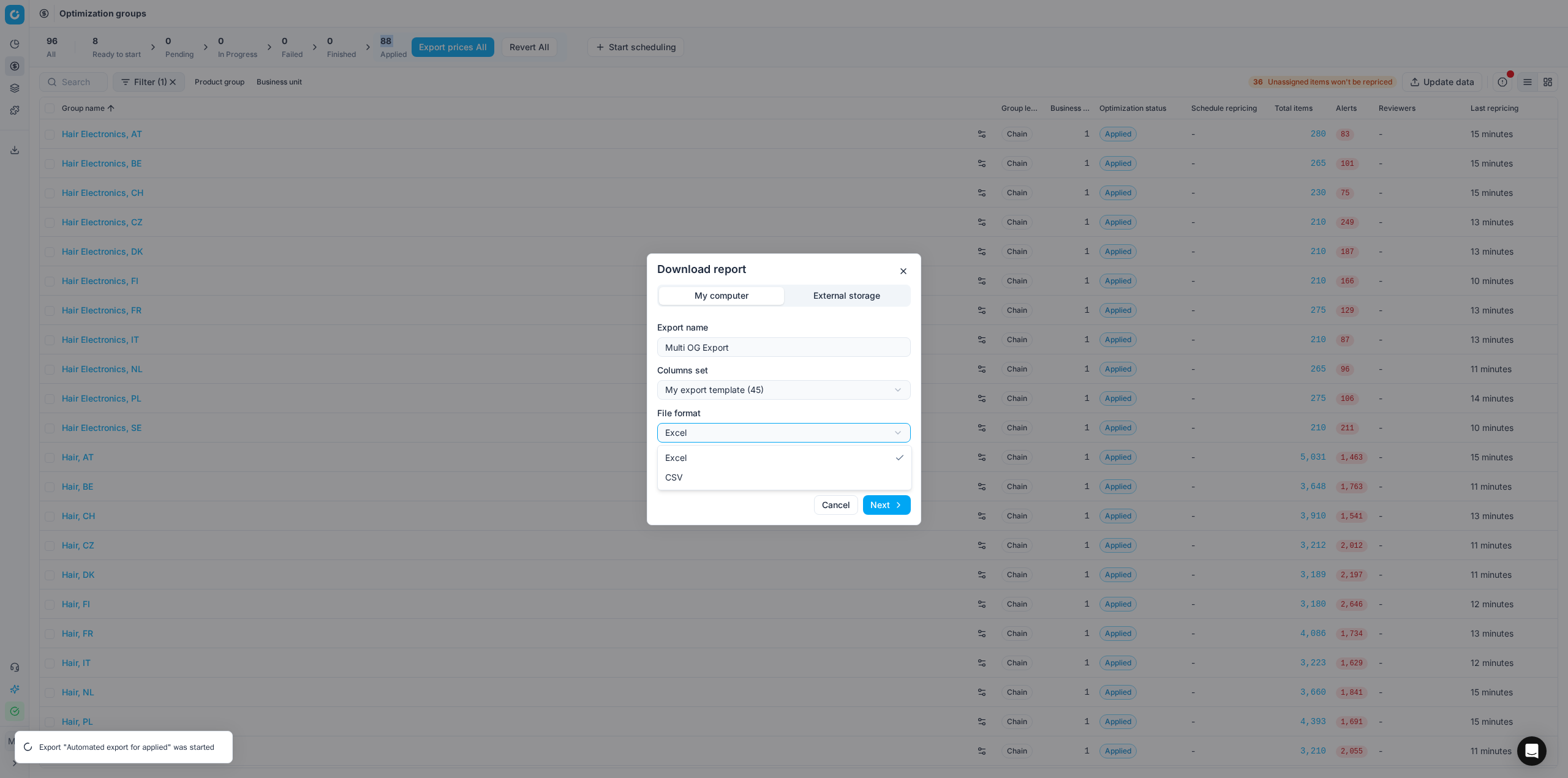 select on "csv" 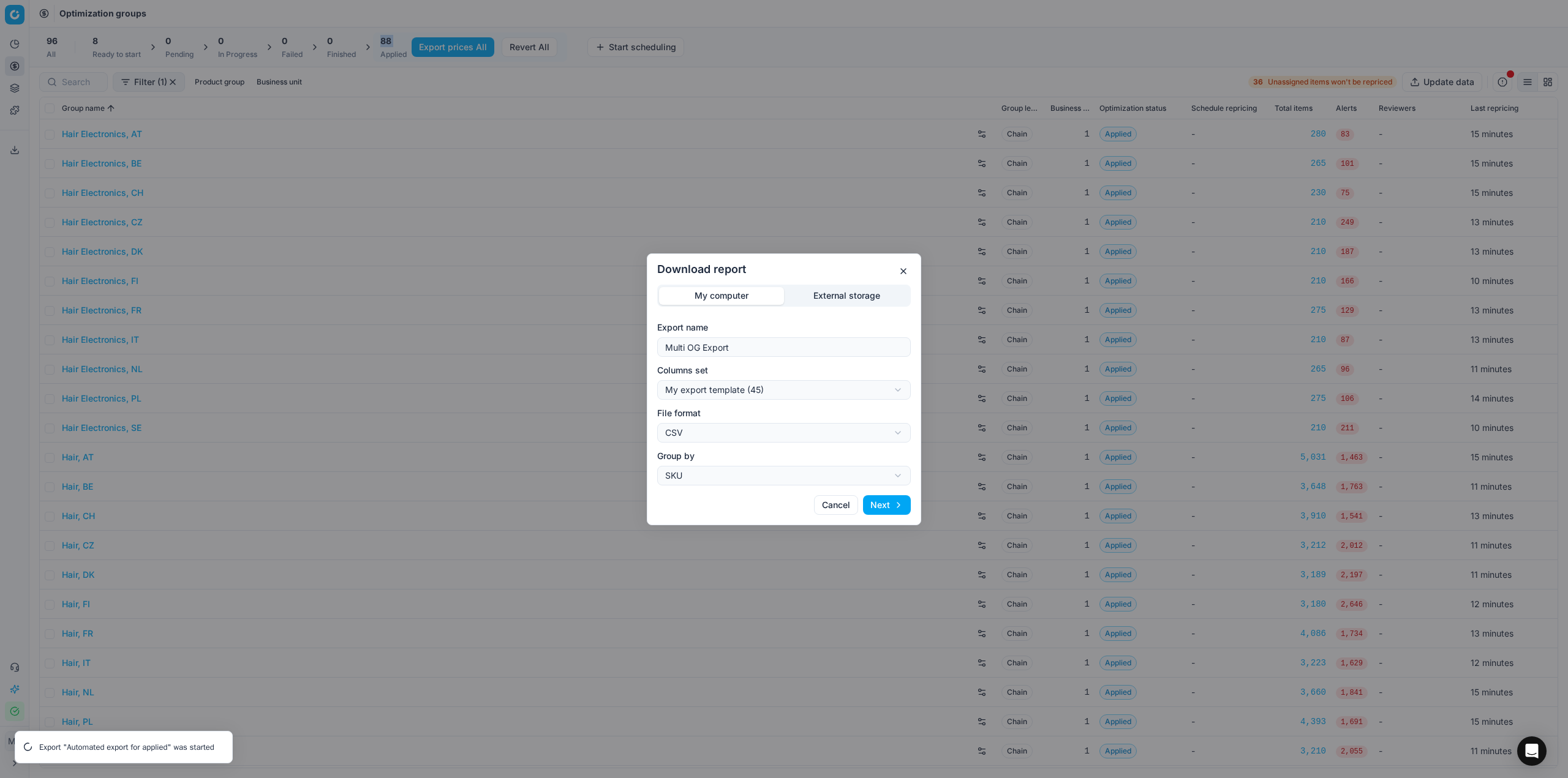 click on "Next" at bounding box center (887, 505) 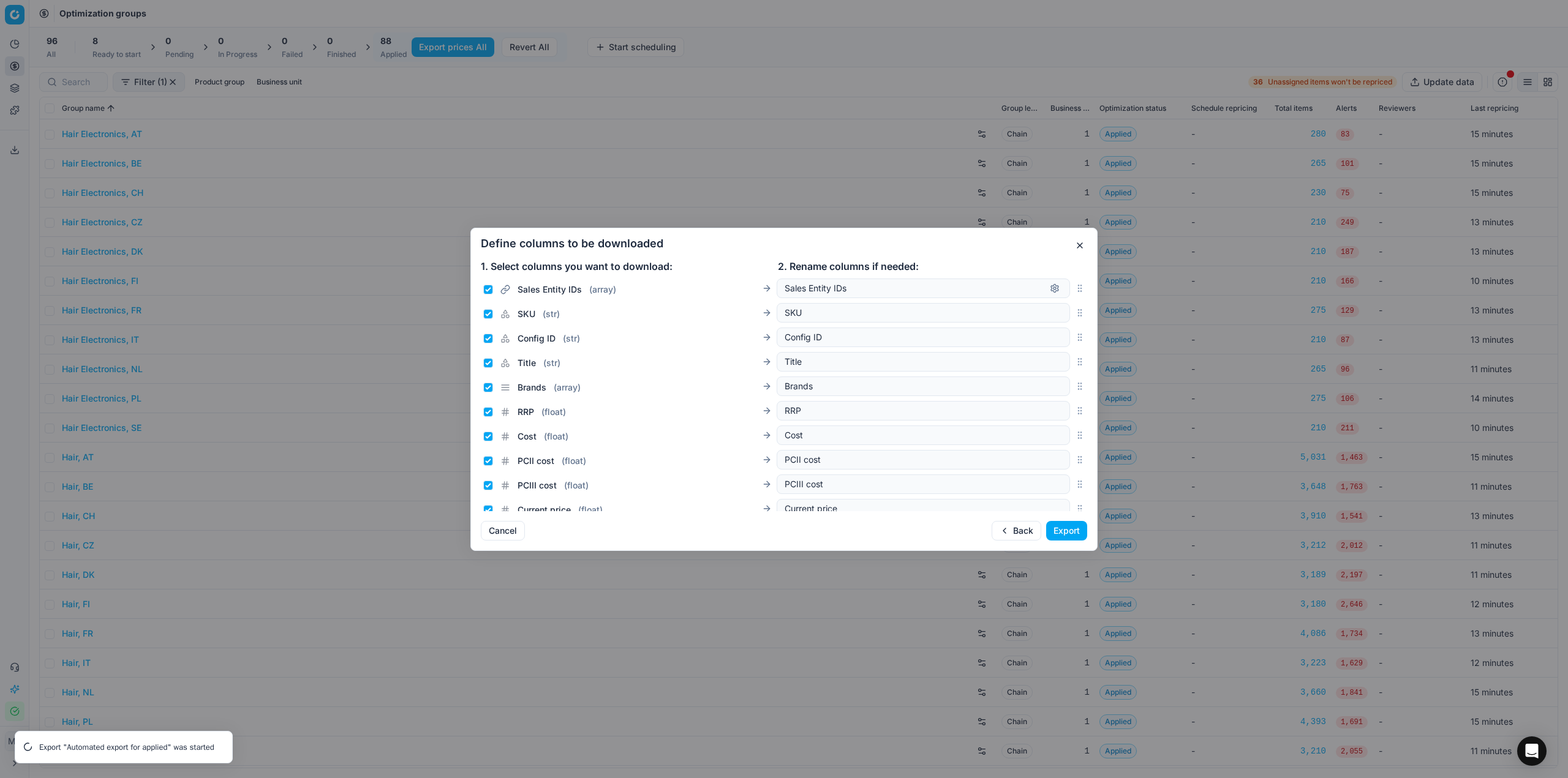 scroll, scrollTop: 459, scrollLeft: 0, axis: vertical 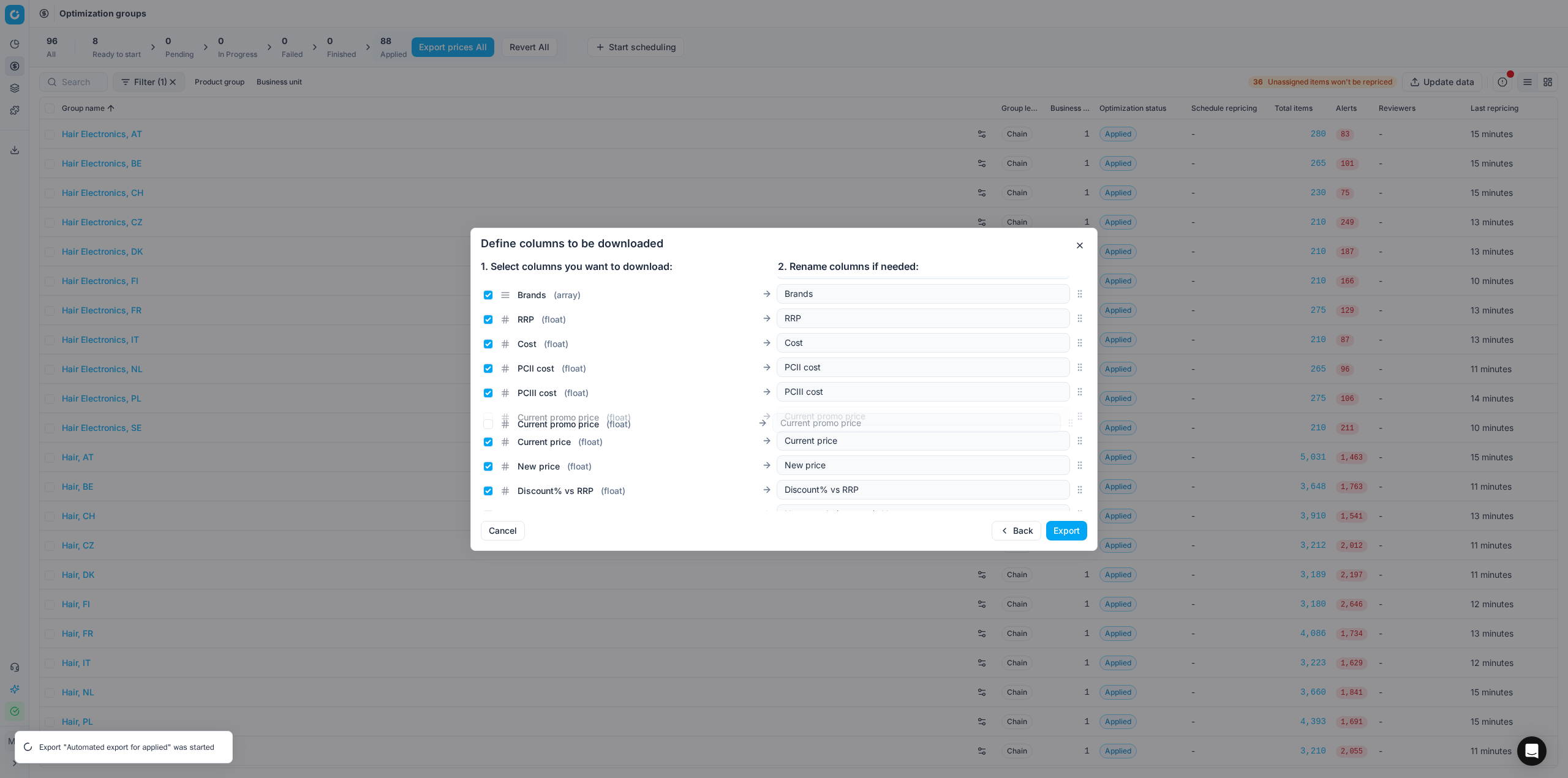 drag, startPoint x: 1072, startPoint y: 392, endPoint x: 1070, endPoint y: 422, distance: 30.06659 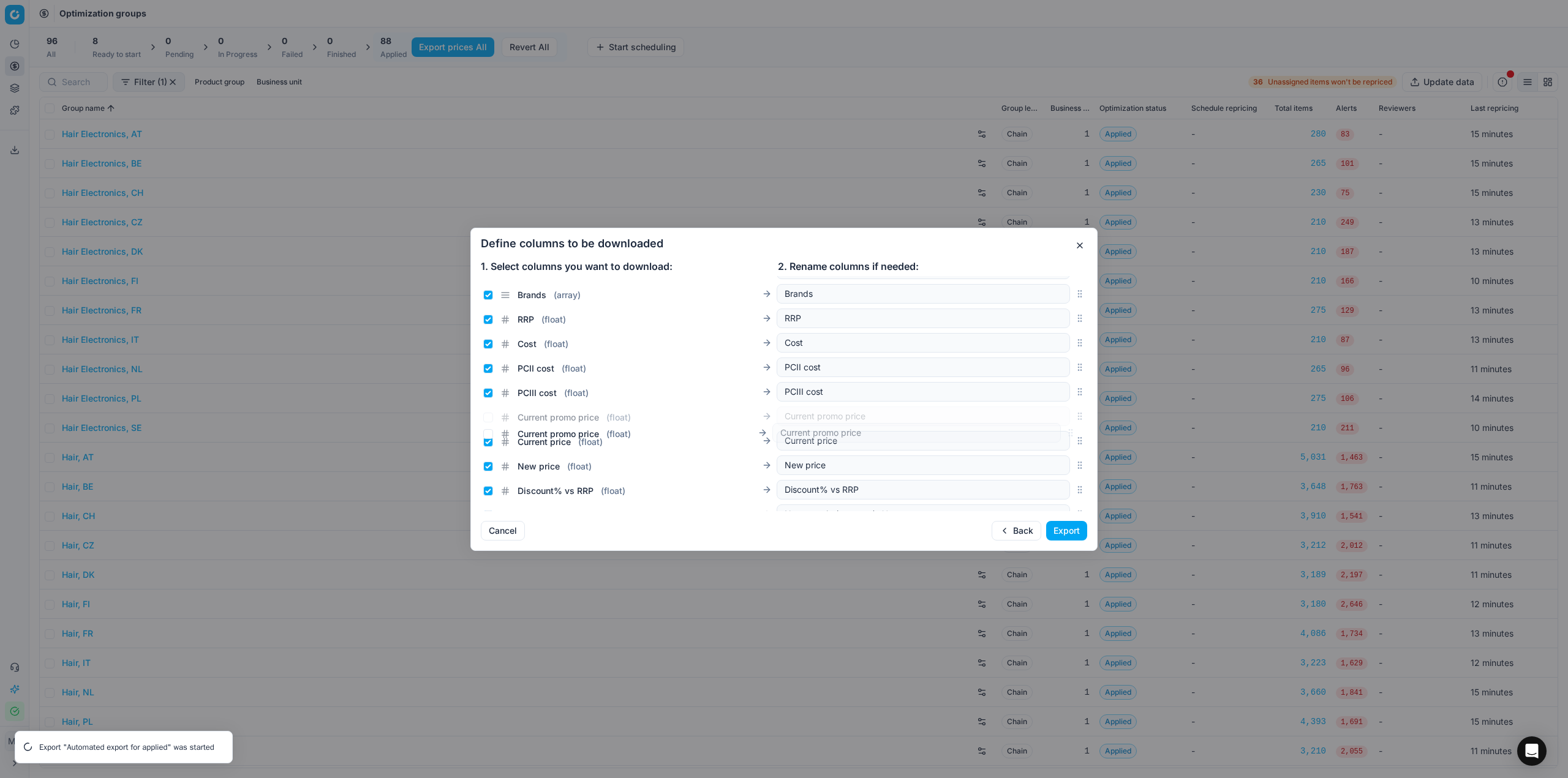 click on "Current promo price ( float ) Current promo price" at bounding box center (784, 416) 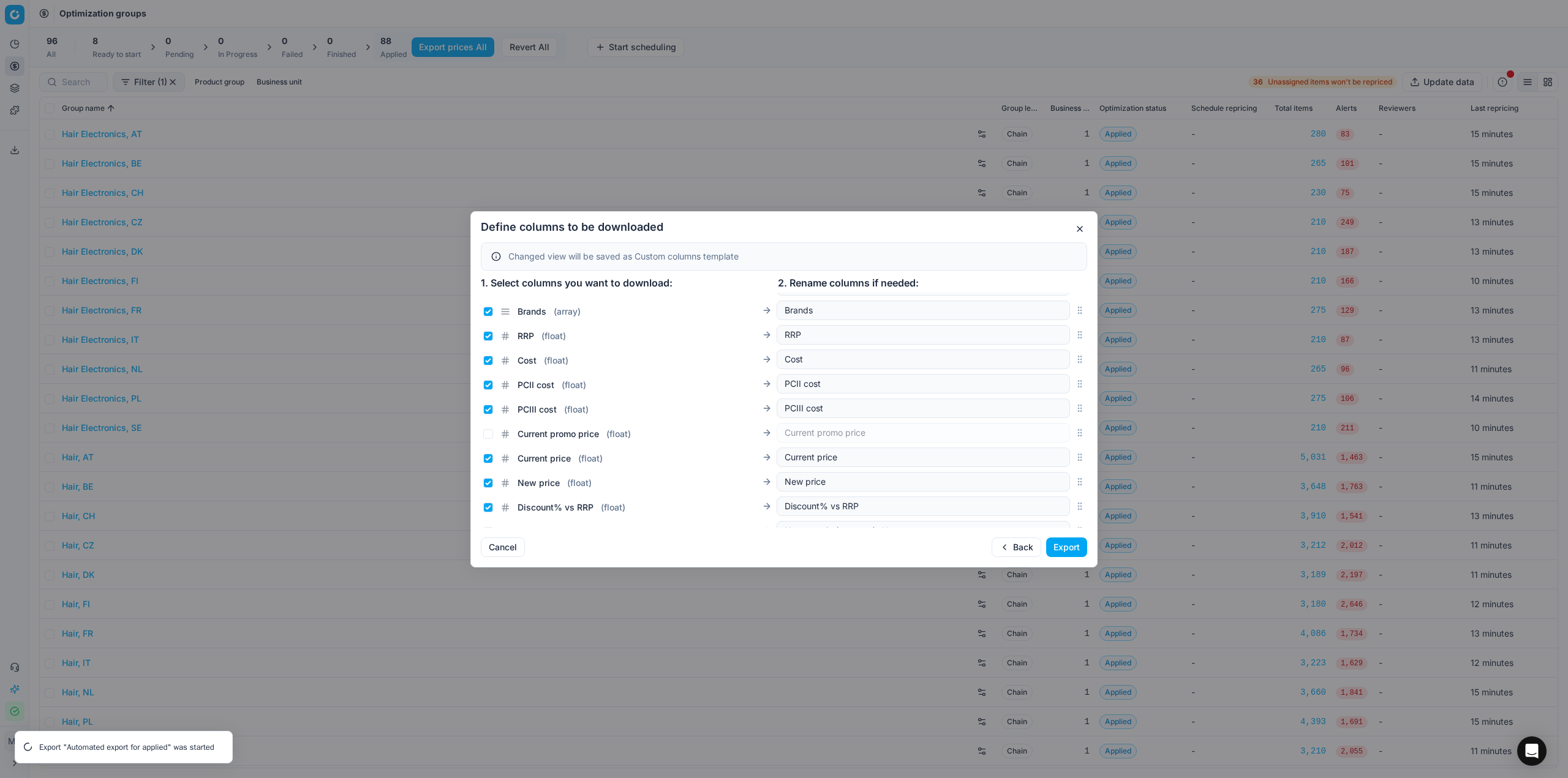 scroll, scrollTop: 2051, scrollLeft: 0, axis: vertical 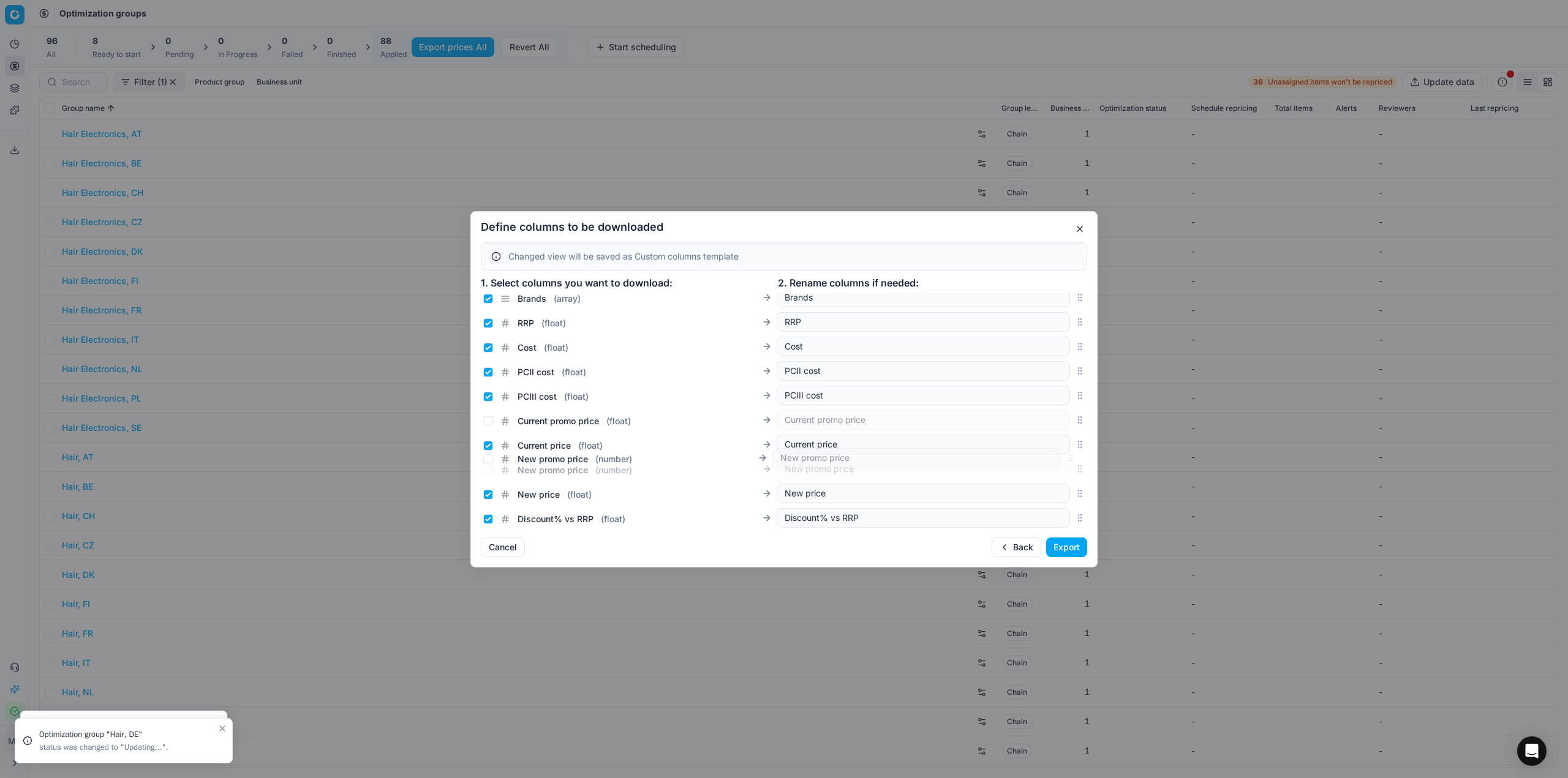 drag, startPoint x: 1072, startPoint y: 410, endPoint x: 1059, endPoint y: 458, distance: 49.72927 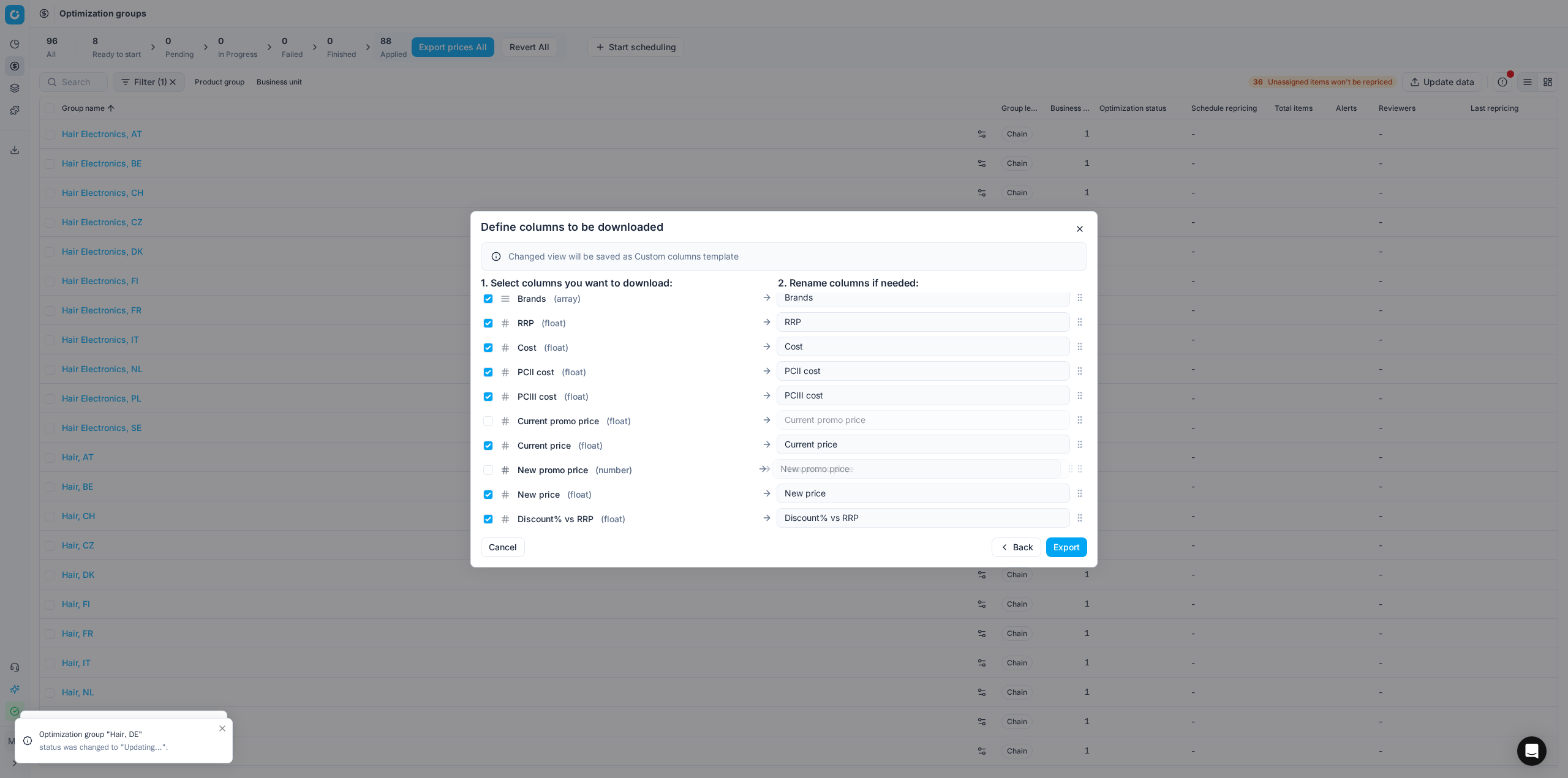 click on "New promo price ( number ) New promo price" at bounding box center [784, 469] 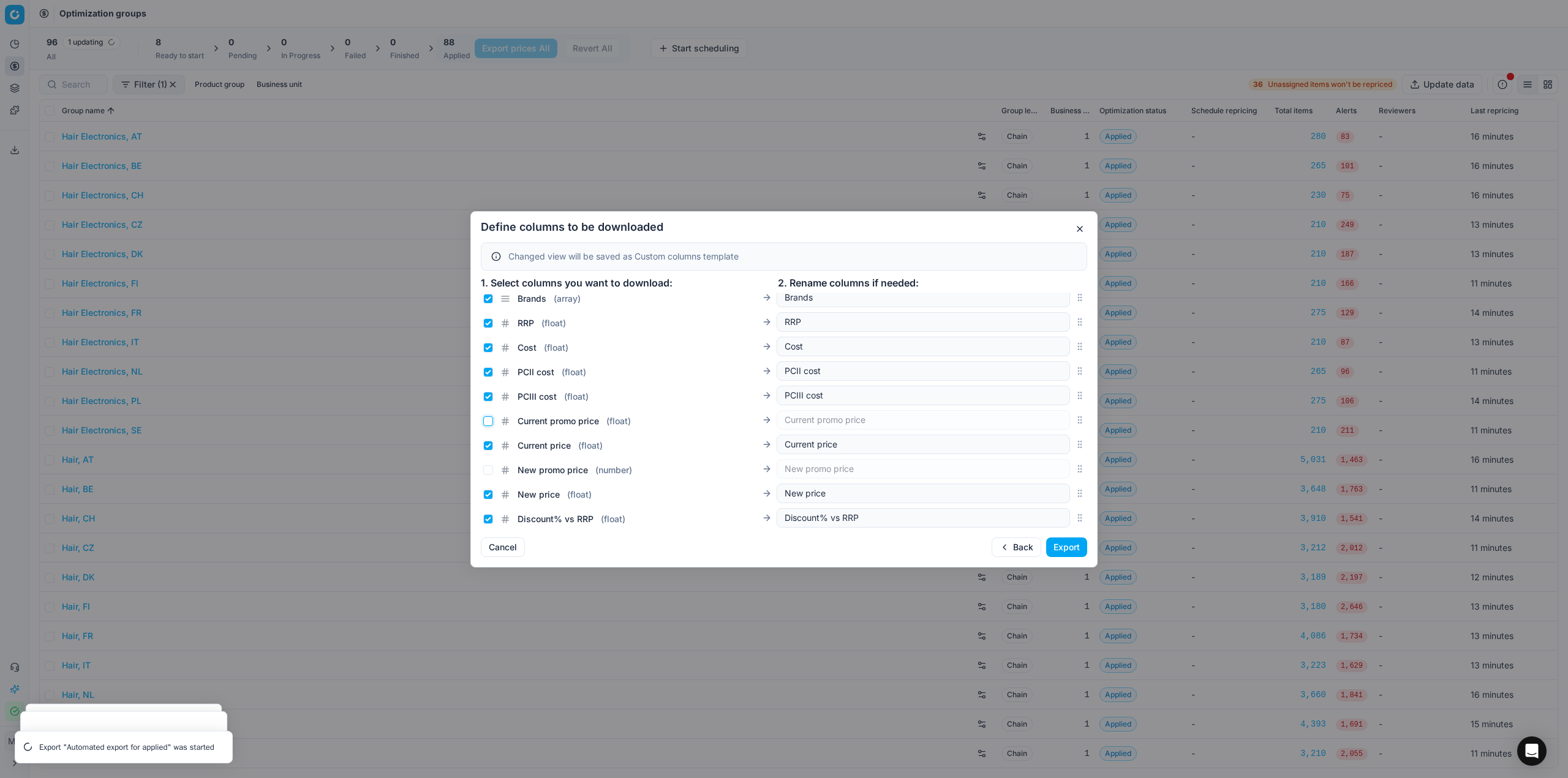 click on "Current promo price ( float )" at bounding box center [488, 421] 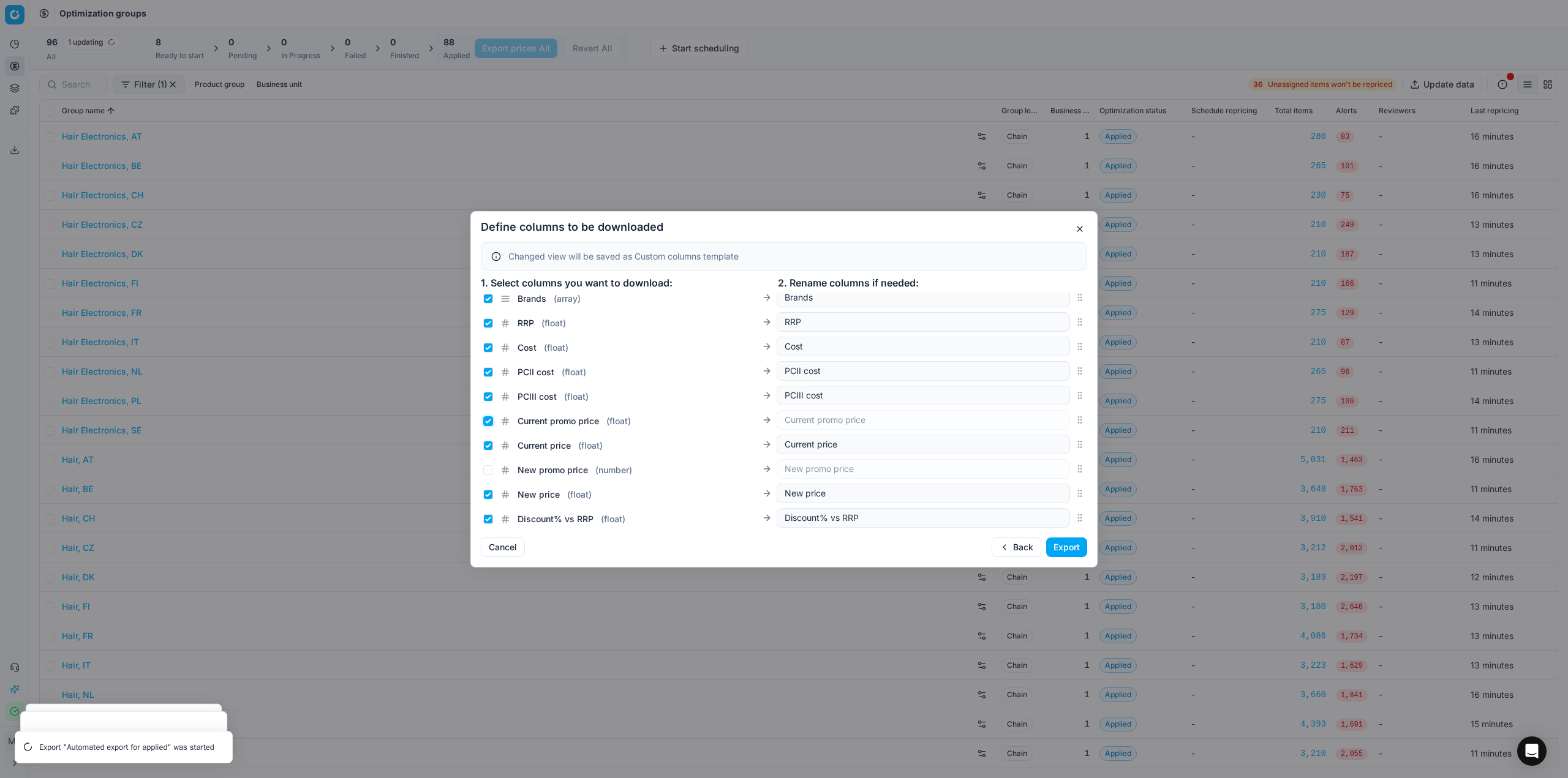 checkbox on "true" 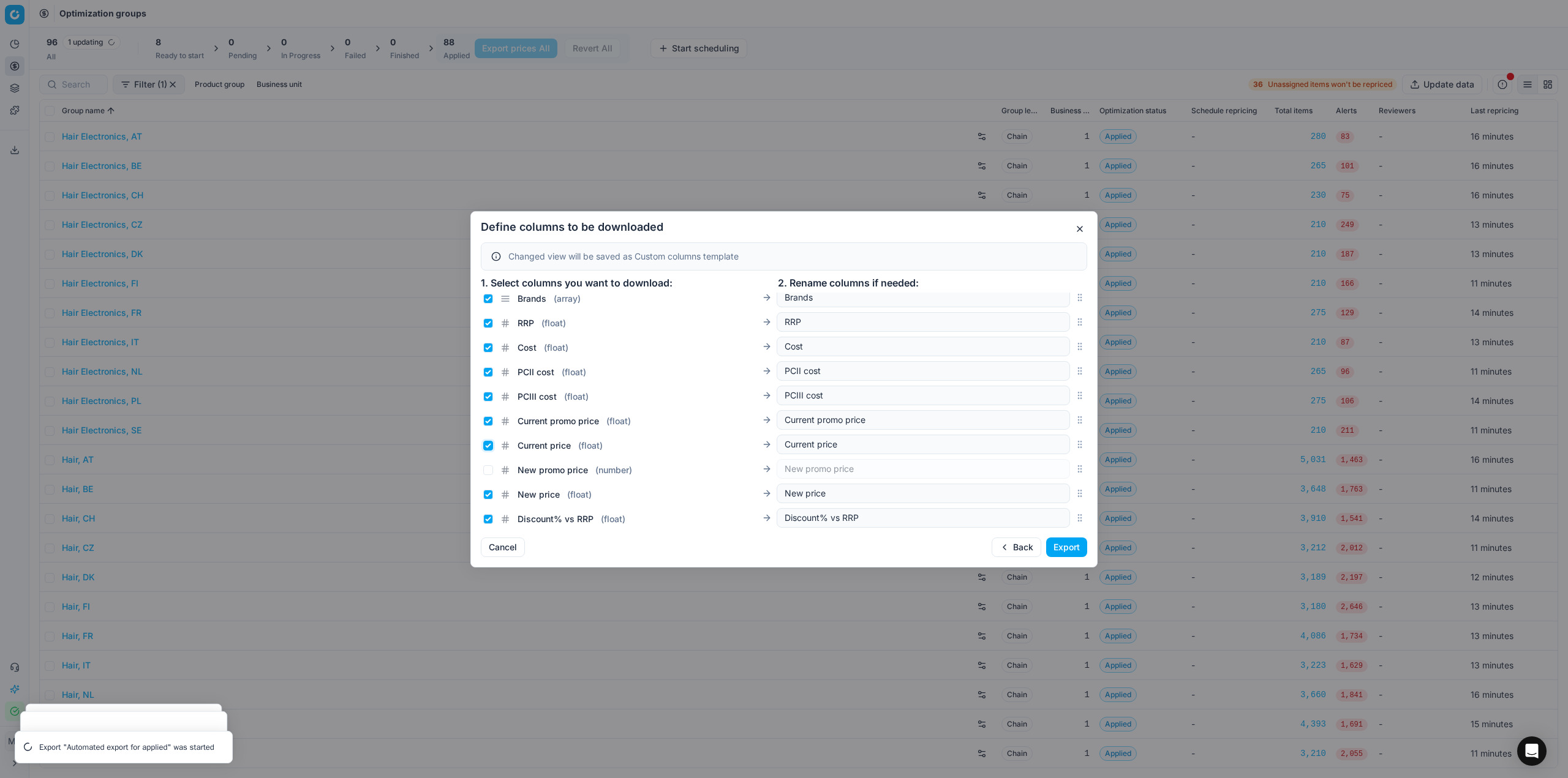 click on "Current price ( float )" at bounding box center (488, 446) 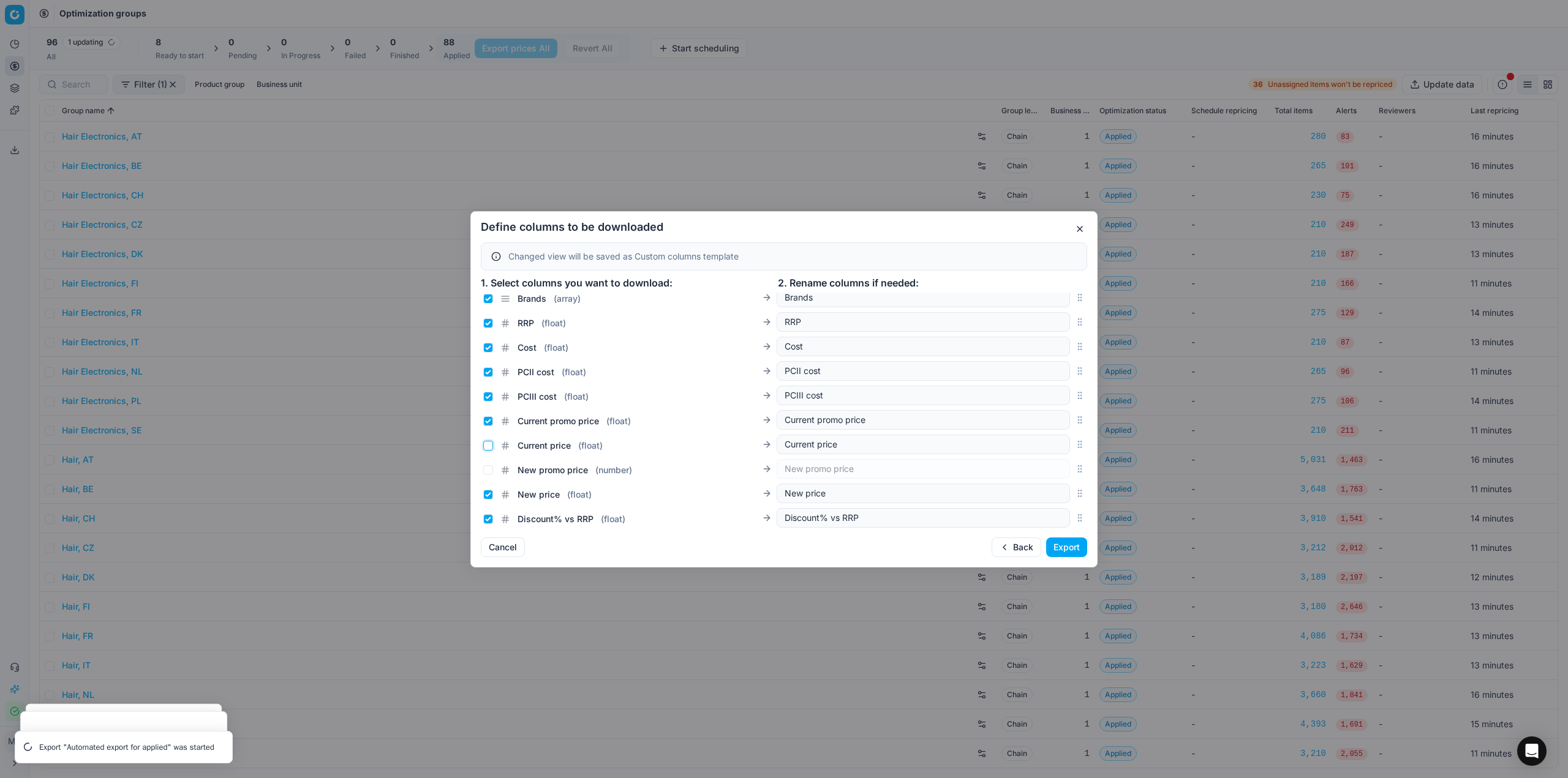 checkbox on "false" 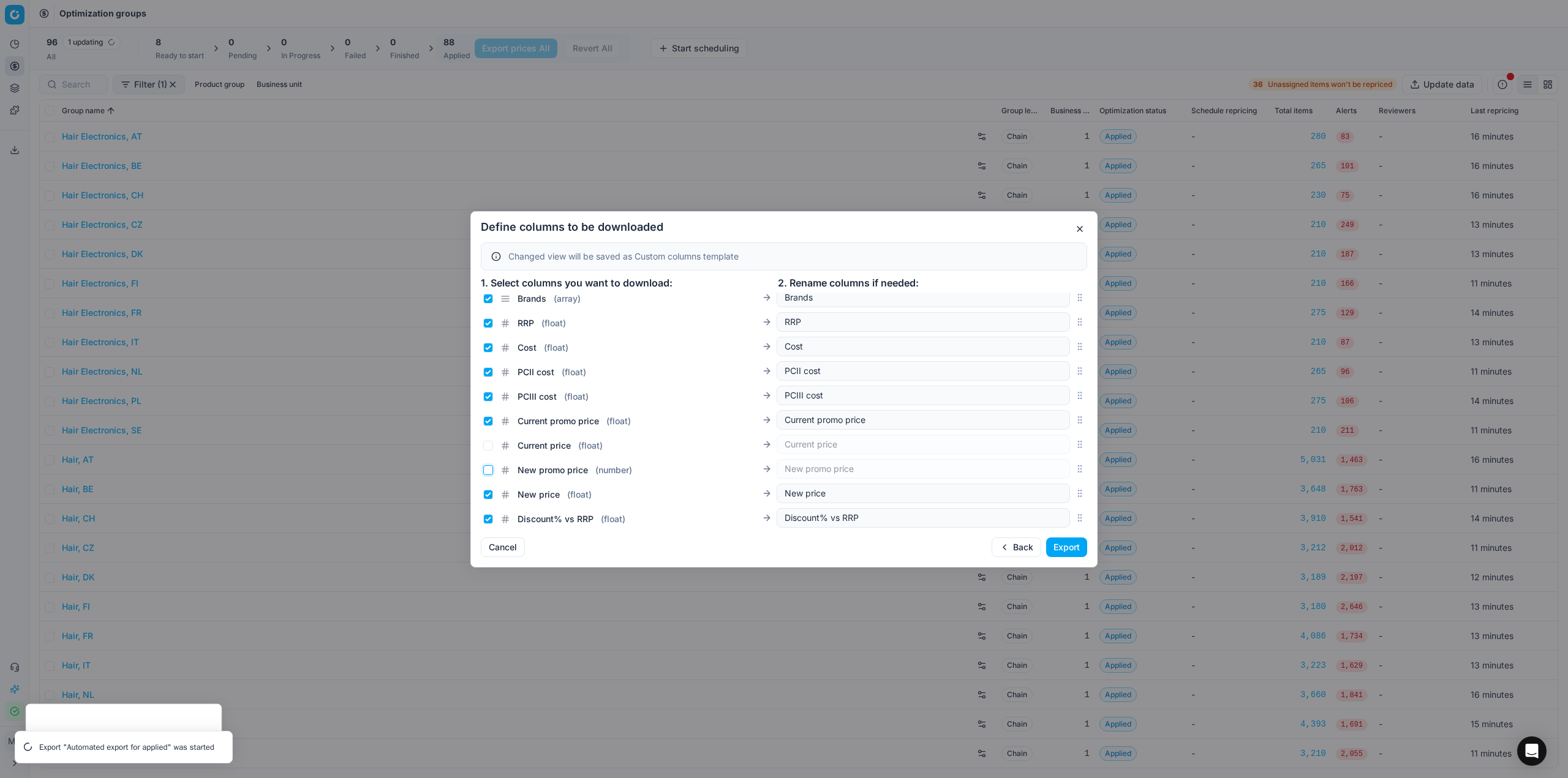 click on "New promo price ( number )" at bounding box center [488, 470] 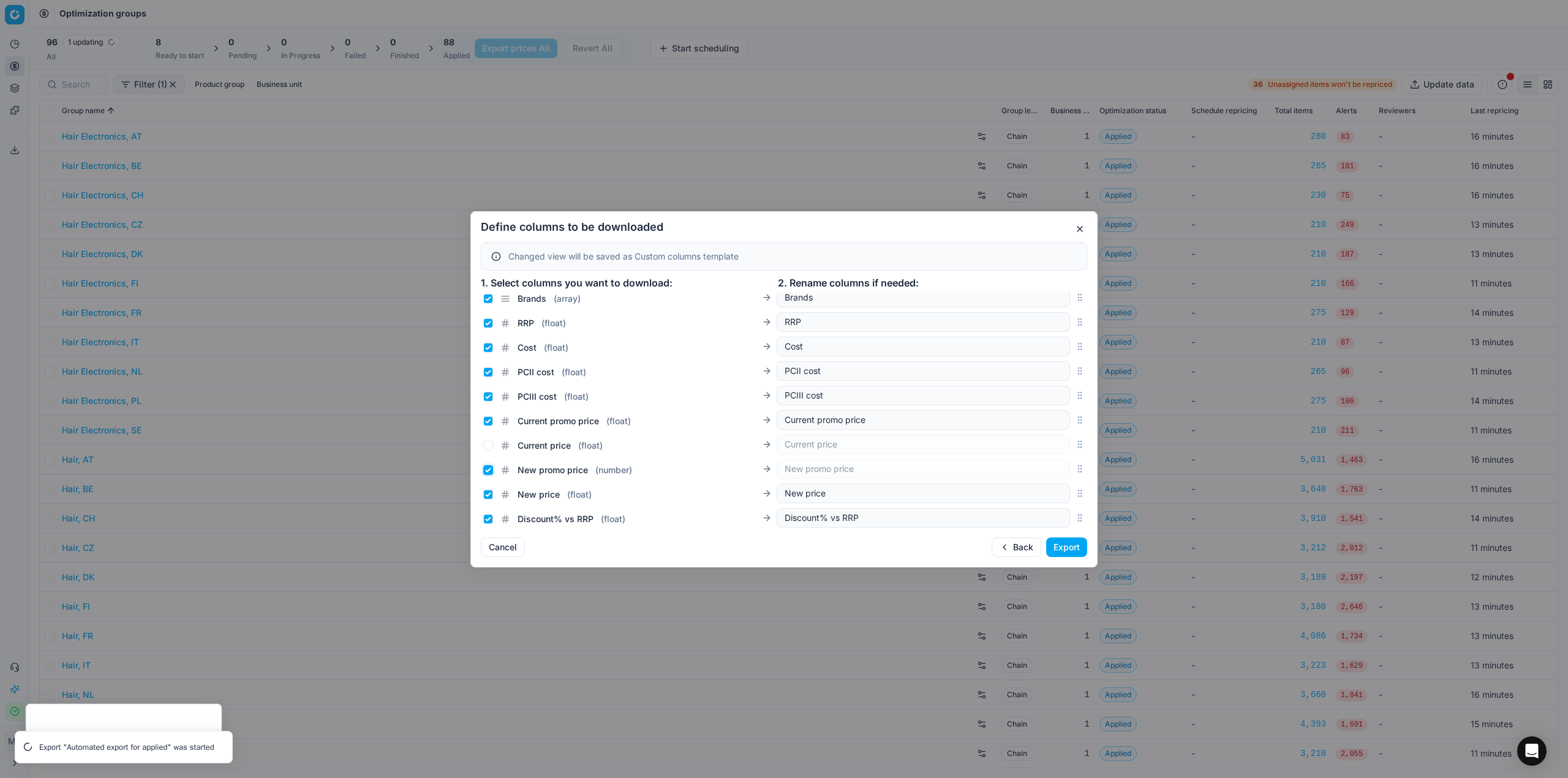 checkbox on "true" 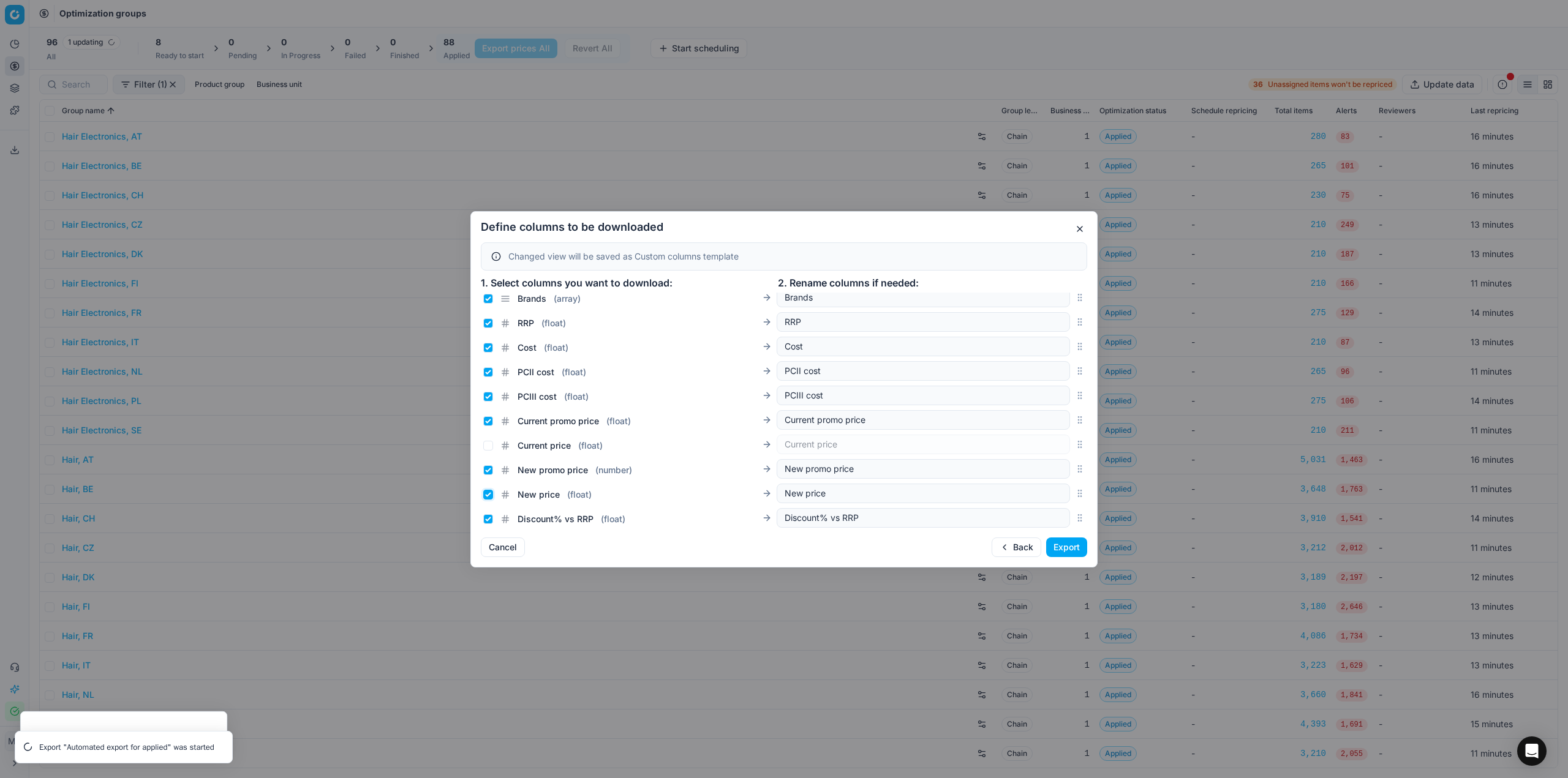 click on "New price ( float )" at bounding box center [488, 495] 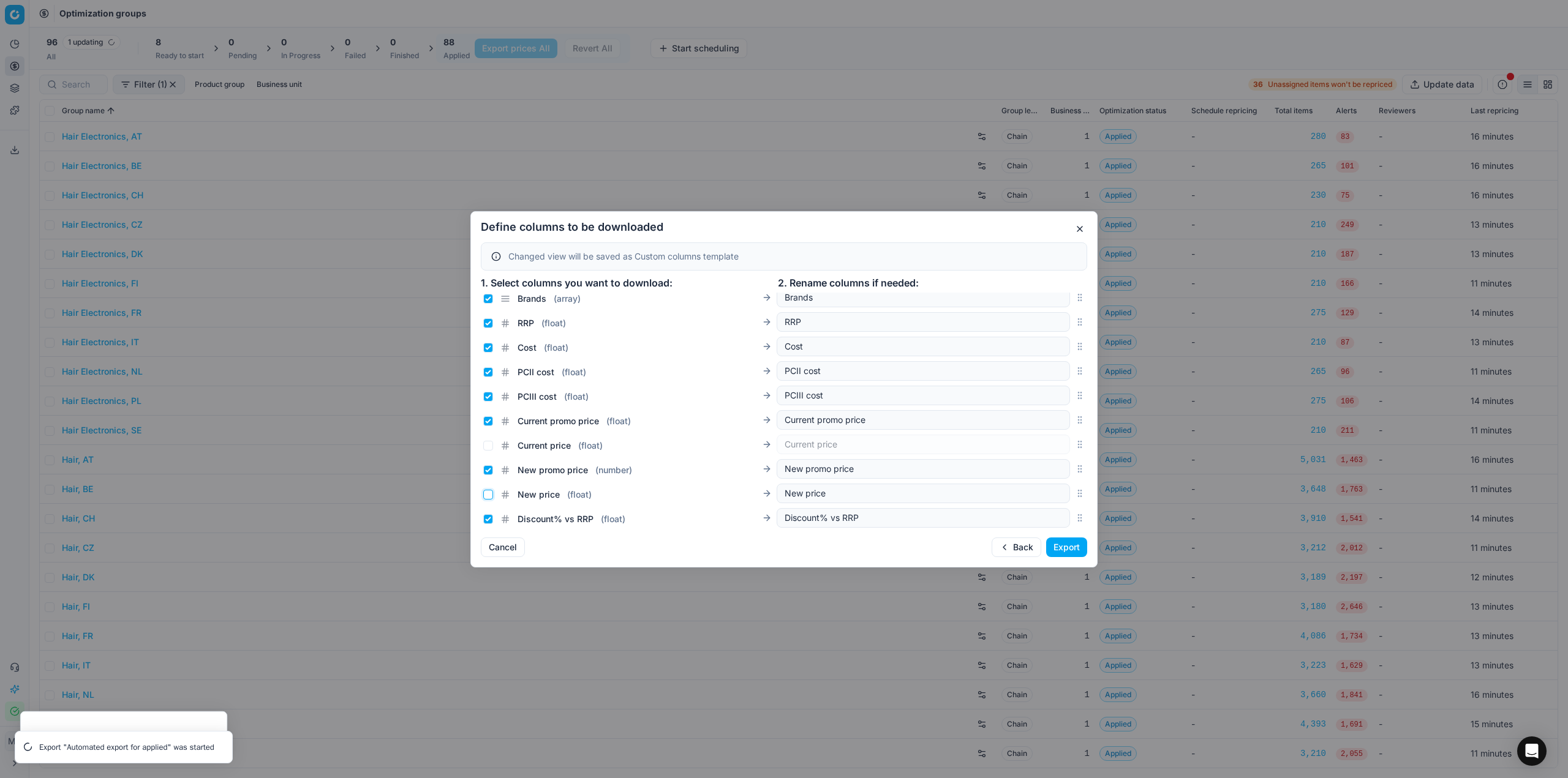 checkbox on "false" 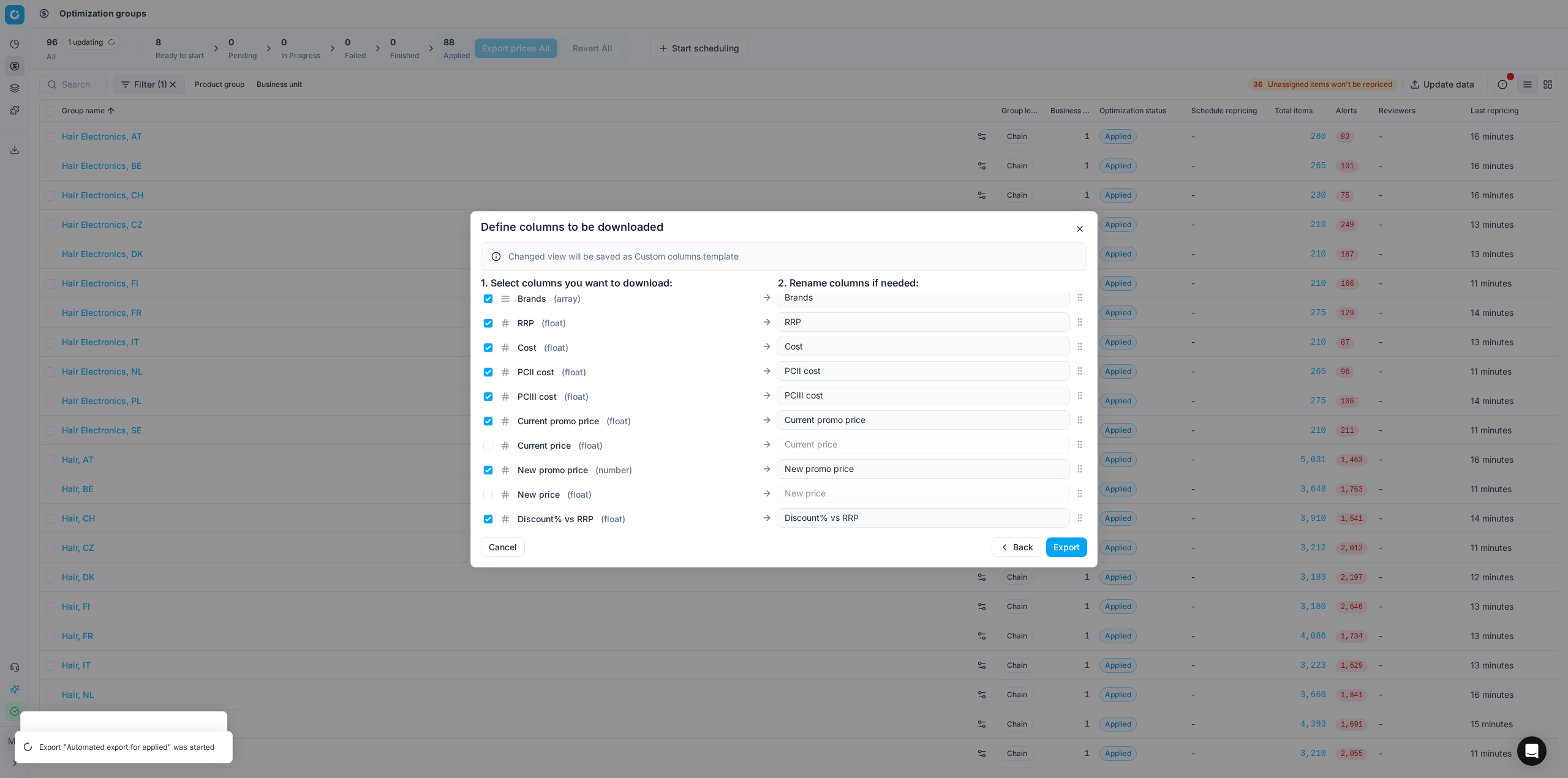 click on "Export" at bounding box center [1066, 547] 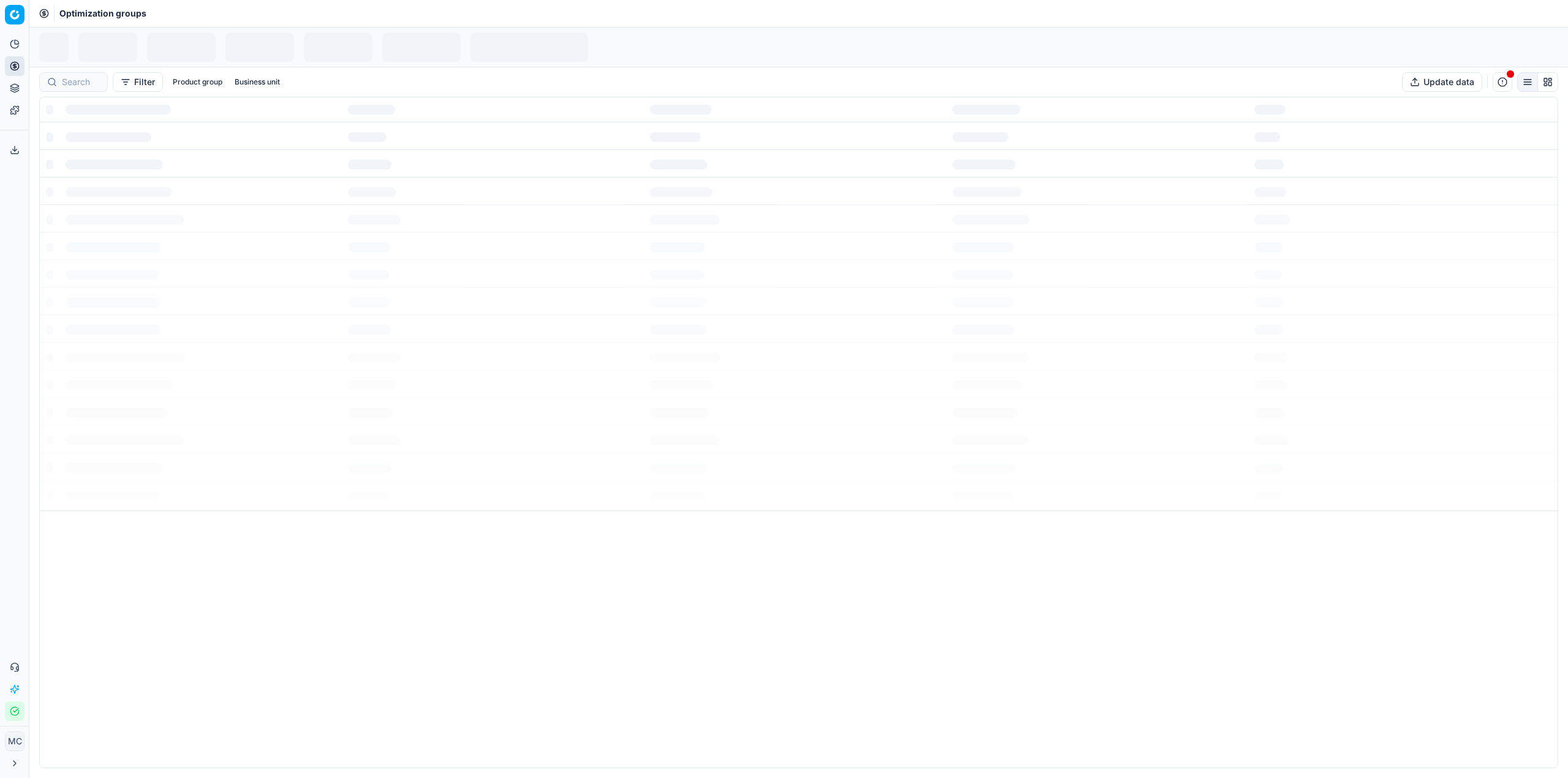 scroll, scrollTop: 0, scrollLeft: 0, axis: both 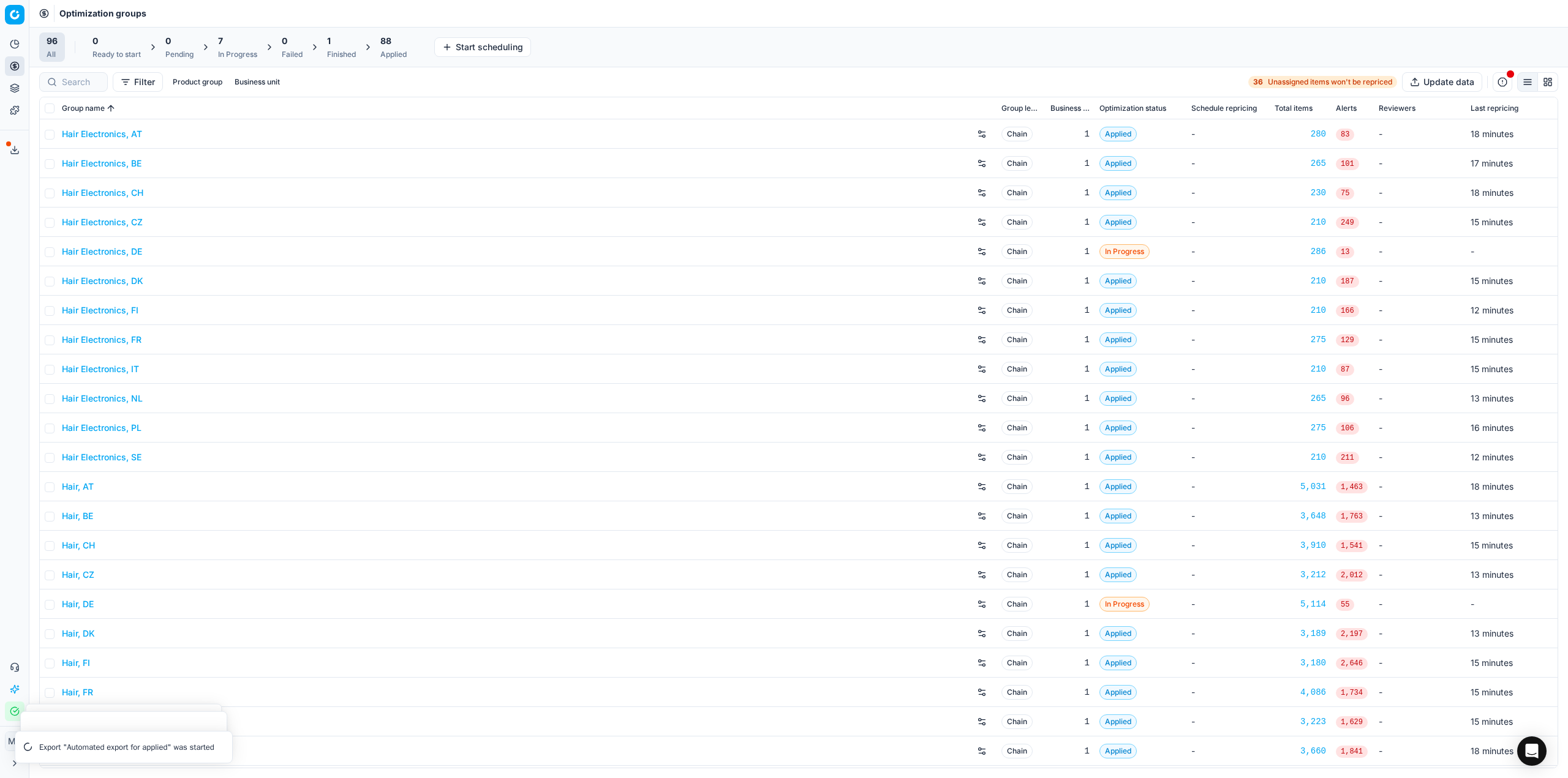 click on "Export service 18" at bounding box center [14, 150] 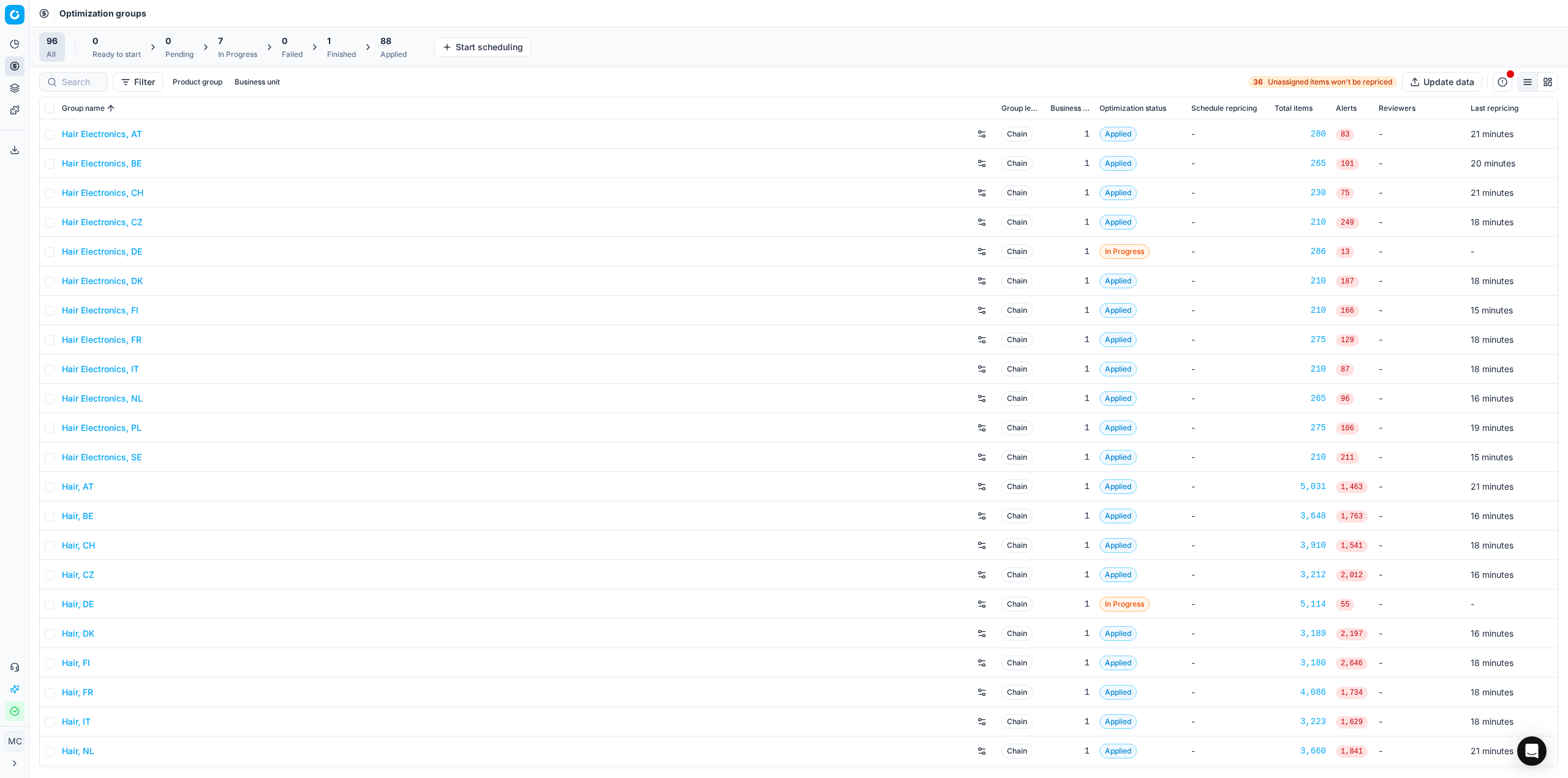 scroll, scrollTop: 0, scrollLeft: 0, axis: both 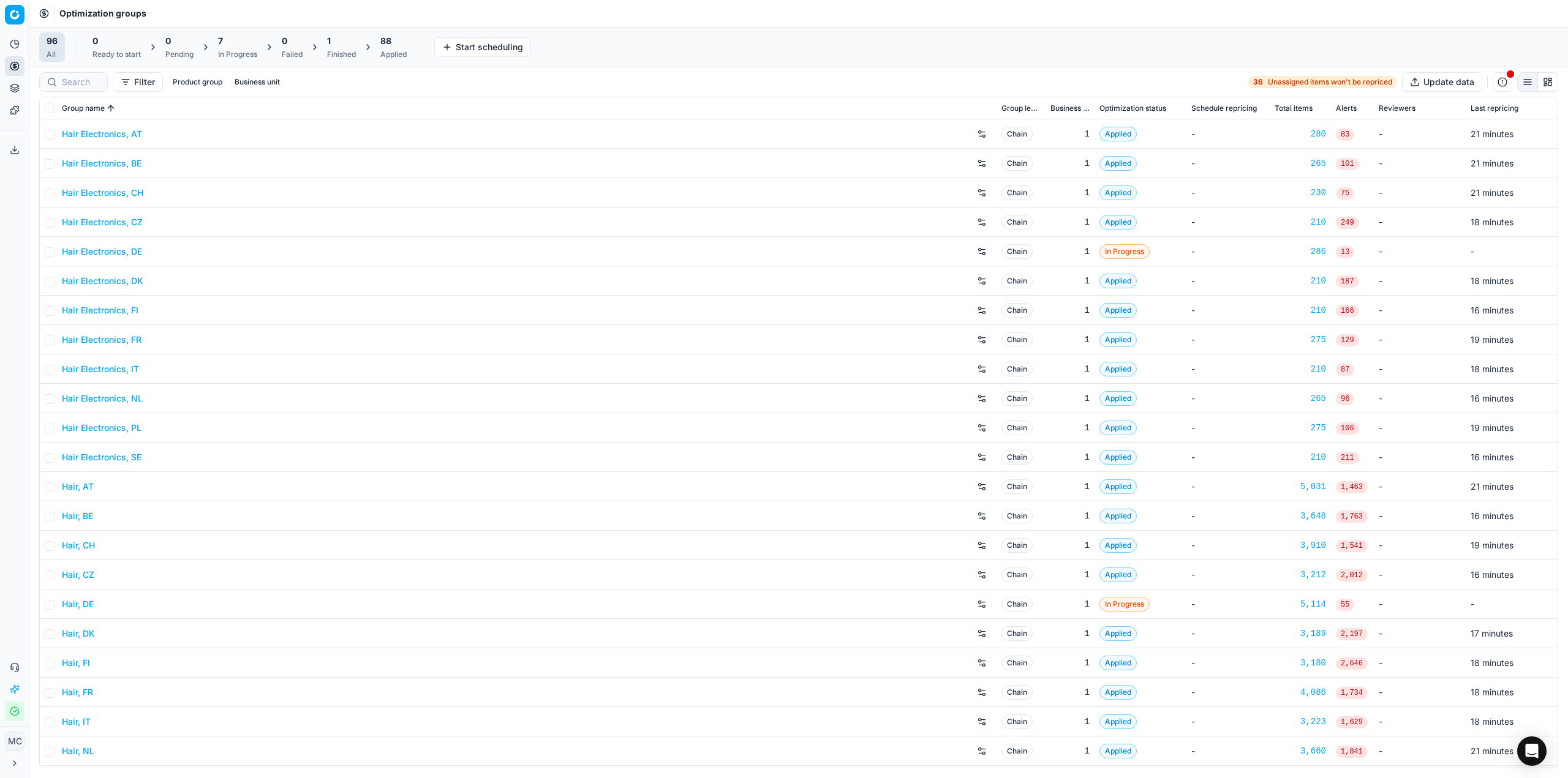 click on "Export service" at bounding box center [15, 150] 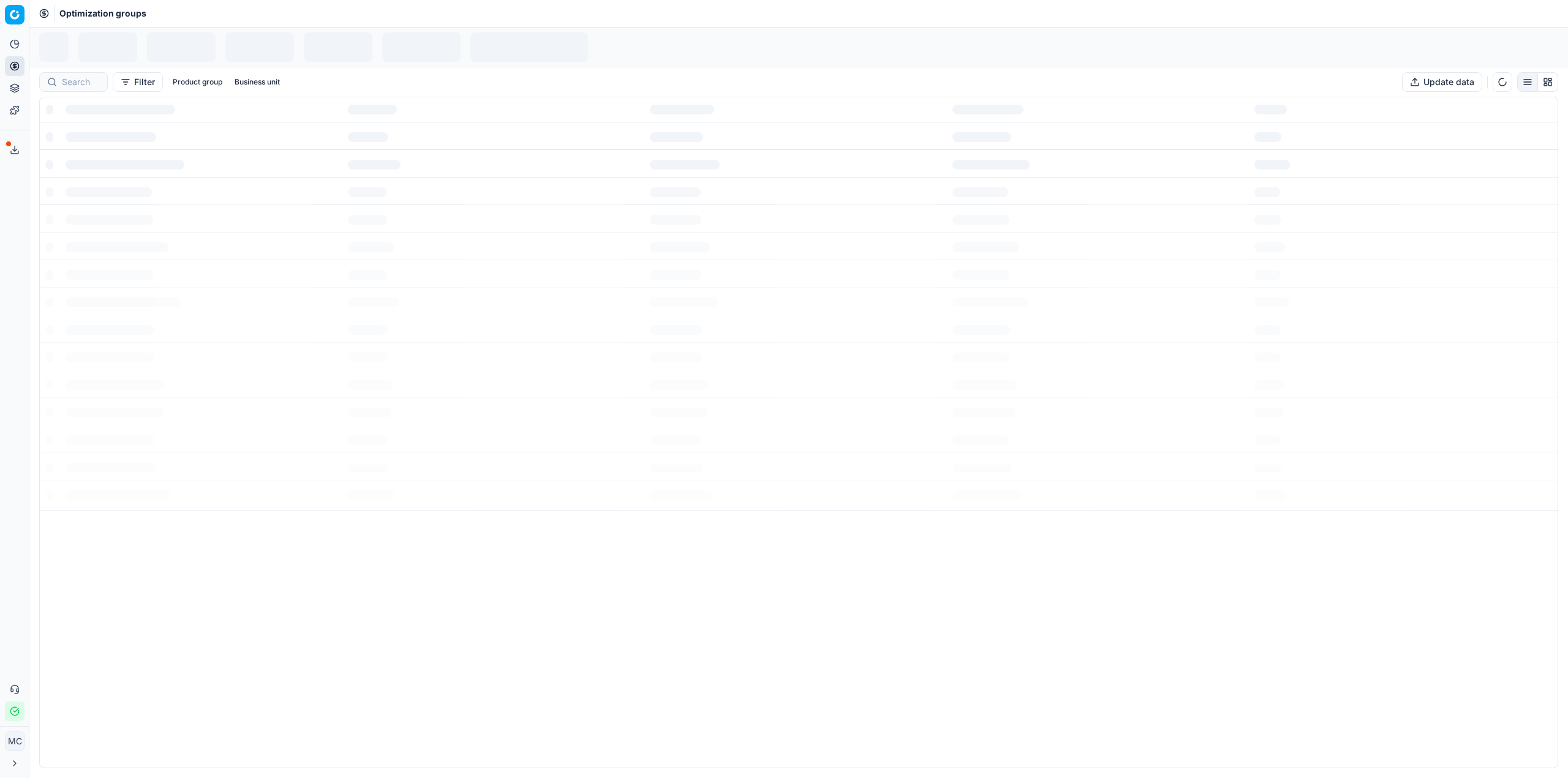 scroll, scrollTop: 0, scrollLeft: 0, axis: both 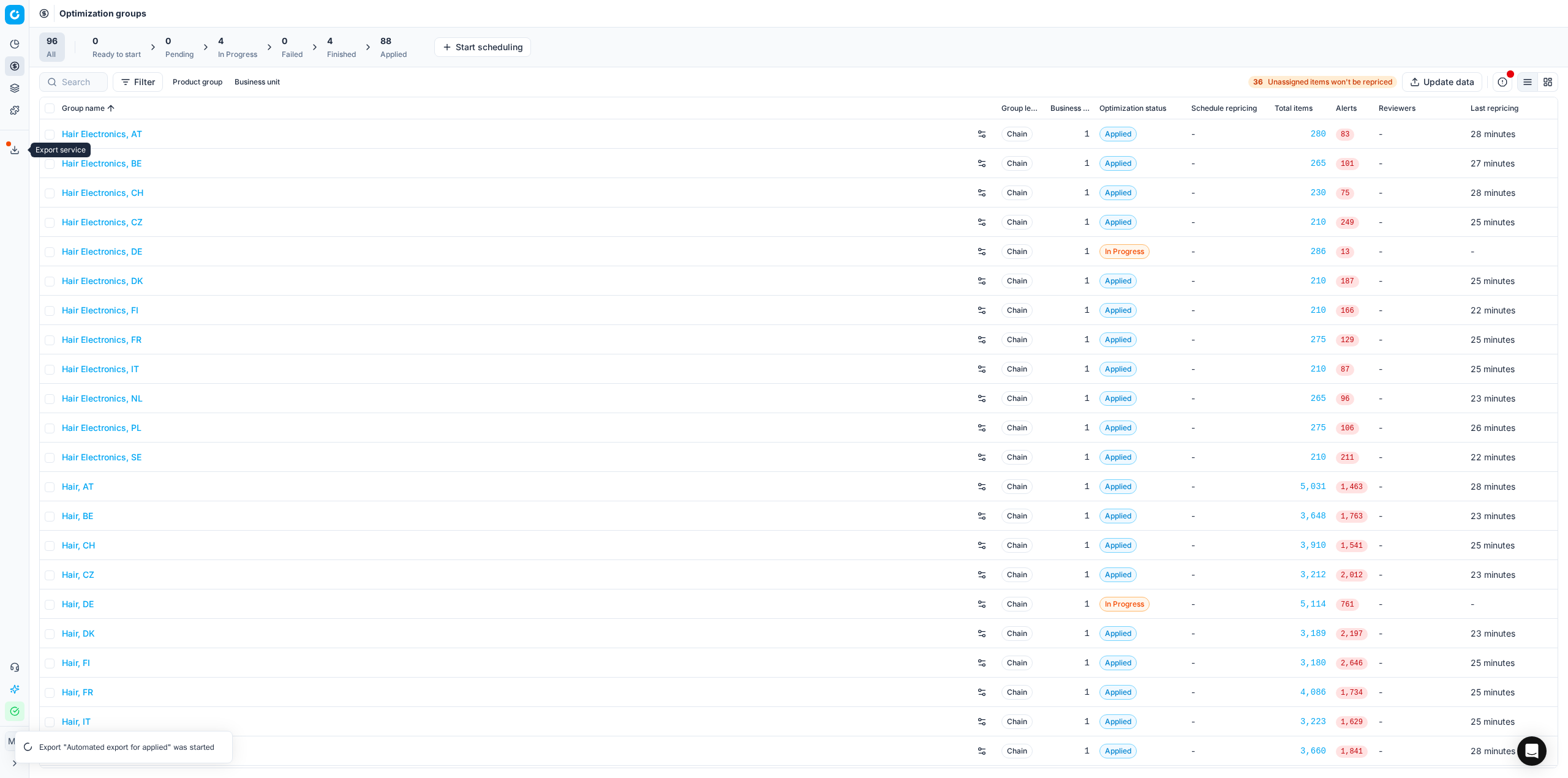click 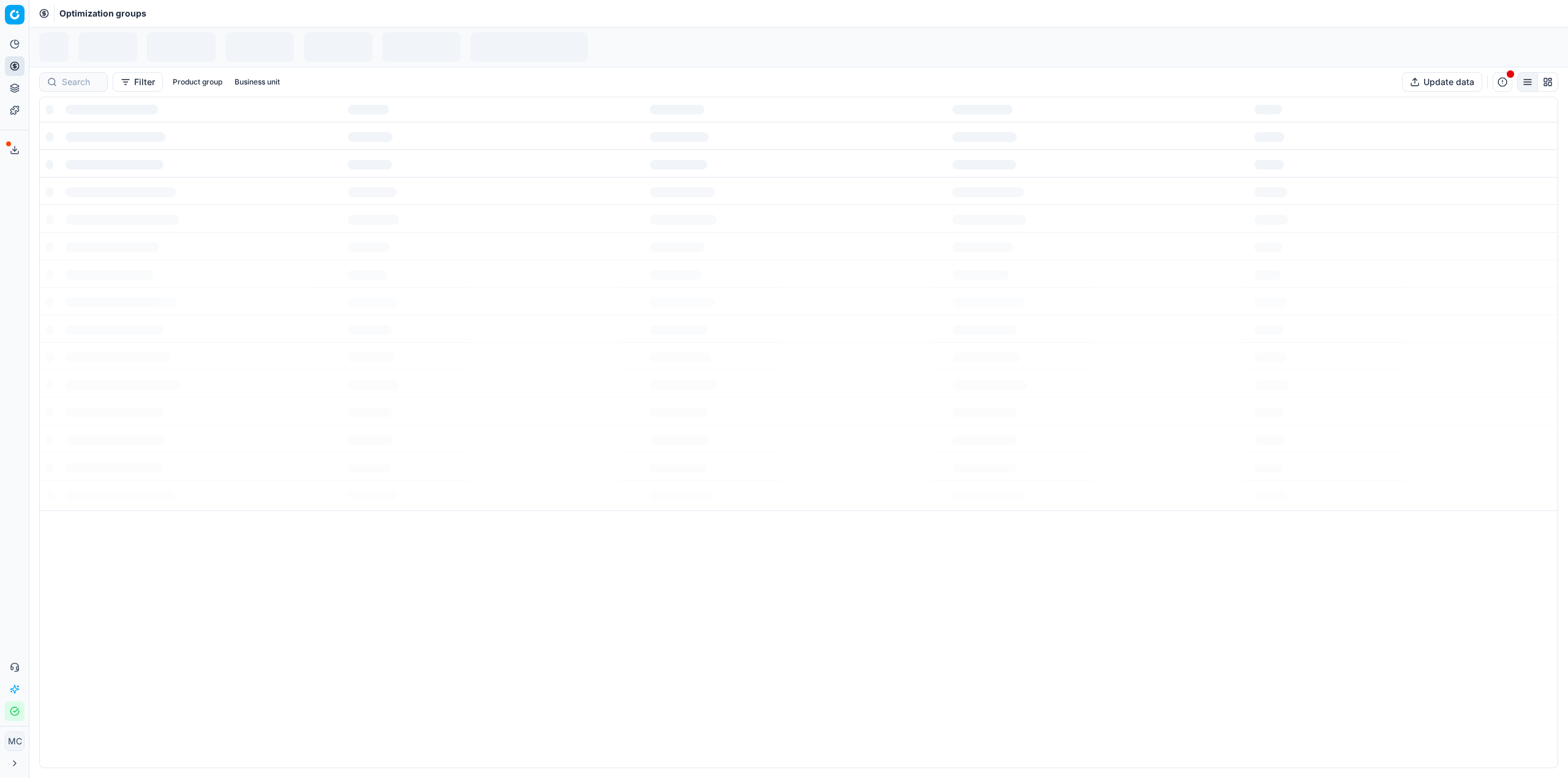 scroll, scrollTop: 0, scrollLeft: 0, axis: both 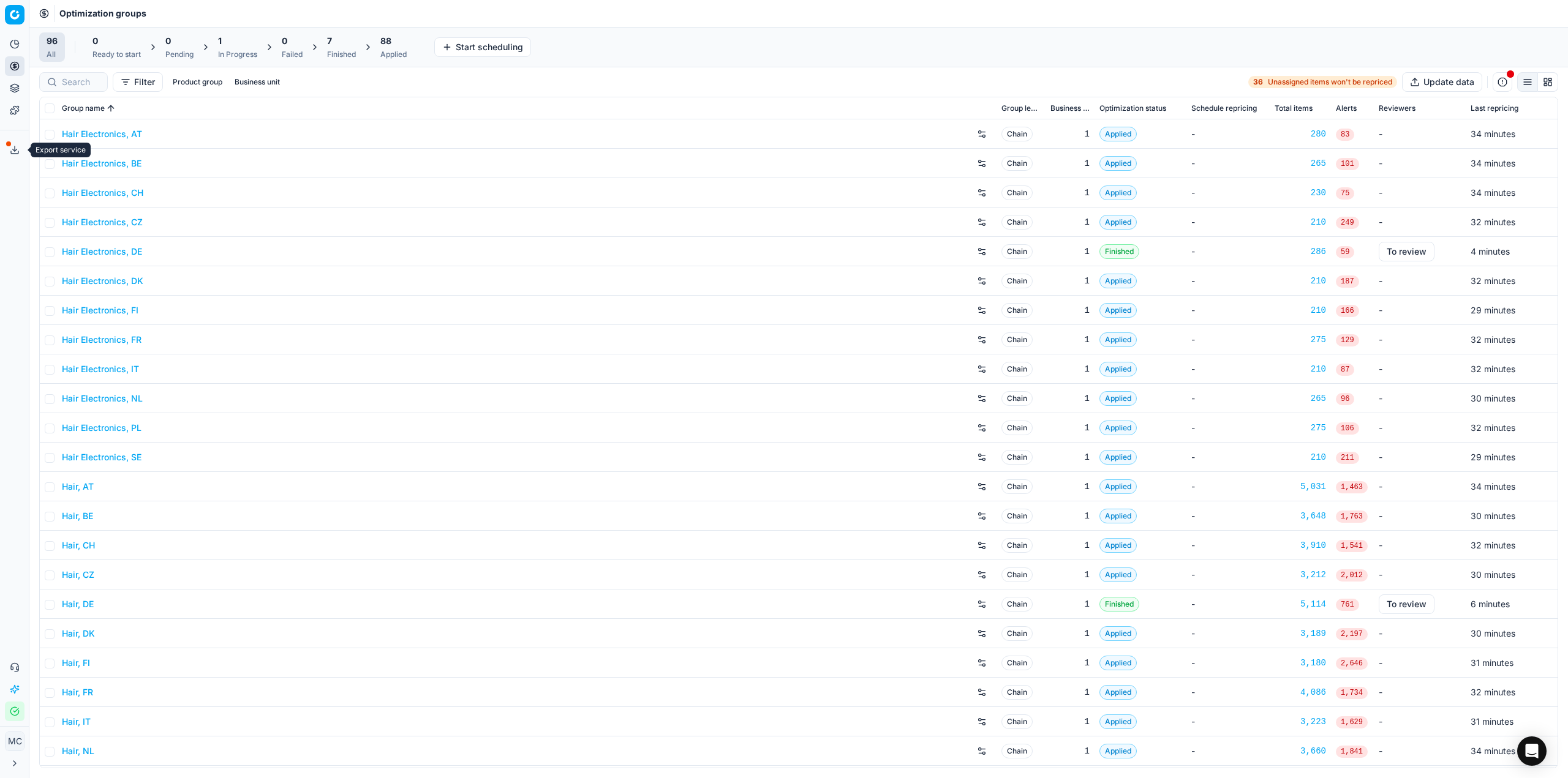 click on "Export service" at bounding box center (15, 150) 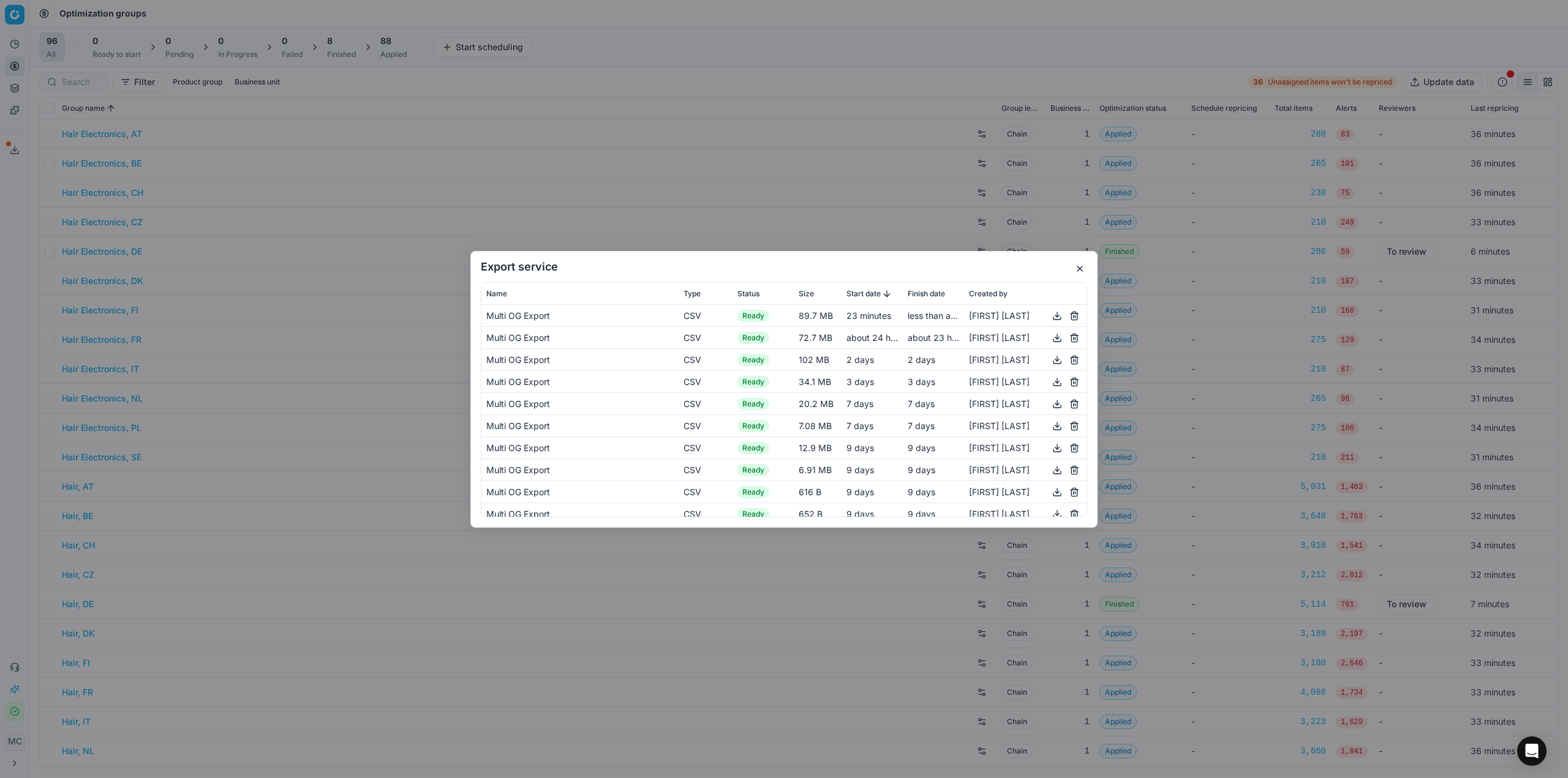 click at bounding box center (1057, 315) 